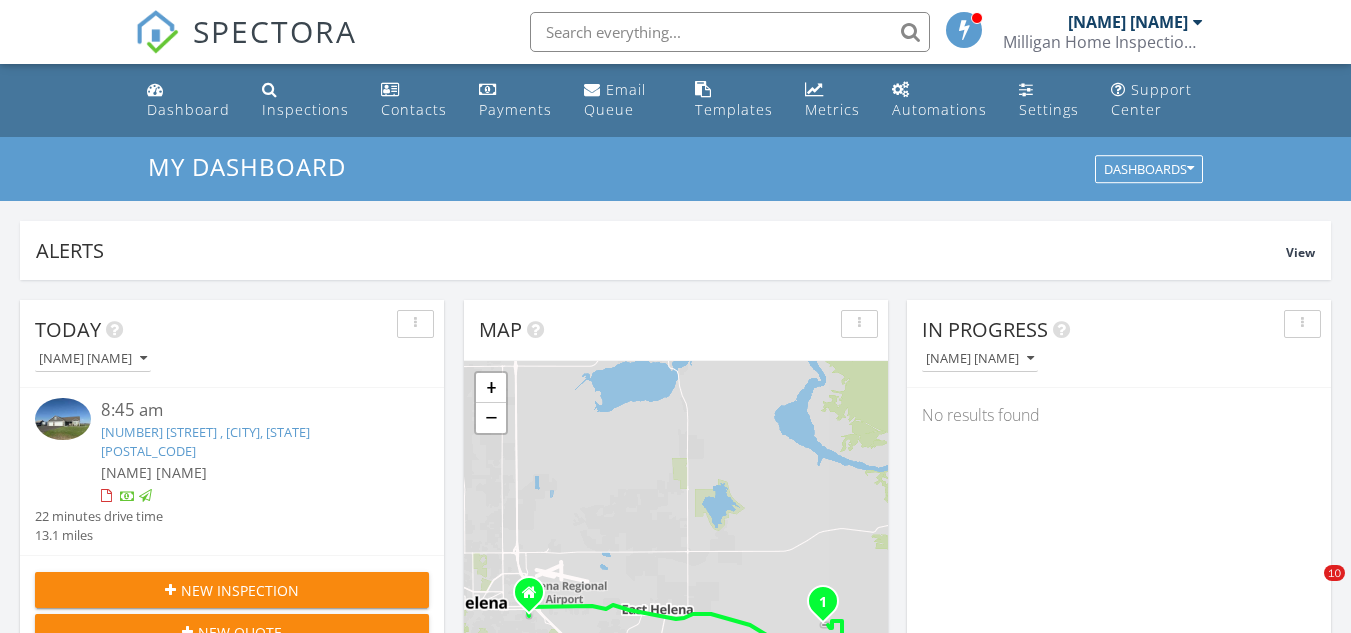 scroll, scrollTop: 900, scrollLeft: 0, axis: vertical 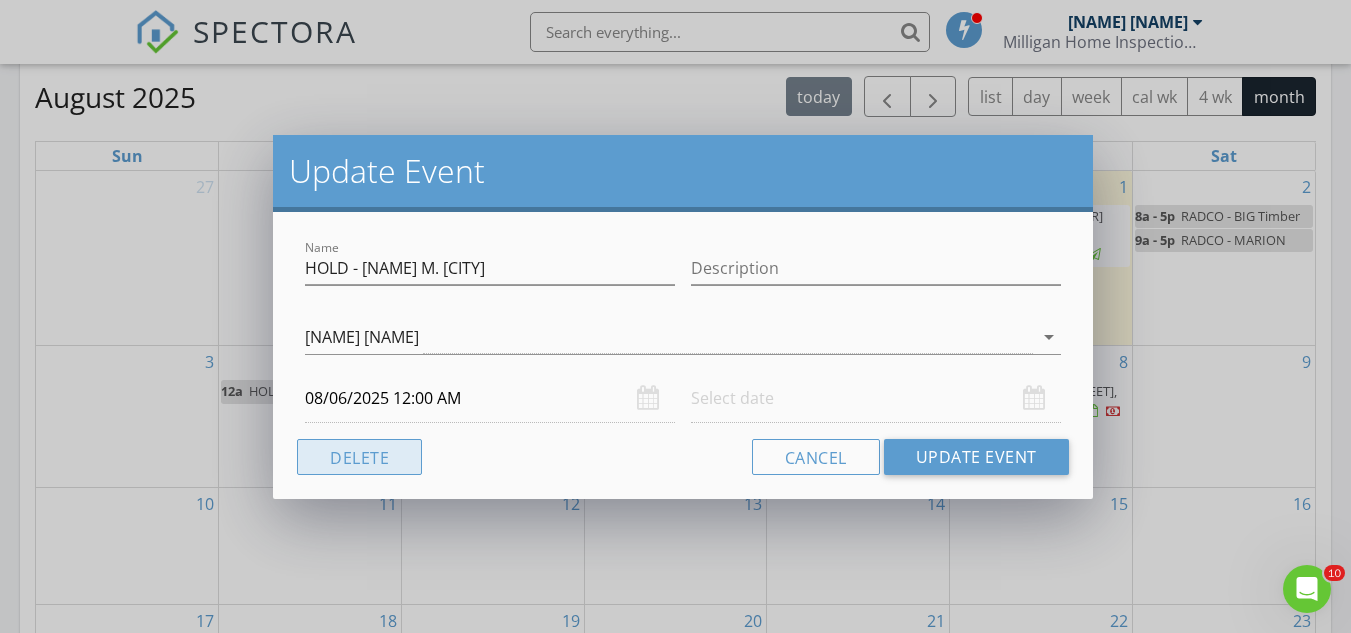 click on "Delete" at bounding box center (359, 457) 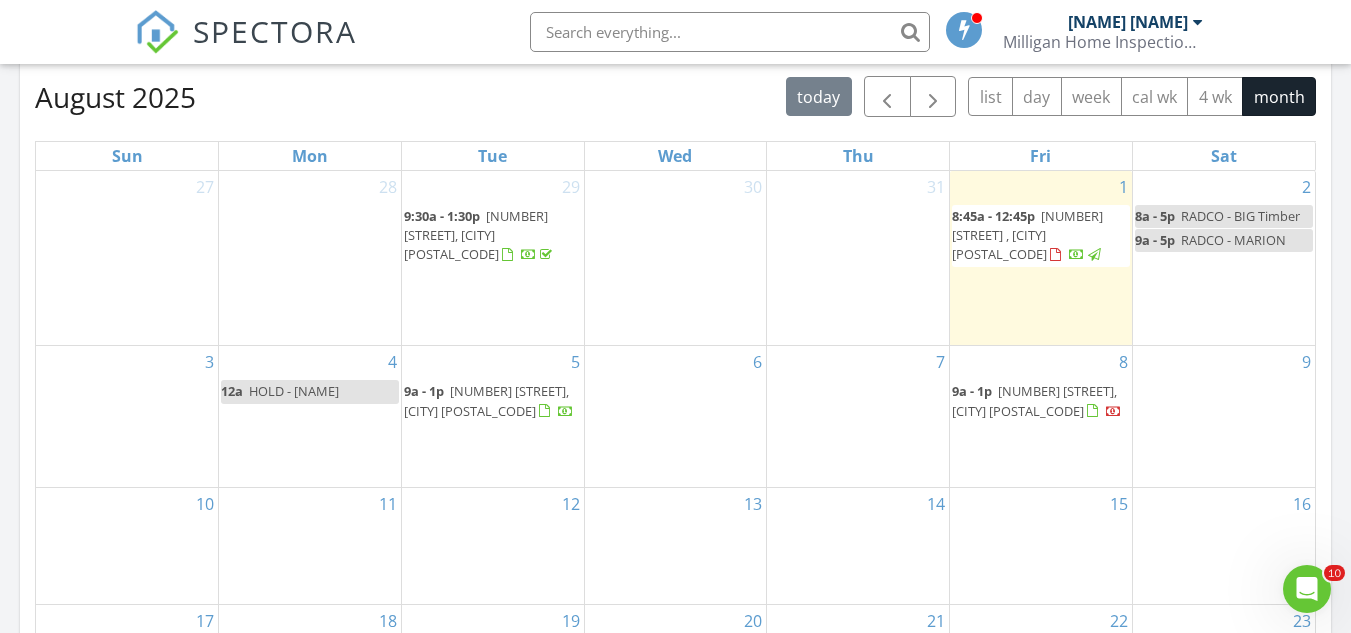 click on "6" at bounding box center [676, 416] 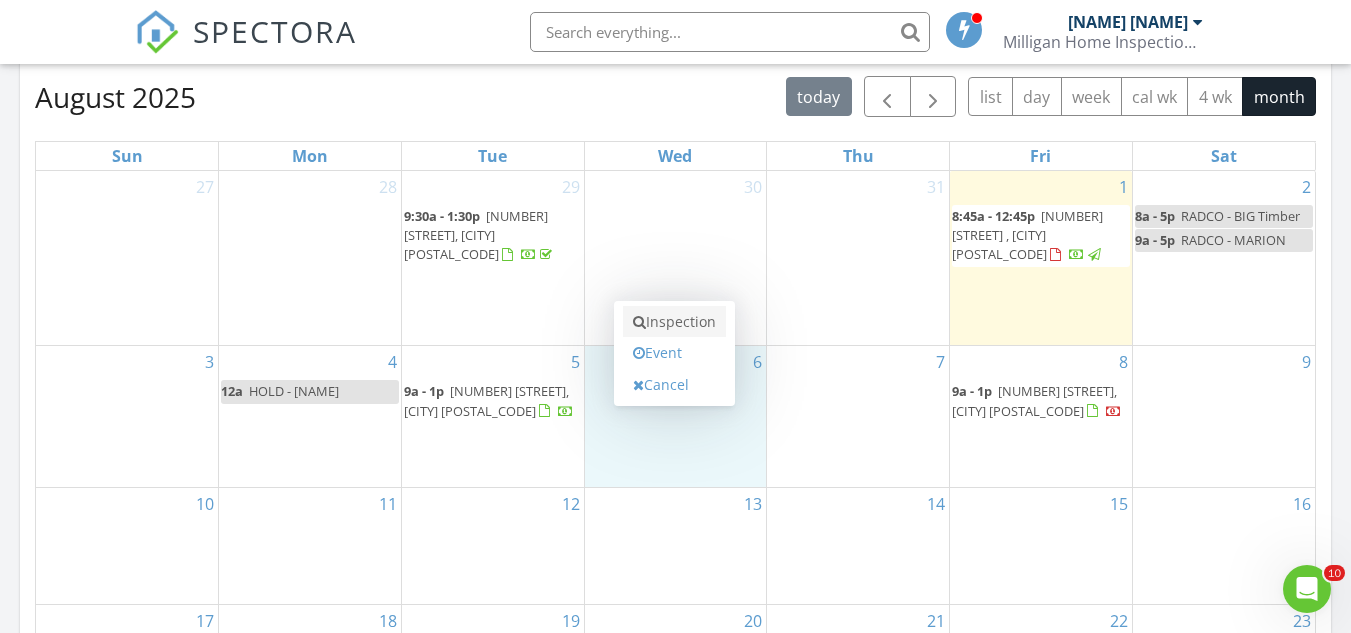 click on "Inspection" at bounding box center [674, 322] 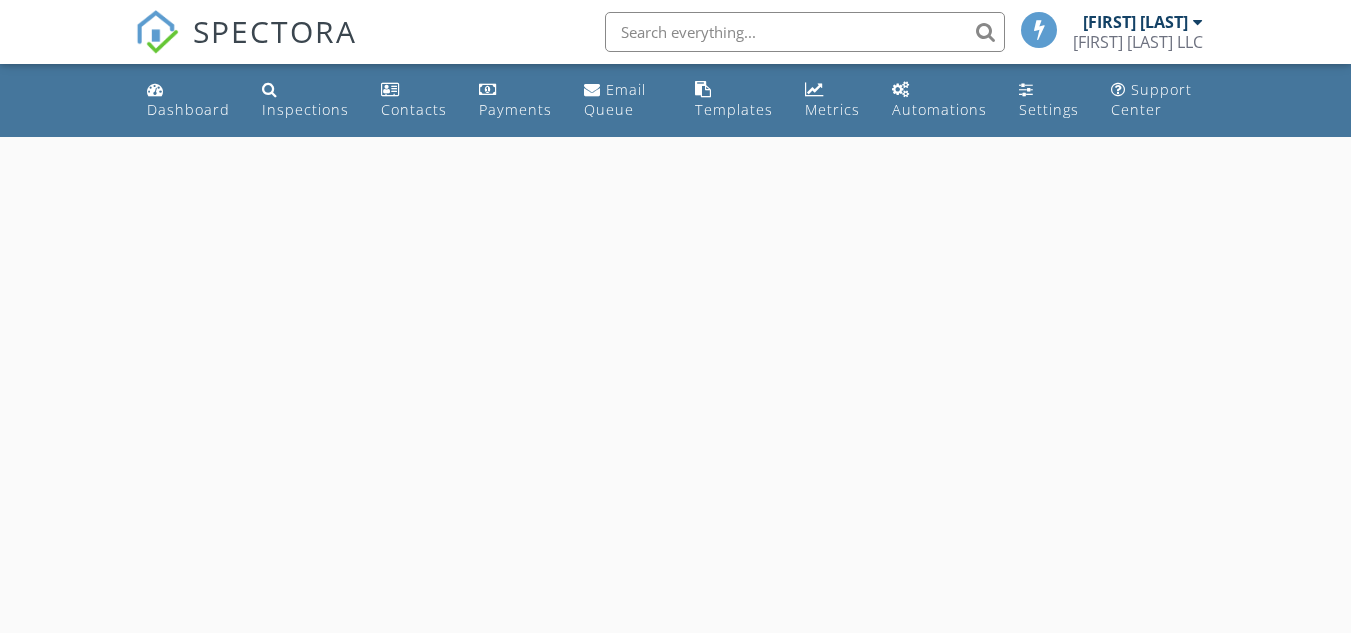 scroll, scrollTop: 0, scrollLeft: 0, axis: both 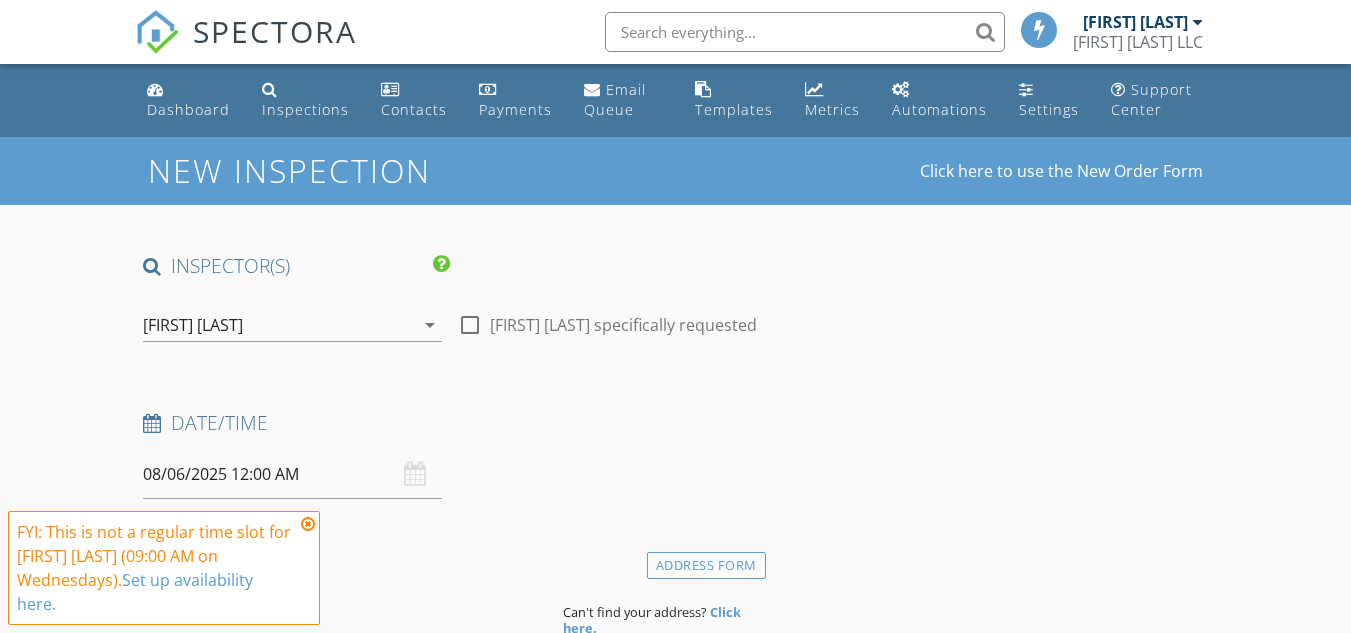 click at bounding box center [470, 325] 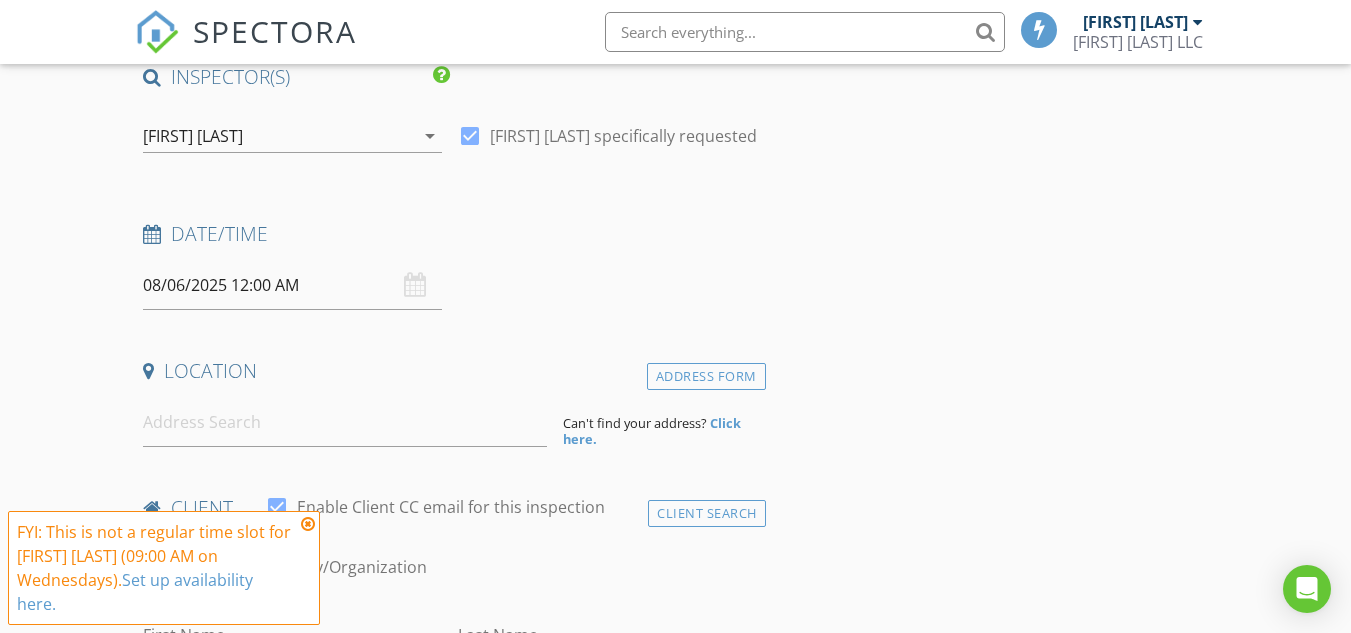 scroll, scrollTop: 200, scrollLeft: 0, axis: vertical 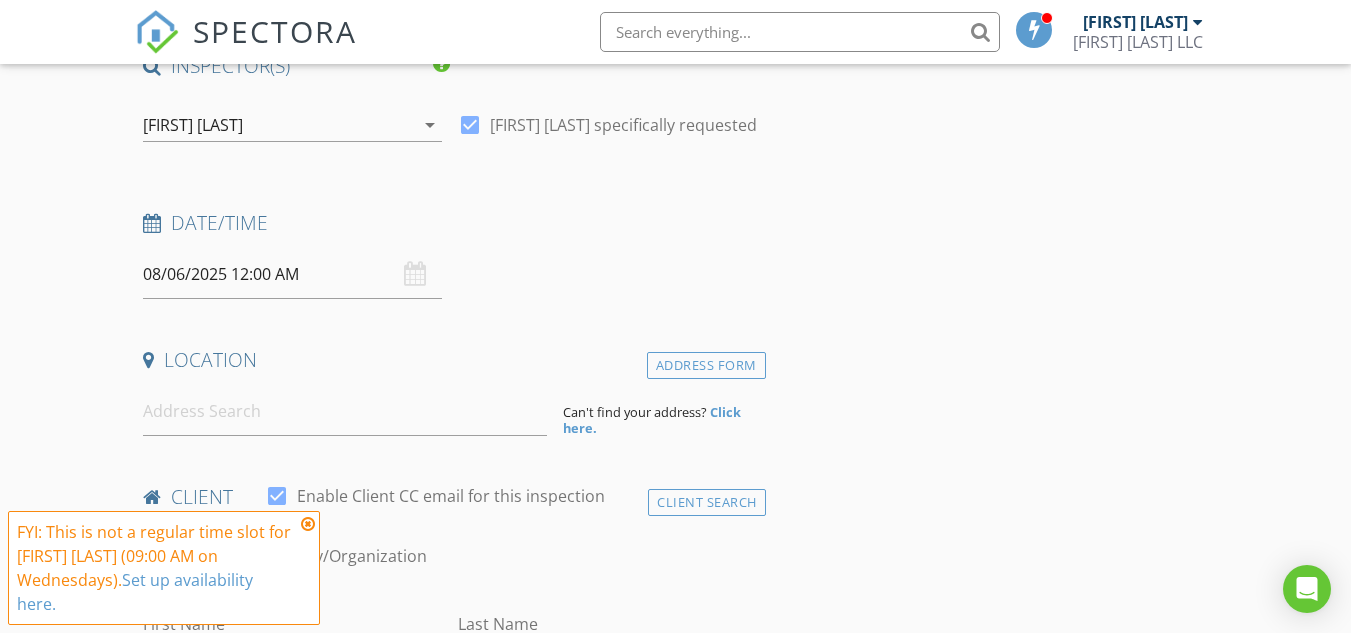 click on "08/06/2025 12:00 AM" at bounding box center (292, 274) 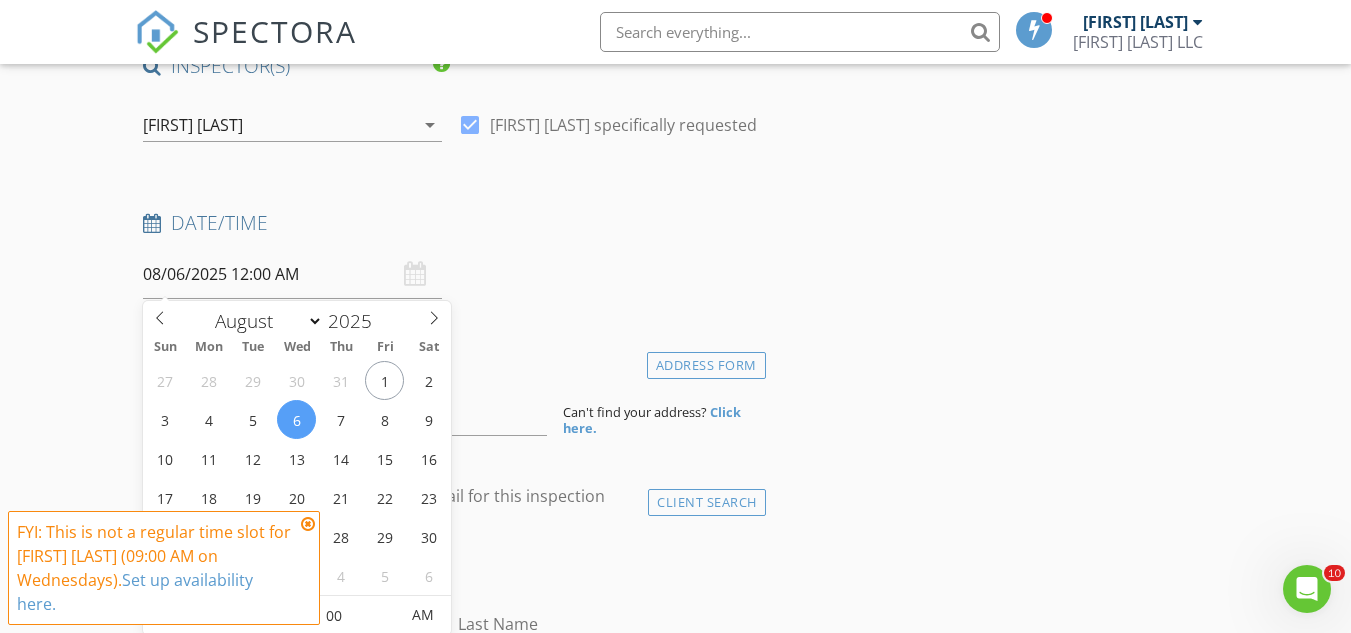 scroll, scrollTop: 0, scrollLeft: 0, axis: both 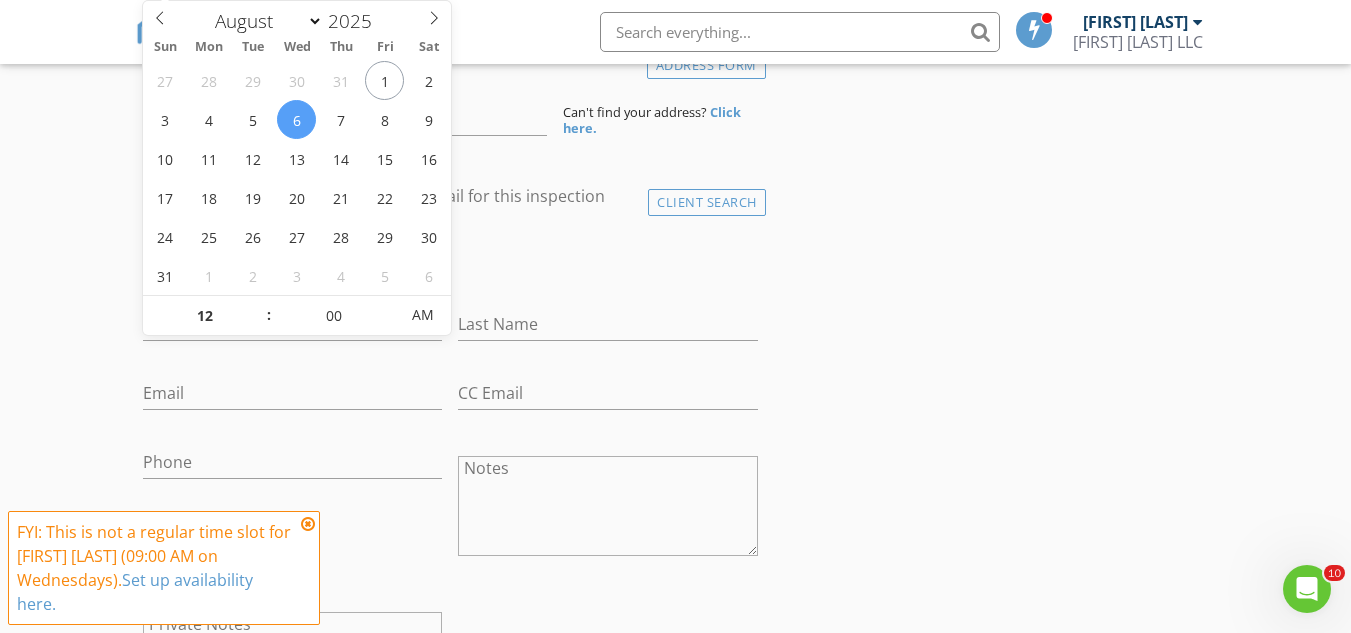 click at bounding box center [308, 524] 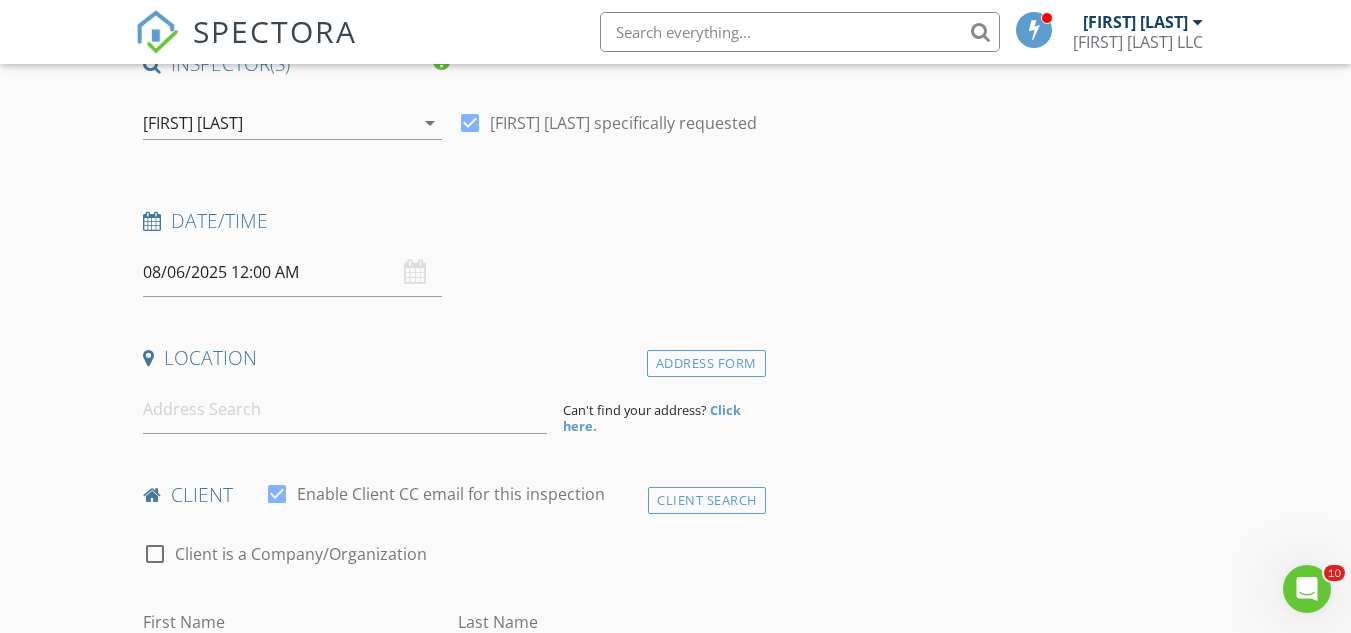 scroll, scrollTop: 200, scrollLeft: 0, axis: vertical 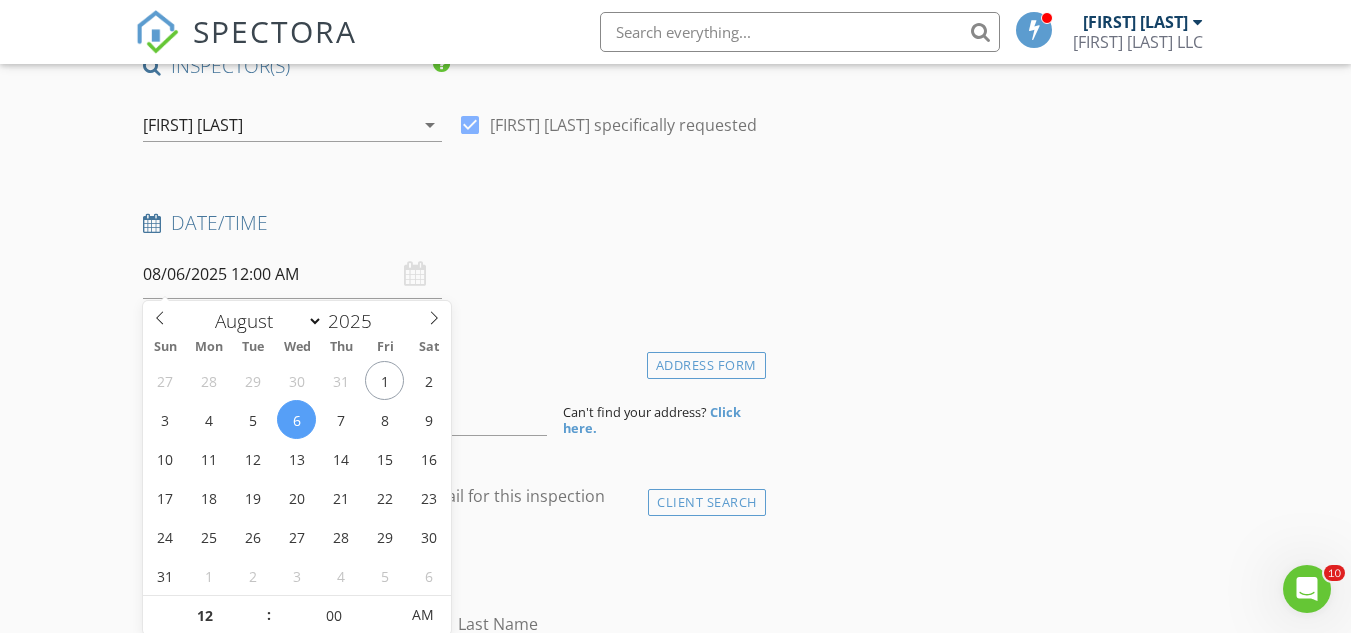 click on "08/06/2025 12:00 AM" at bounding box center [292, 274] 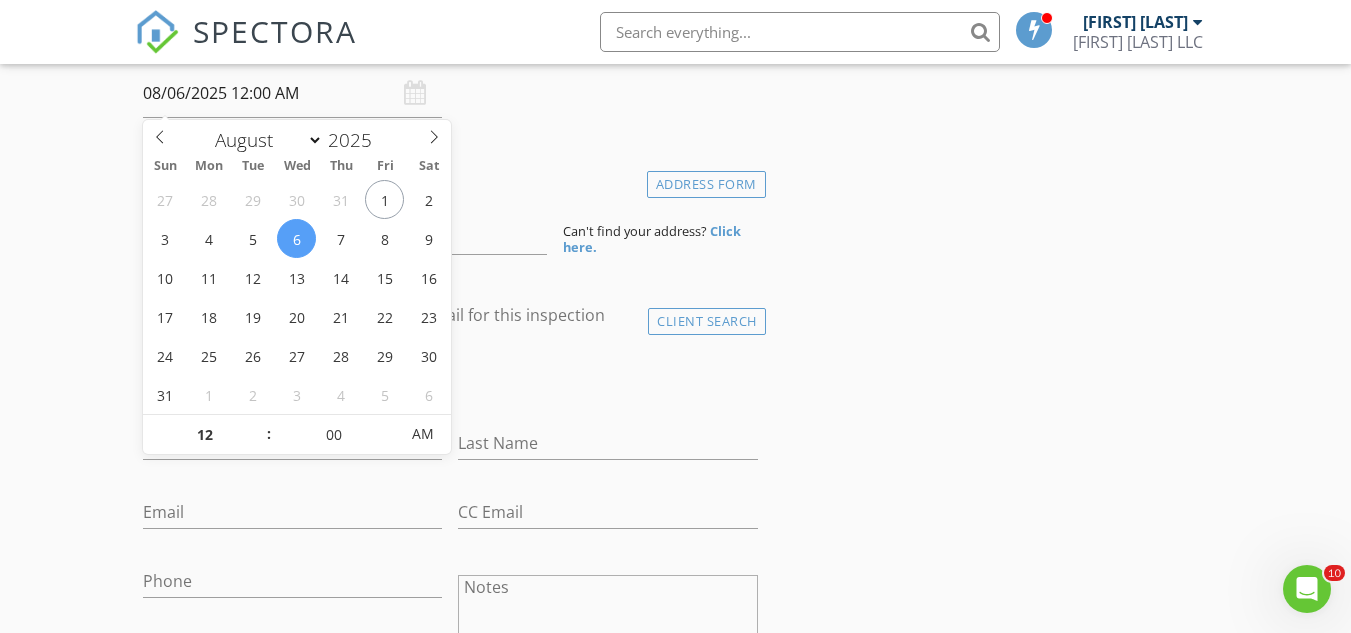 scroll, scrollTop: 400, scrollLeft: 0, axis: vertical 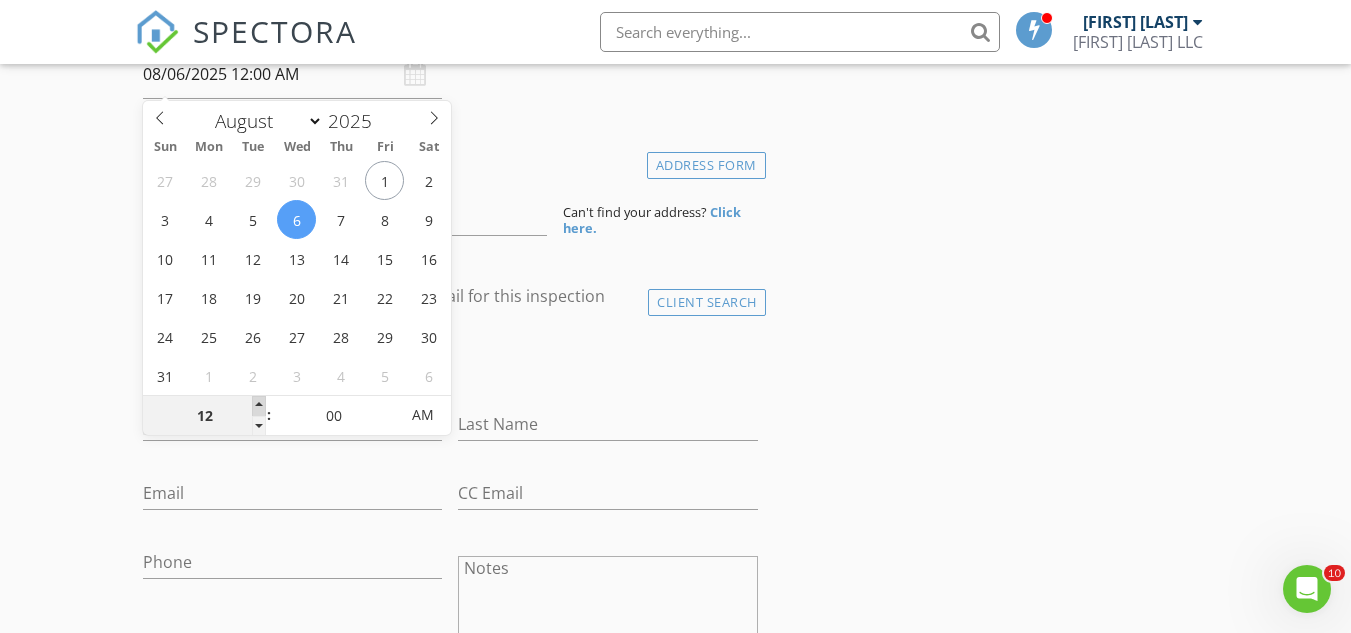 type on "01" 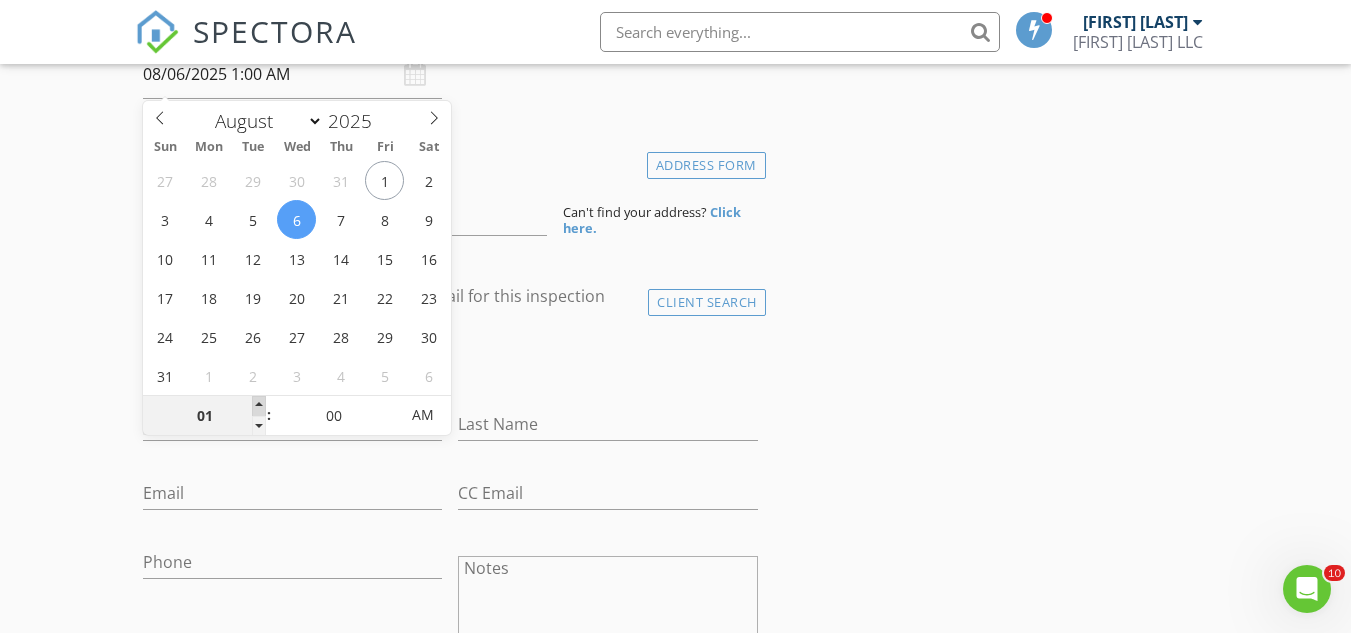 click at bounding box center [259, 406] 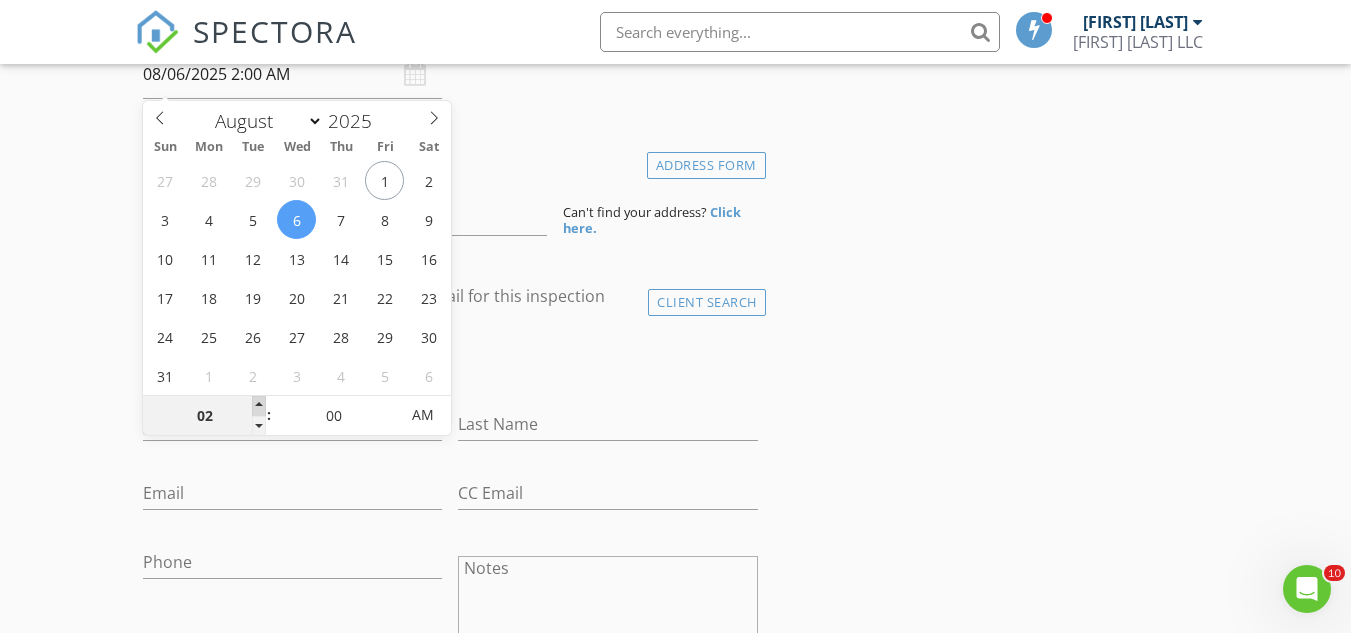 click at bounding box center [259, 406] 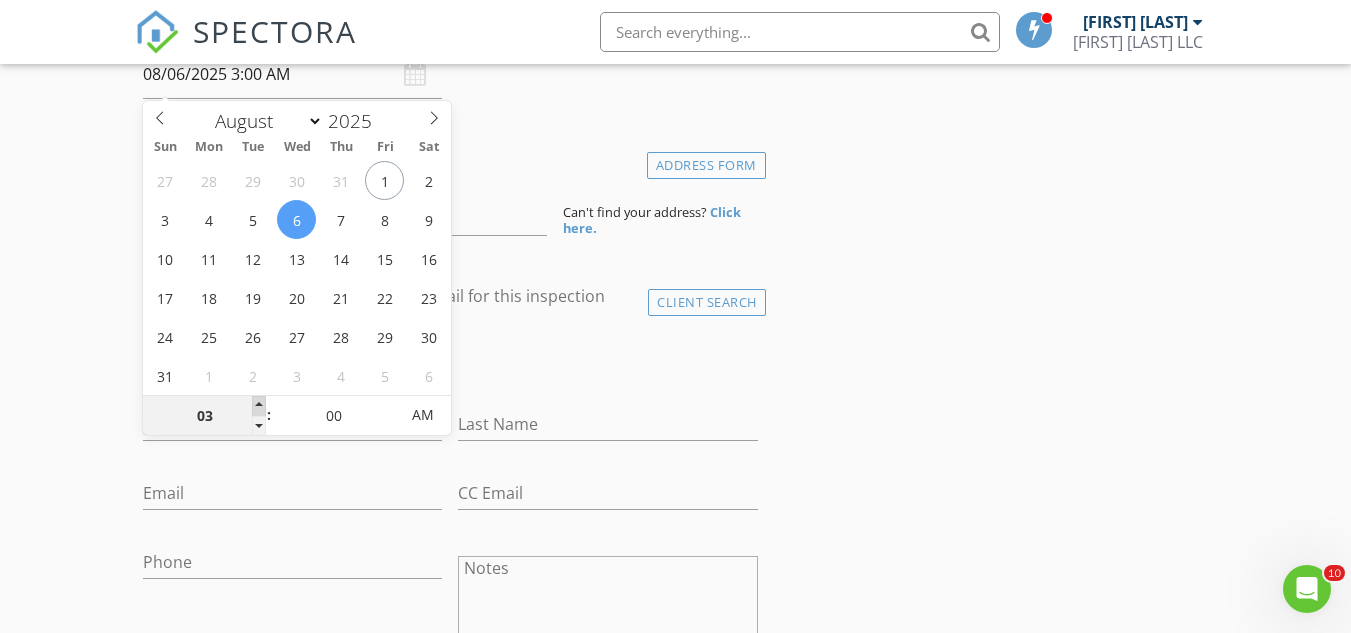 click at bounding box center [259, 406] 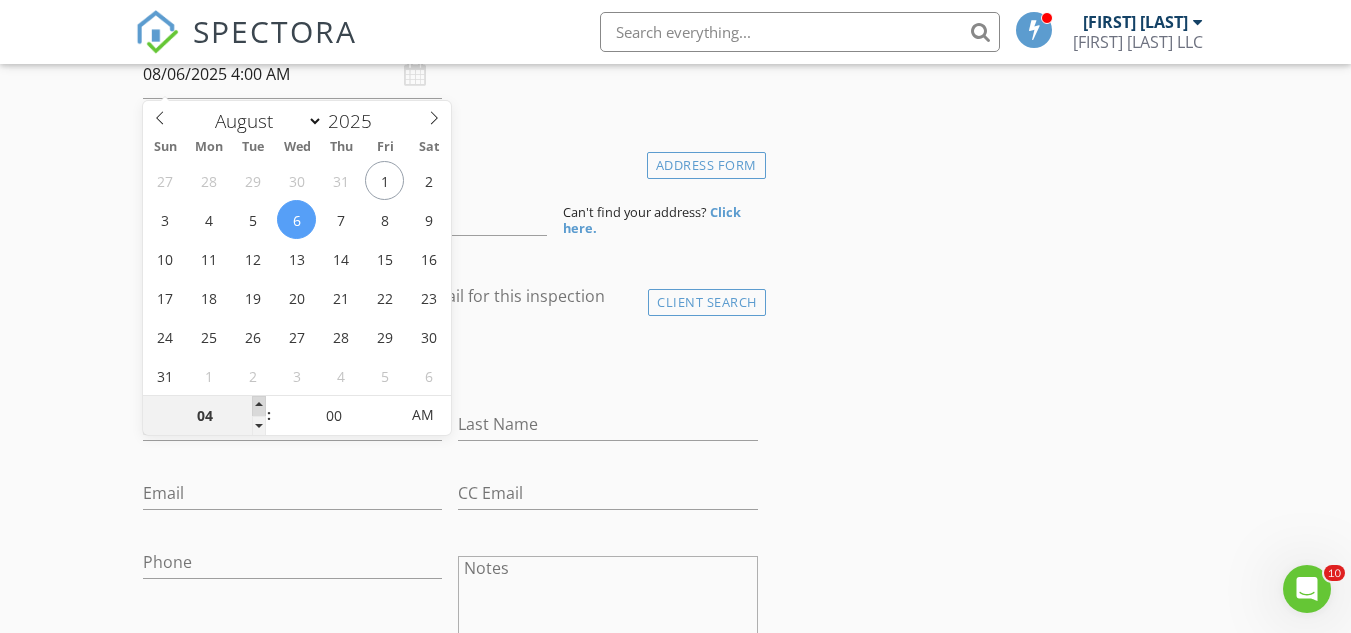 click at bounding box center (259, 406) 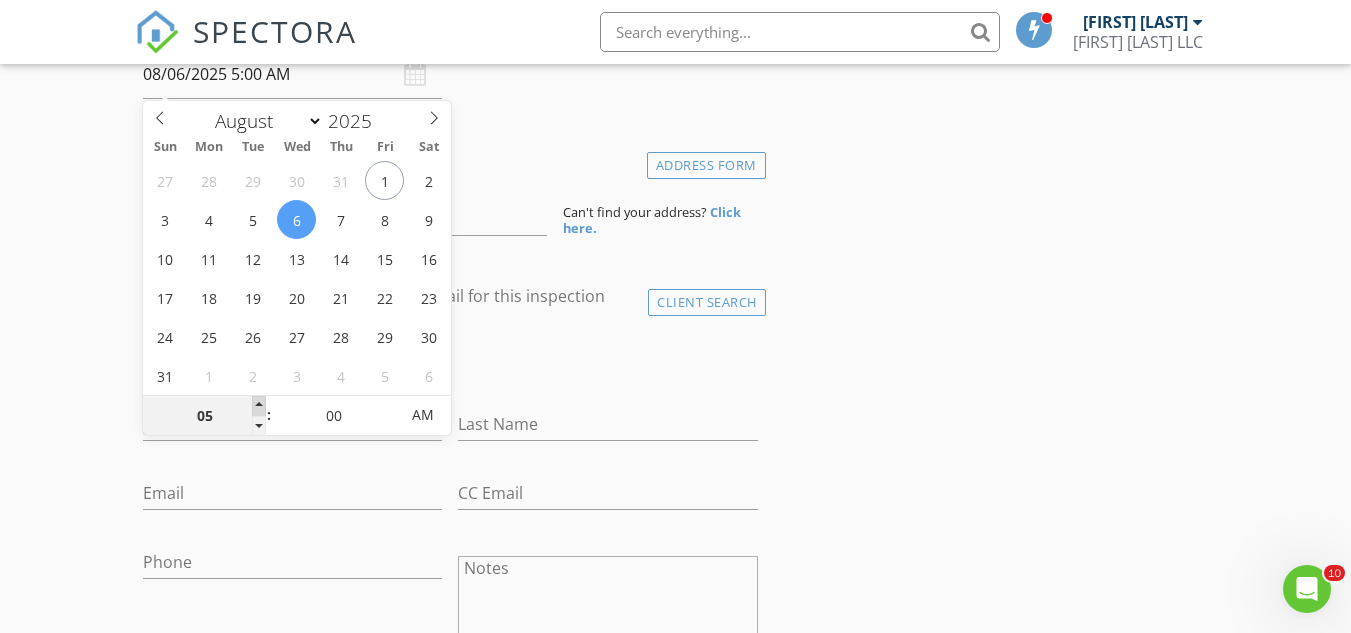click at bounding box center [259, 406] 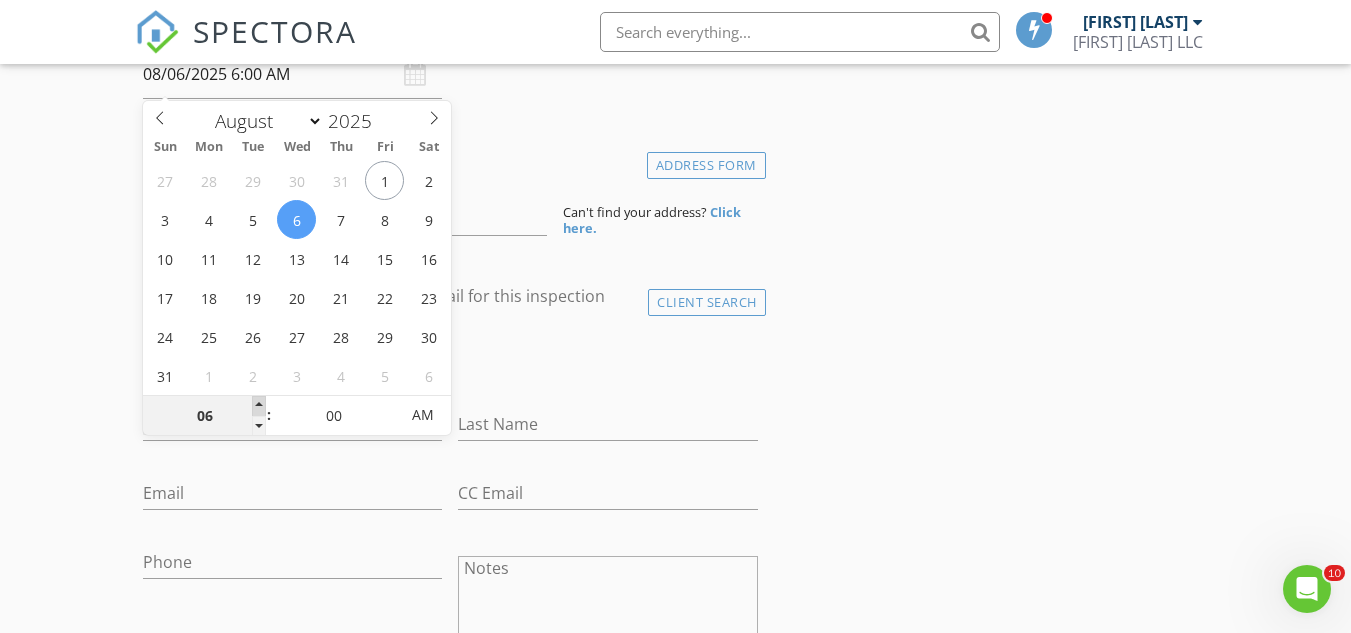 click at bounding box center (259, 406) 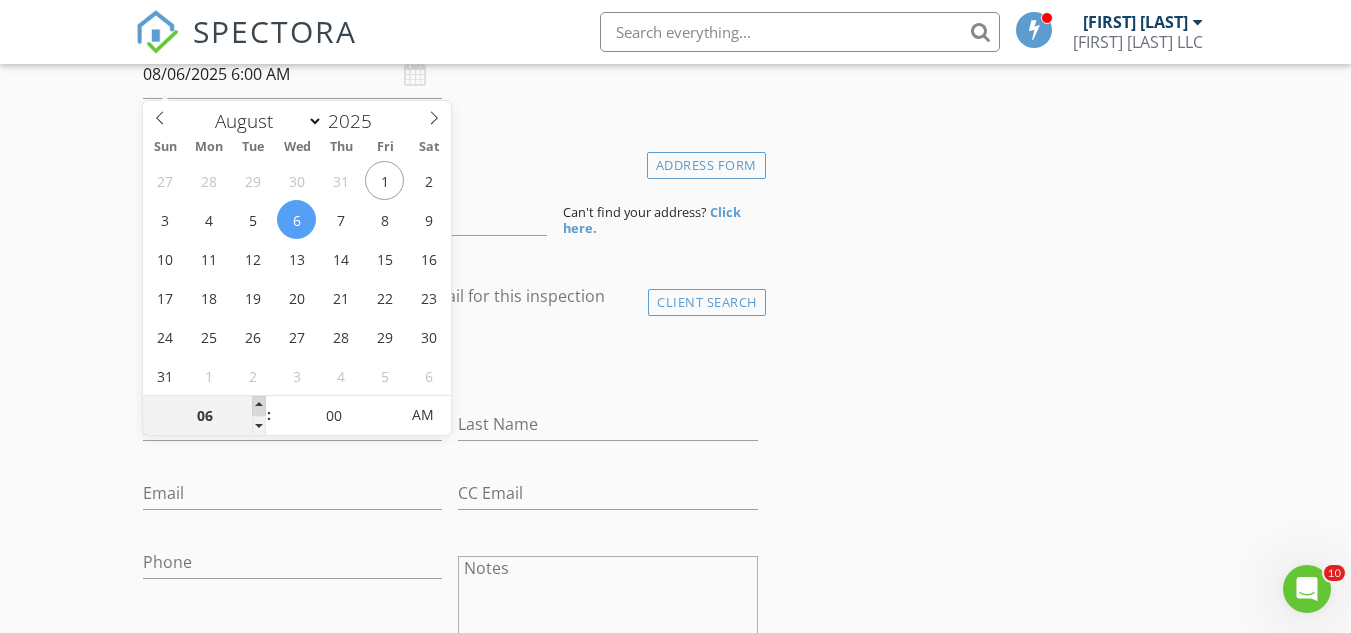 type on "07" 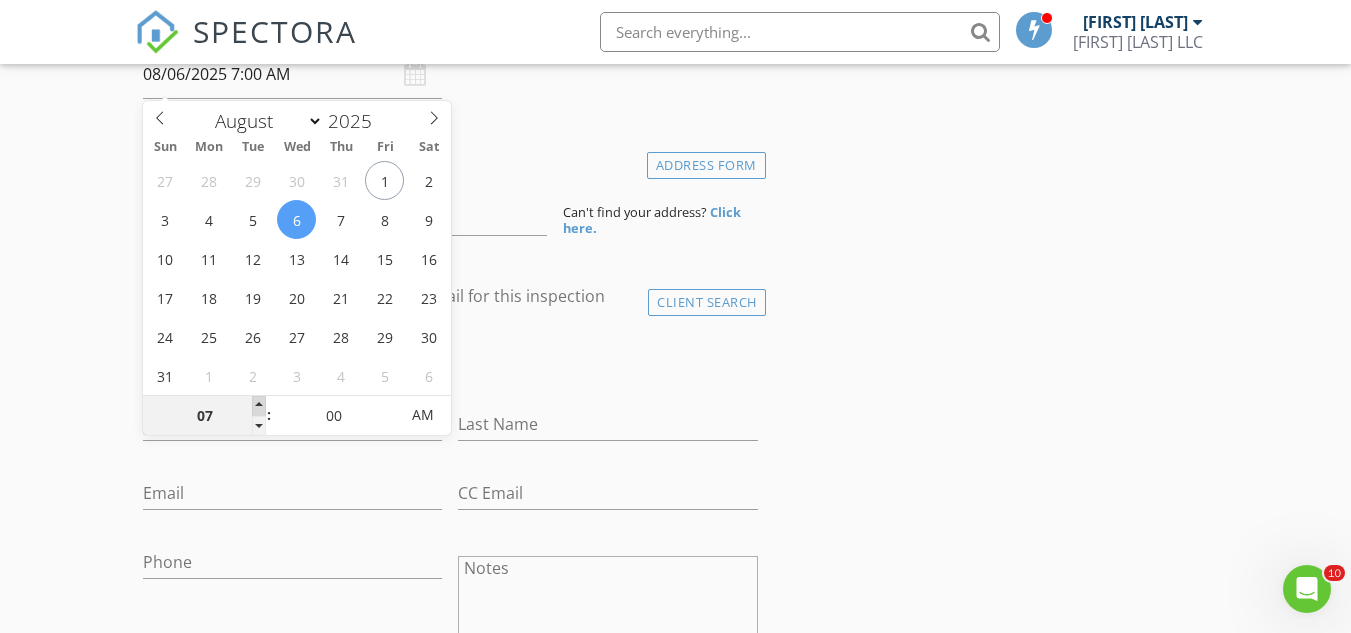 click at bounding box center (259, 406) 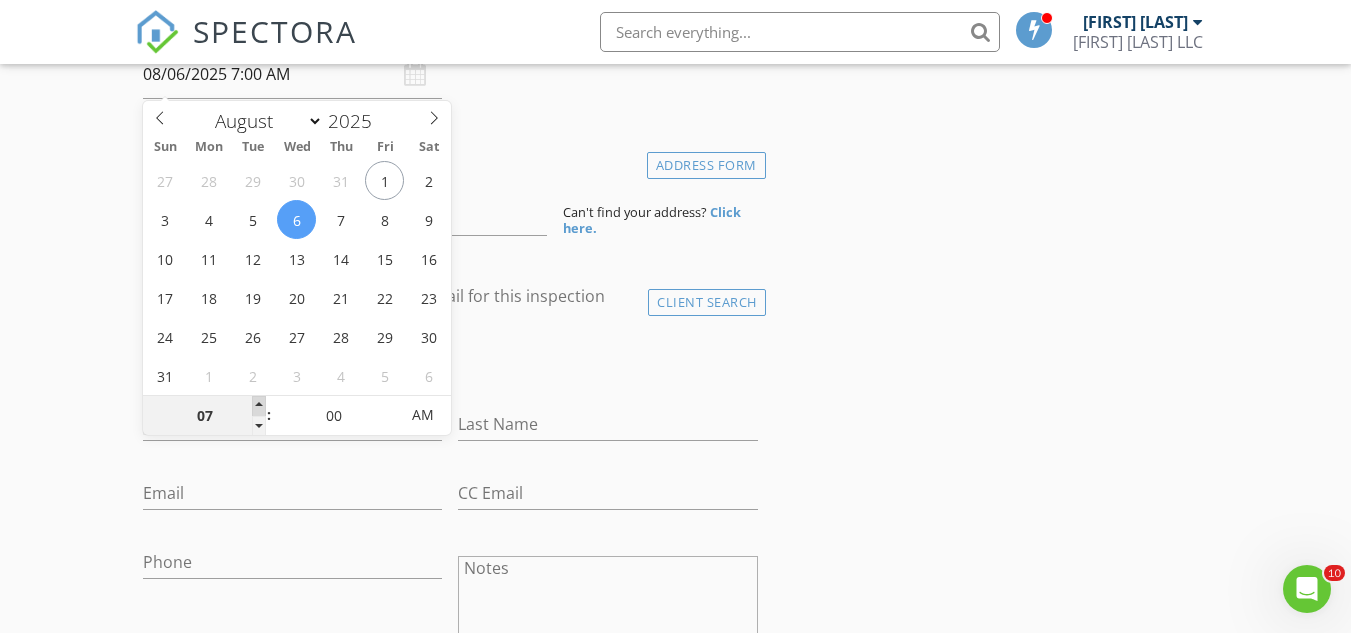 type on "08" 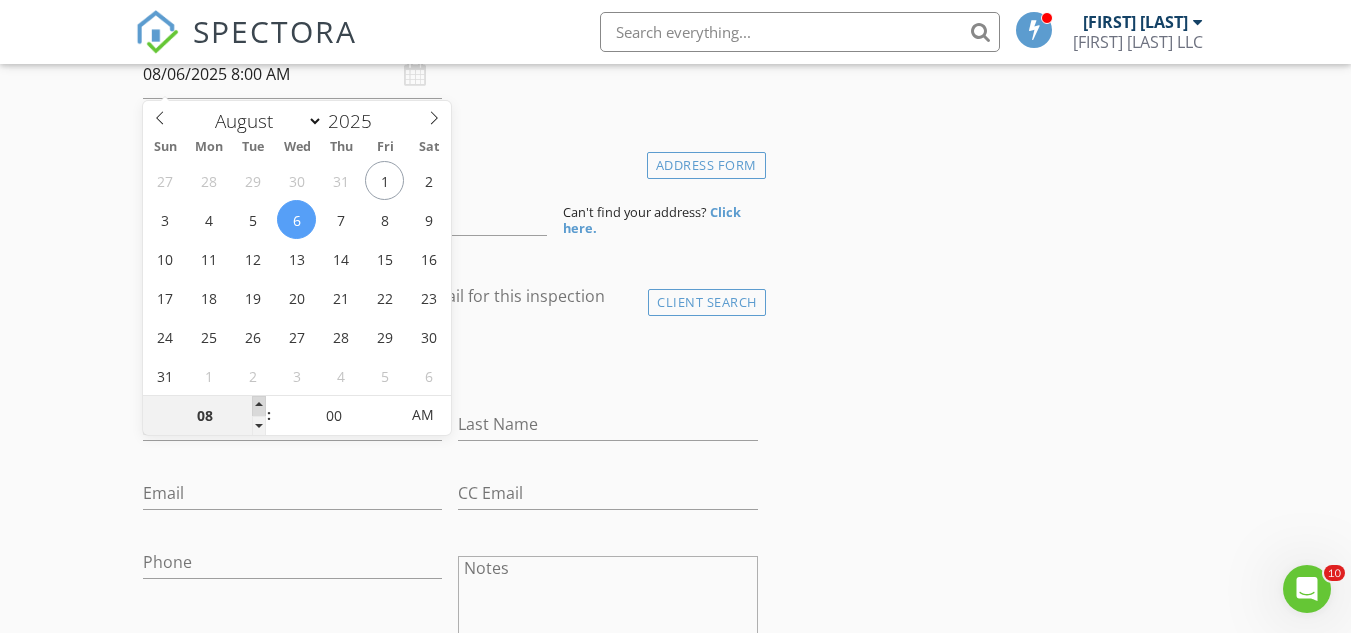 click at bounding box center [259, 406] 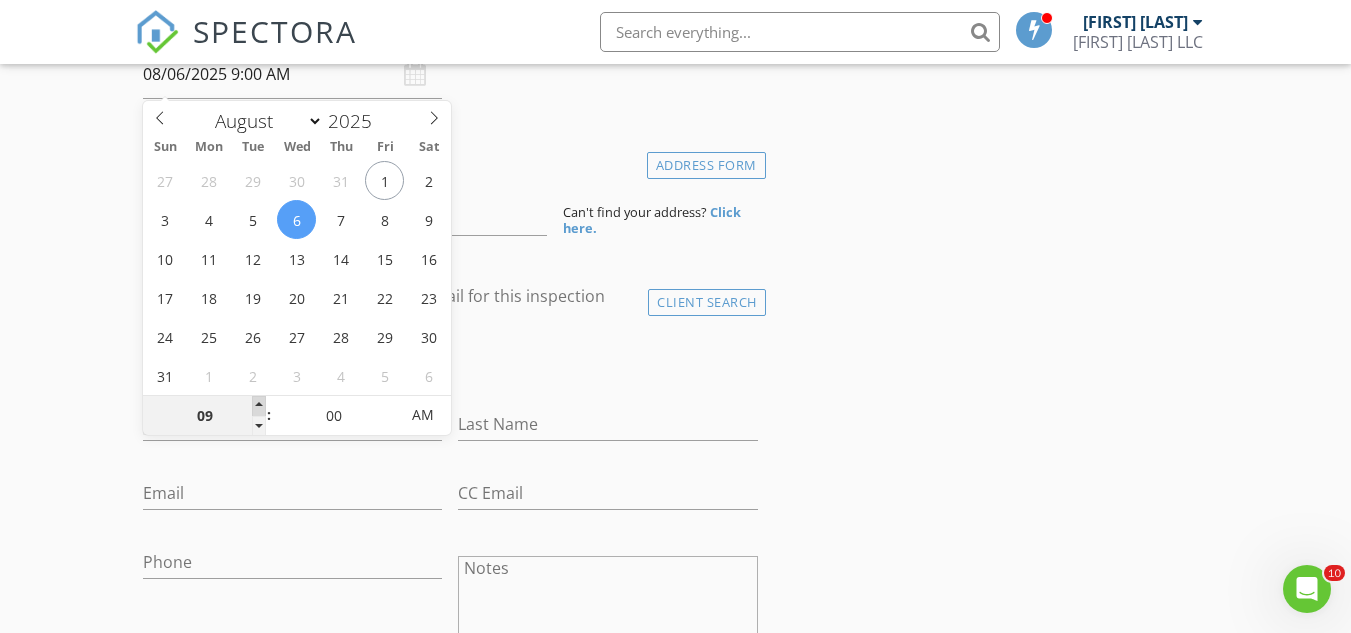 click at bounding box center [259, 406] 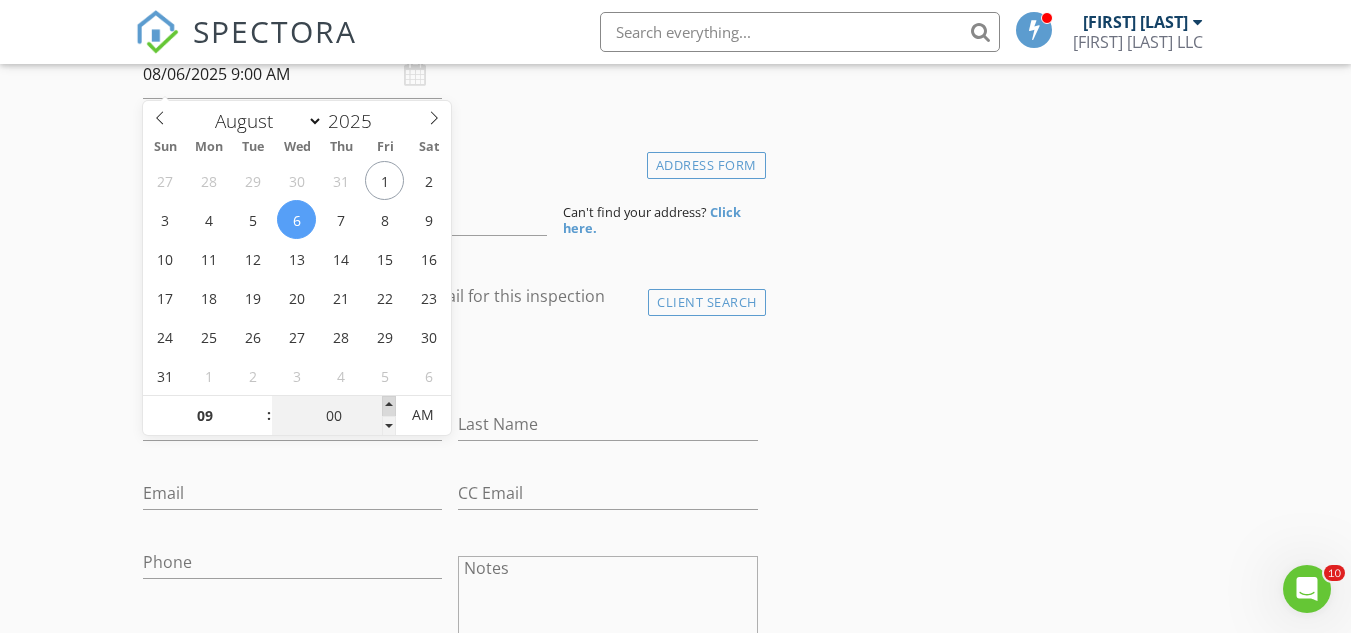 type on "05" 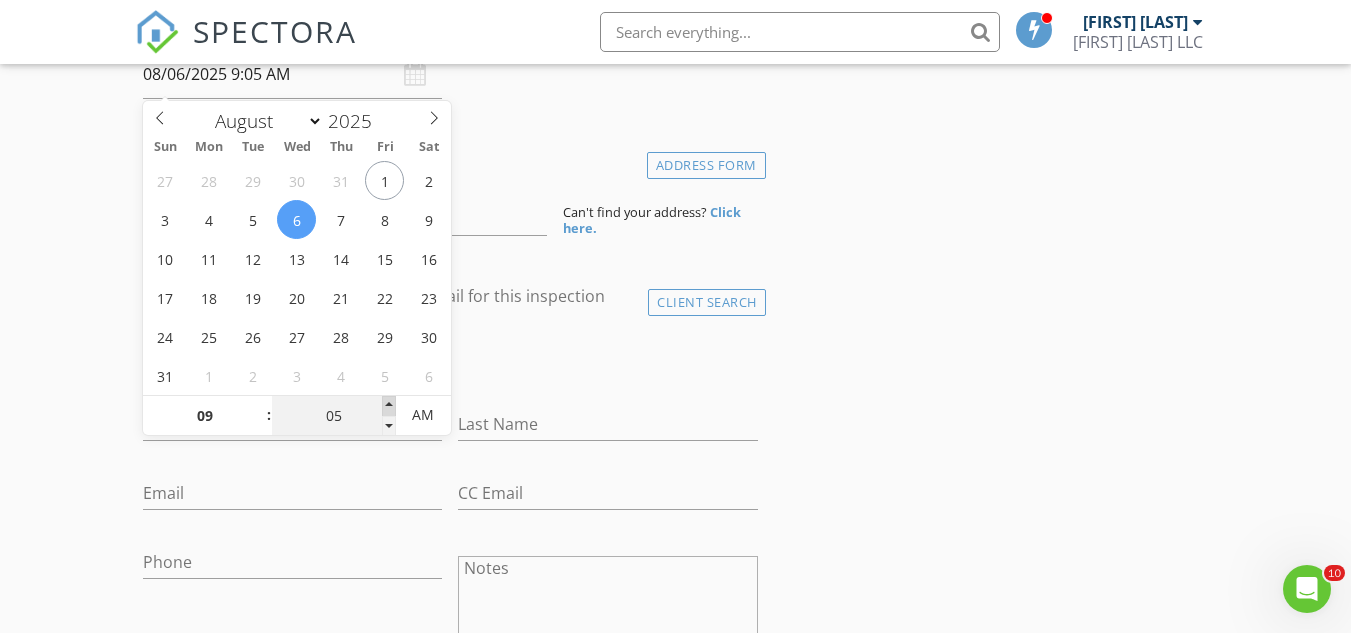 click at bounding box center (389, 406) 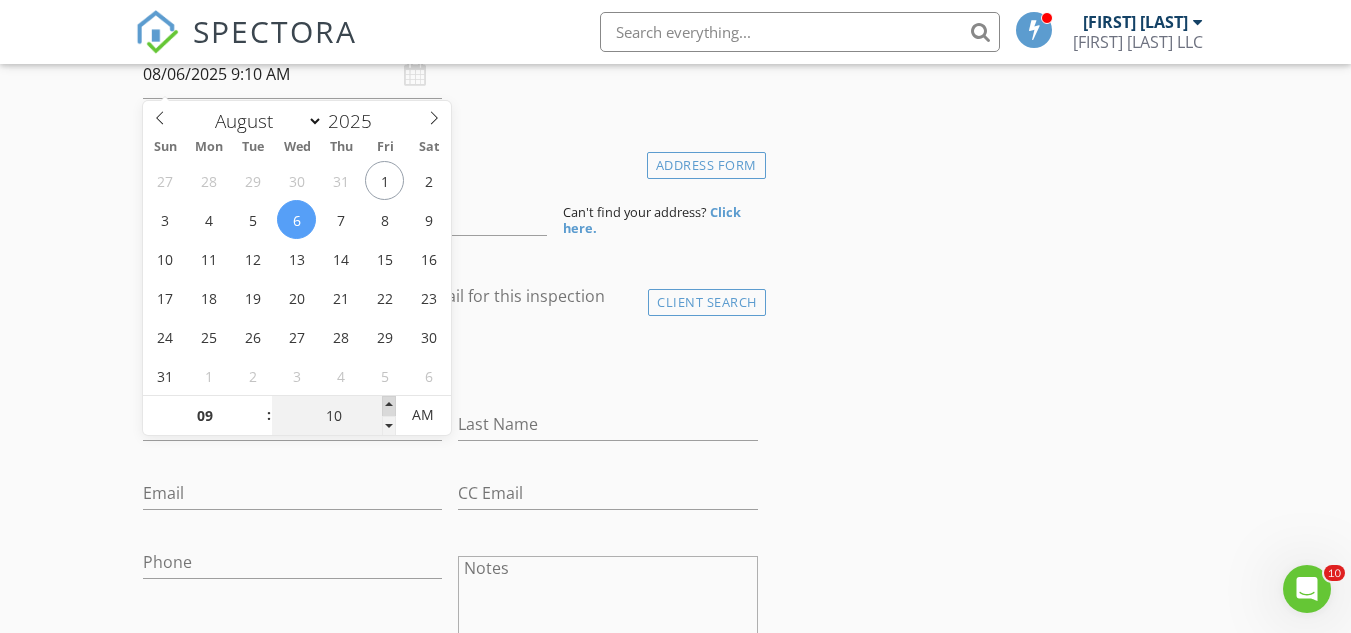 click at bounding box center (389, 406) 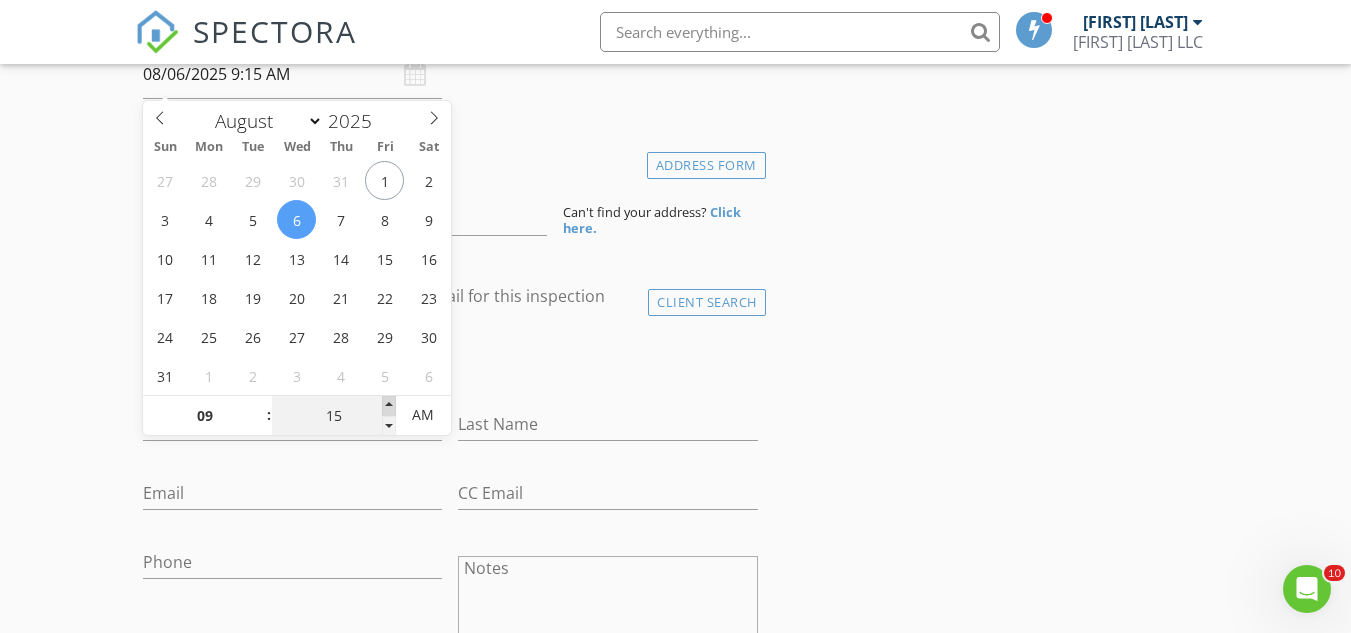 click at bounding box center [389, 406] 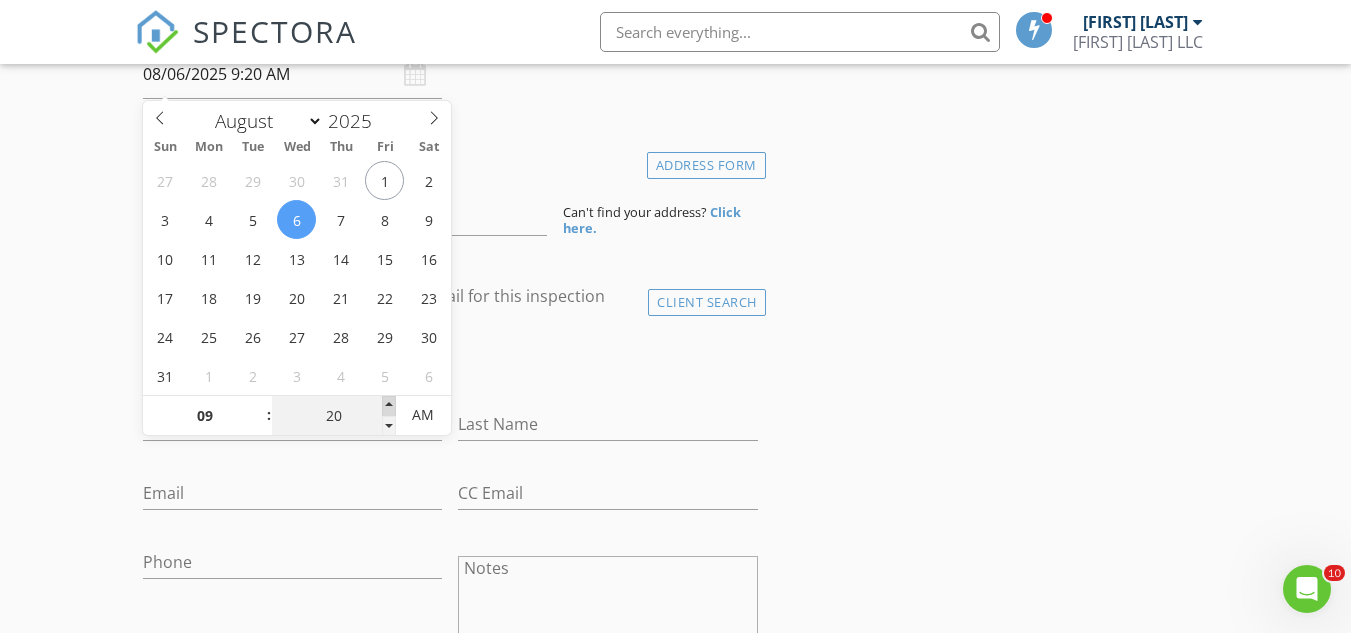 click at bounding box center [389, 406] 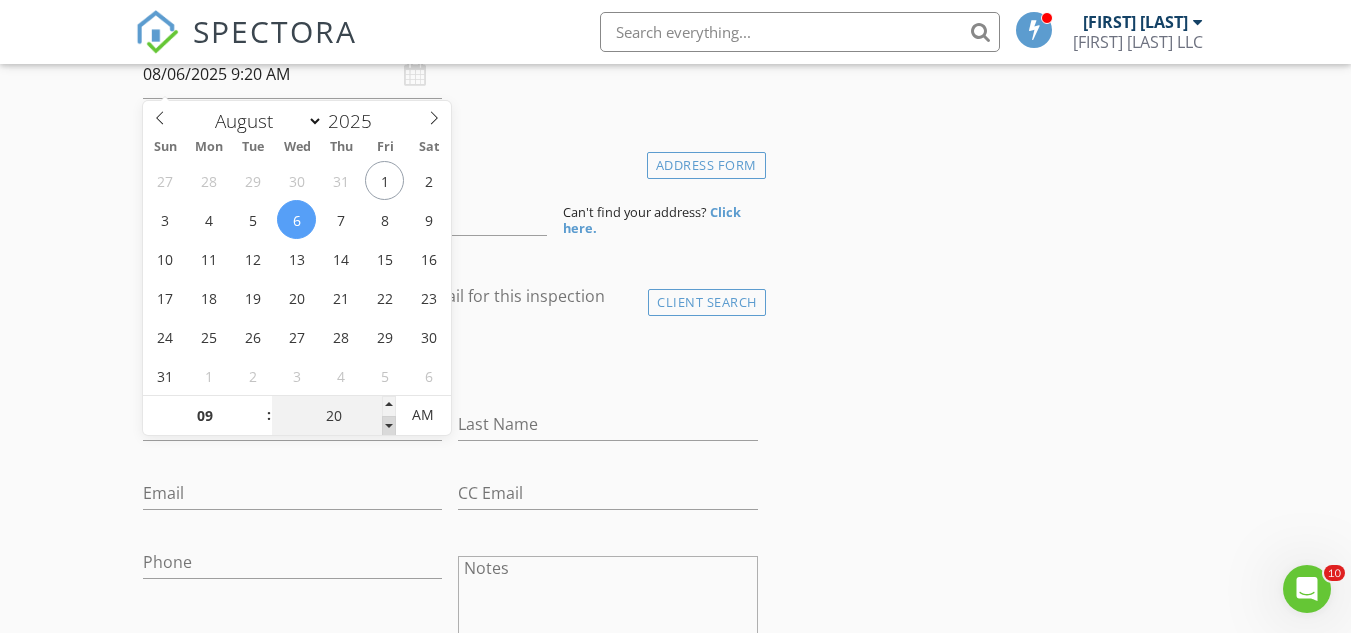 type on "15" 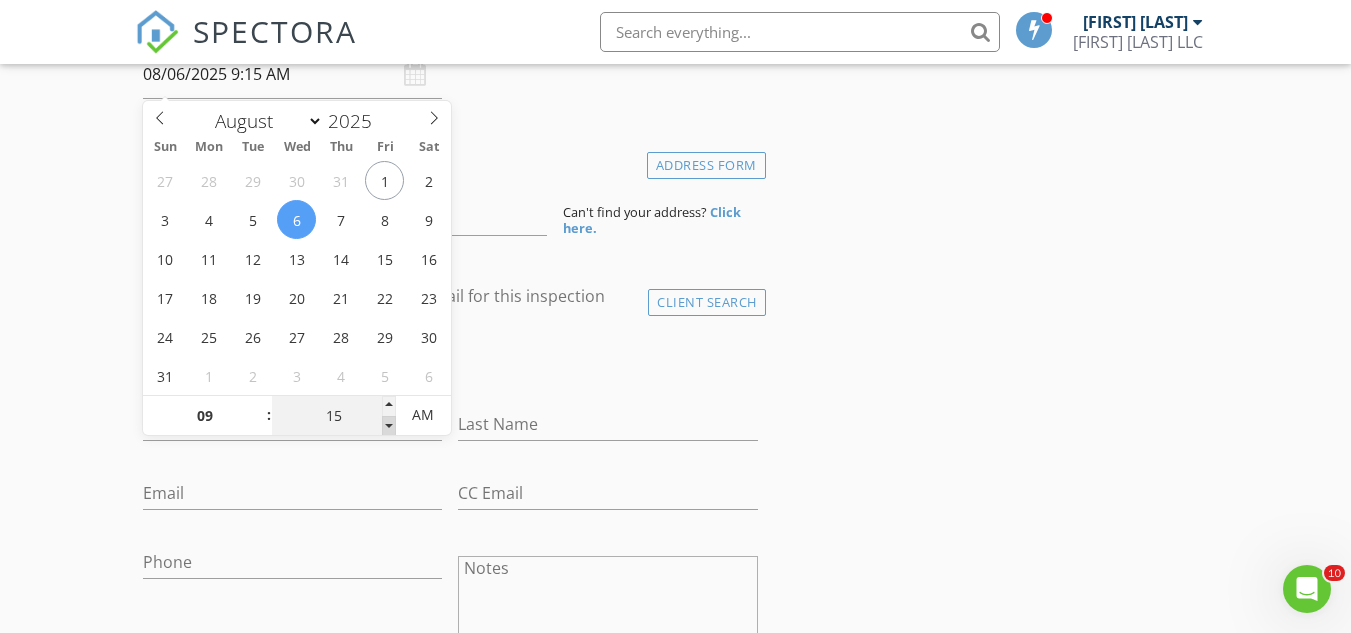 click at bounding box center [389, 426] 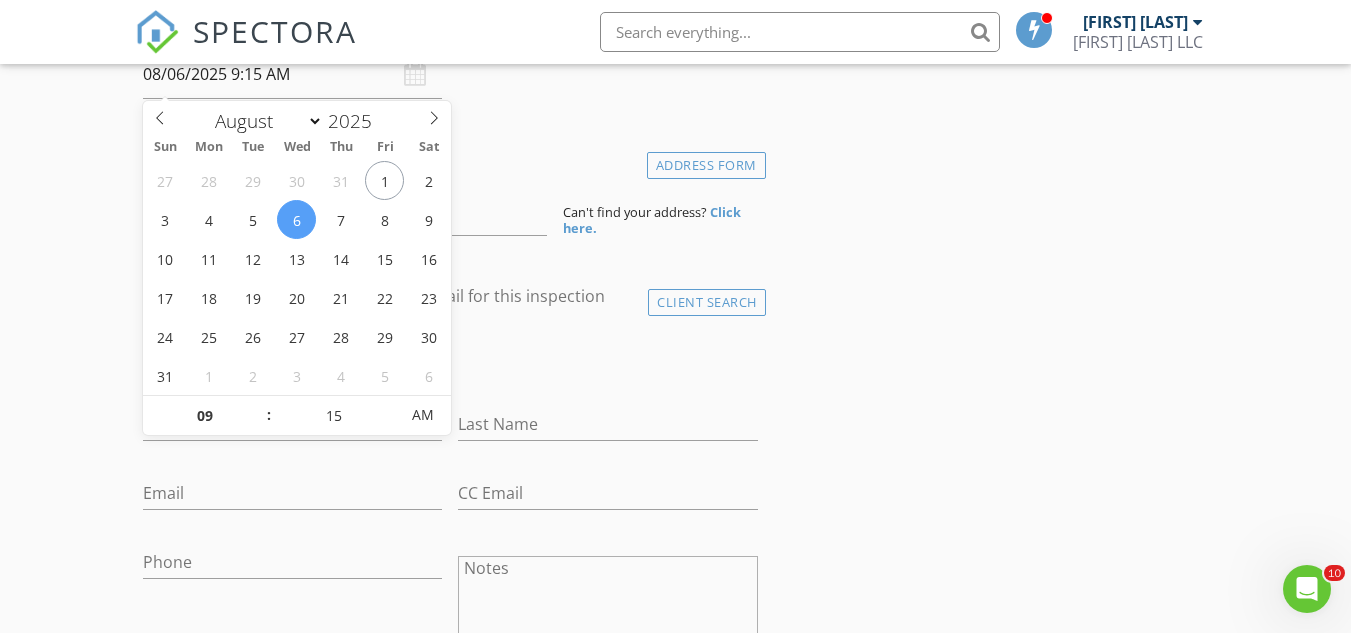 click on "New Inspection
Click here to use the New Order Form
INSPECTOR(S)
check_box   Kyle Milligan   PRIMARY   Kyle Milligan arrow_drop_down   check_box Kyle Milligan specifically requested
Date/Time
08/06/2025 9:15 AM
Location
Address Form       Can't find your address?   Click here.
client
check_box Enable Client CC email for this inspection   Client Search     check_box_outline_blank Client is a Company/Organization     First Name   Last Name   Email   CC Email   Phone           Notes   Private Notes
ADD ADDITIONAL client
SERVICES
check_box_outline_blank   Residential Home Inspection   check_box_outline_blank   Radon Testing - (W/ Home Inspection)    48 Hour Analysis of Radon Content in Home check_box_outline_blank   Radon Testing - (W/O Home Inspection)" at bounding box center (675, 1331) 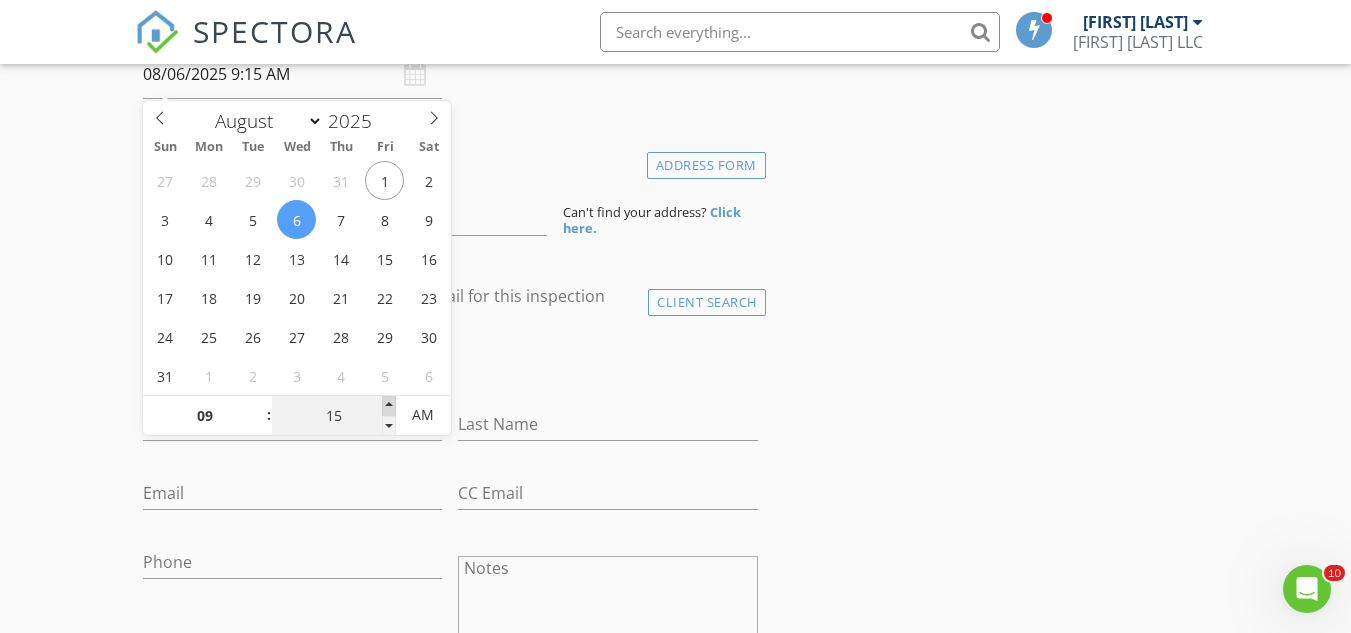 type on "20" 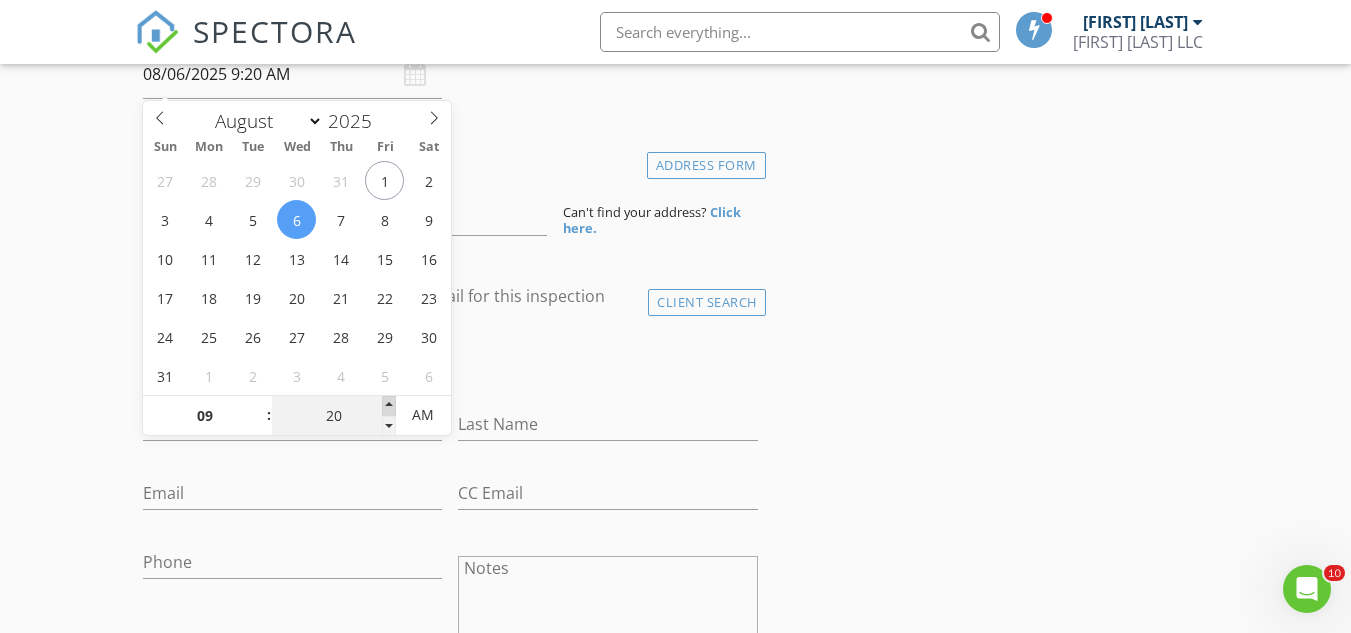 click at bounding box center [389, 406] 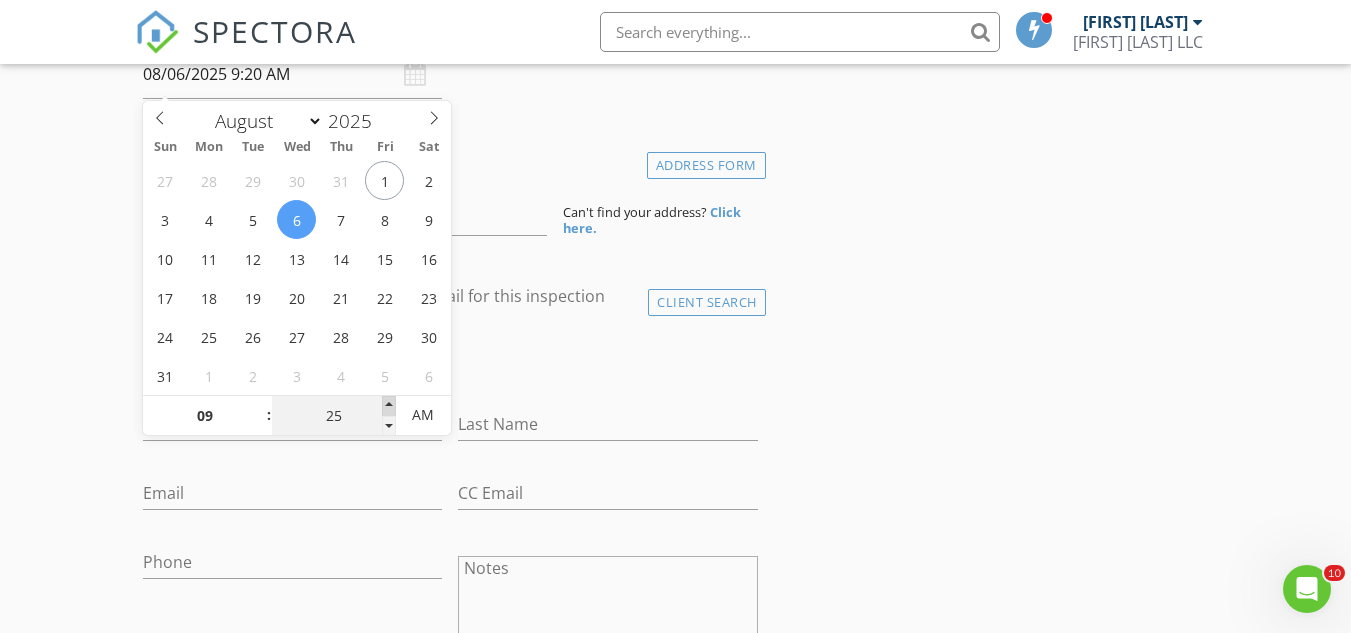 type on "08/06/2025 9:25 AM" 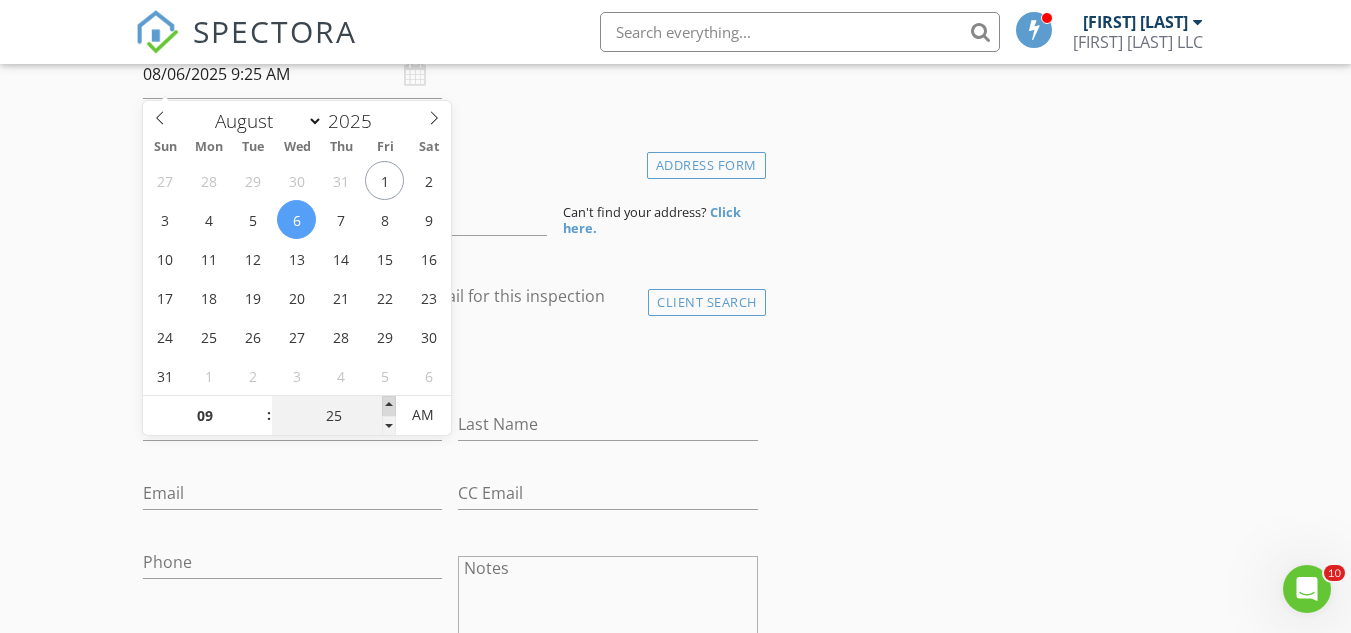 click at bounding box center [389, 406] 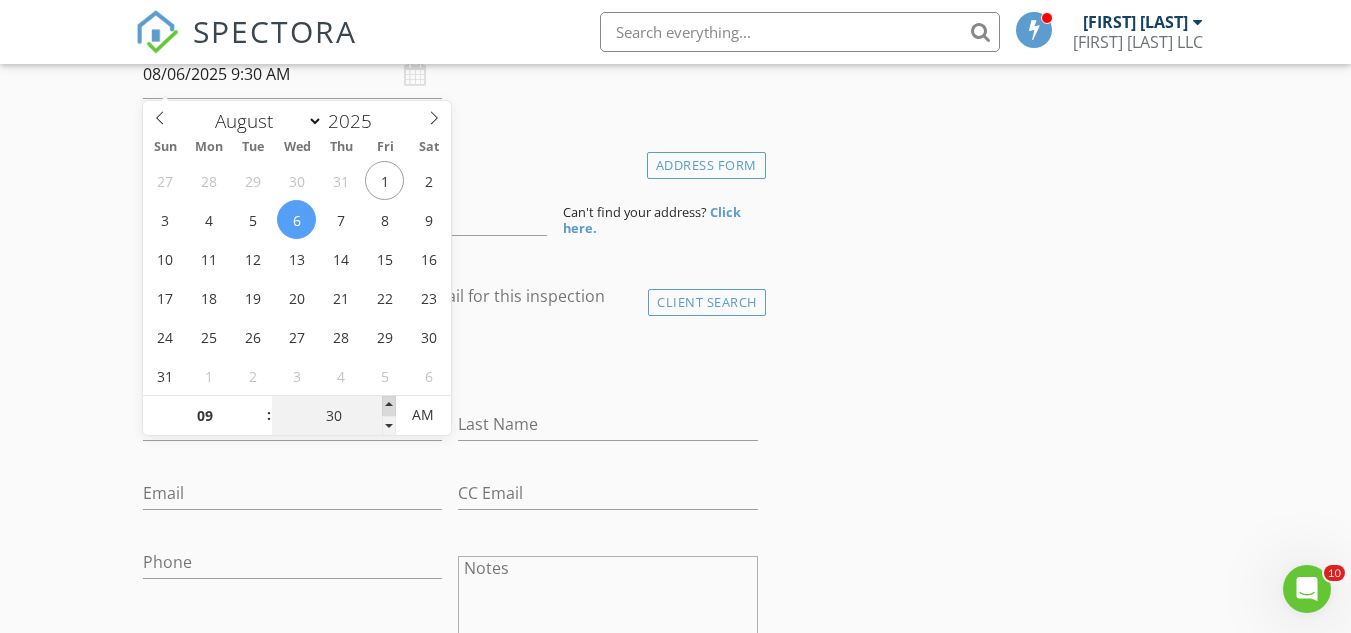 click at bounding box center [389, 406] 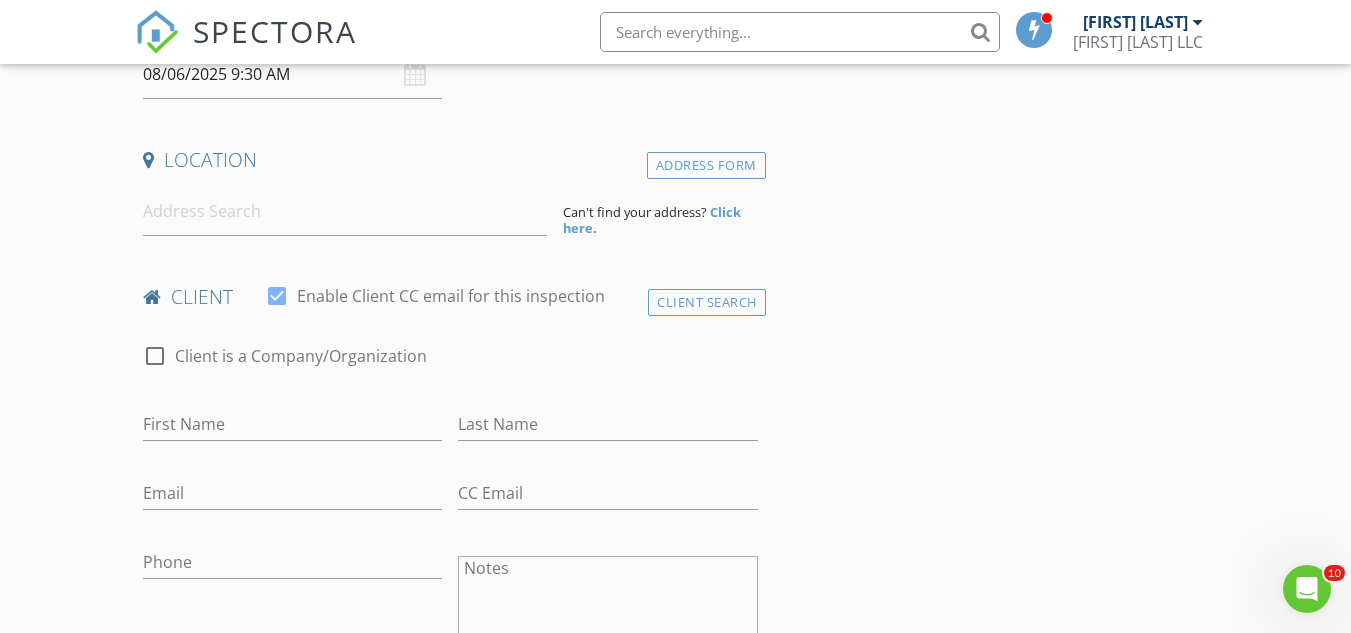 click on "New Inspection
Click here to use the New Order Form
INSPECTOR(S)
check_box   Kyle Milligan   PRIMARY   Kyle Milligan arrow_drop_down   check_box Kyle Milligan specifically requested
Date/Time
08/06/2025 9:30 AM
Location
Address Form       Can't find your address?   Click here.
client
check_box Enable Client CC email for this inspection   Client Search     check_box_outline_blank Client is a Company/Organization     First Name   Last Name   Email   CC Email   Phone           Notes   Private Notes
ADD ADDITIONAL client
SERVICES
check_box_outline_blank   Residential Home Inspection   check_box_outline_blank   Radon Testing - (W/ Home Inspection)    48 Hour Analysis of Radon Content in Home check_box_outline_blank   Radon Testing - (W/O Home Inspection)" at bounding box center [675, 1331] 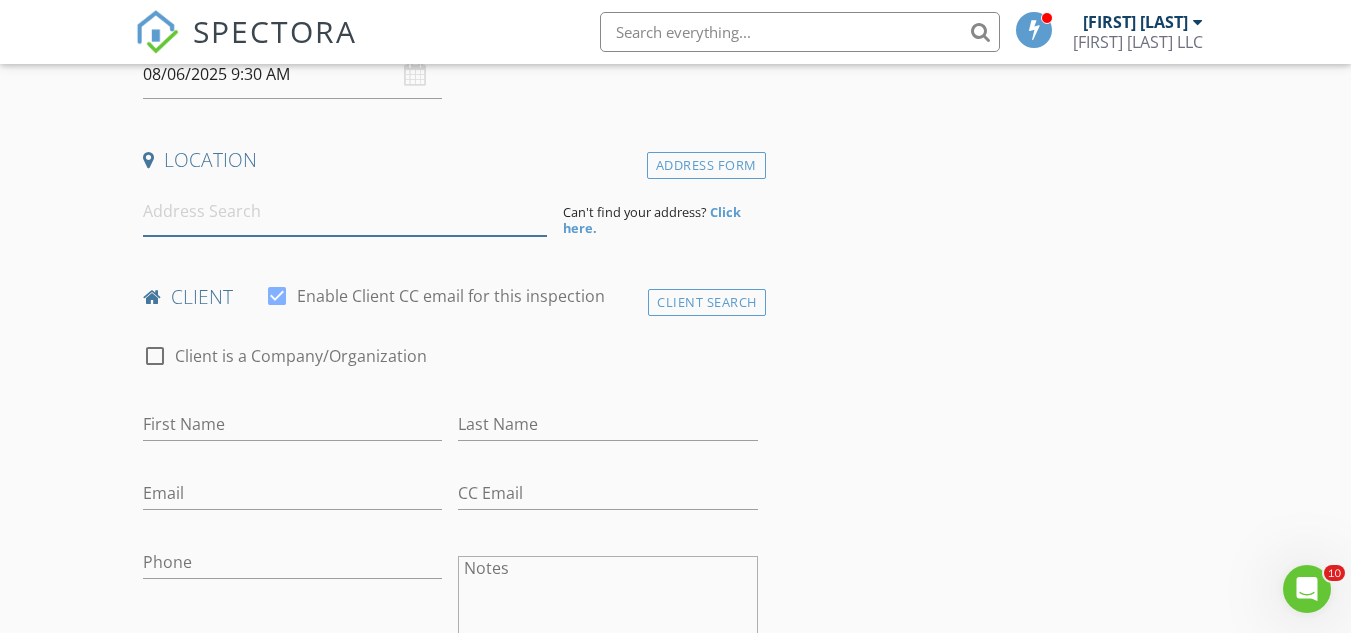 click at bounding box center [345, 211] 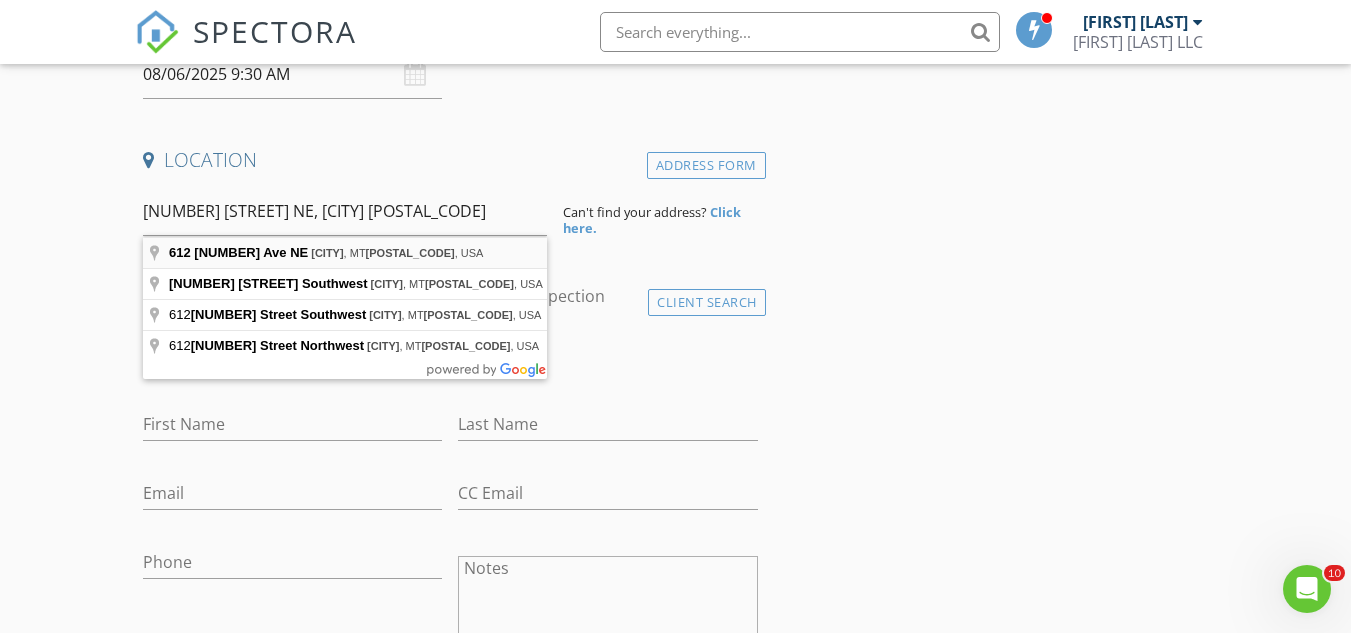 type on "612 25th Ave NE, Great Falls, MT 59404, USA" 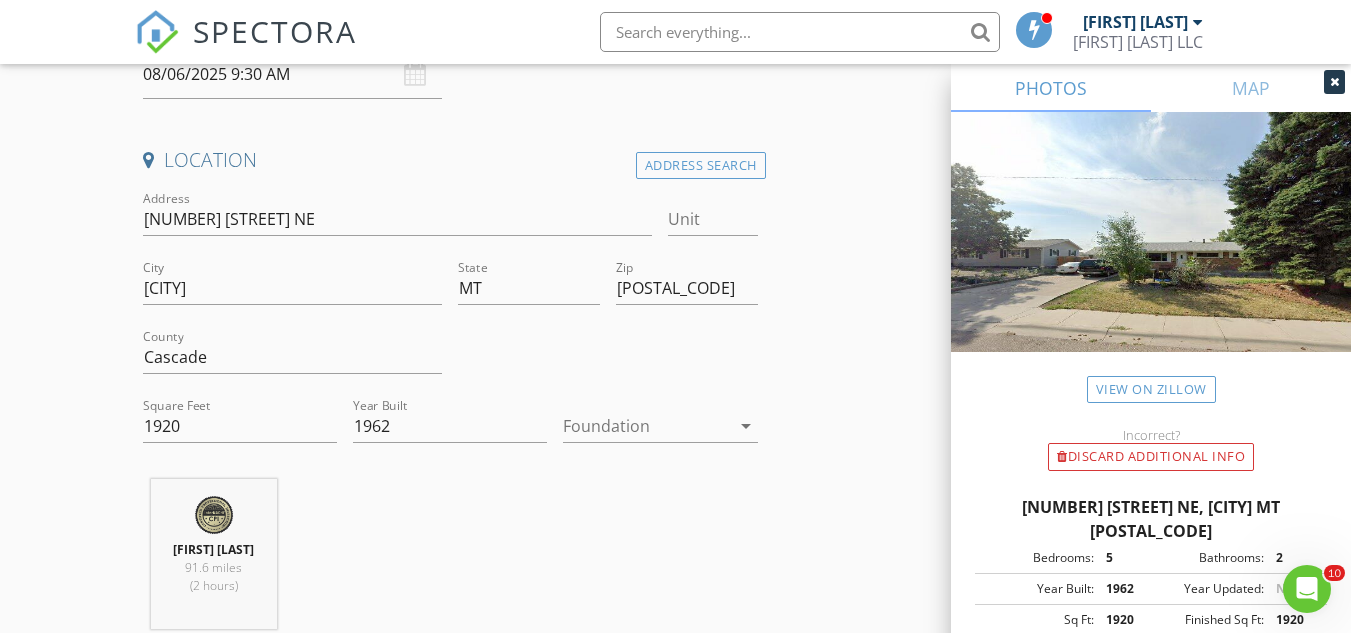 scroll, scrollTop: 600, scrollLeft: 0, axis: vertical 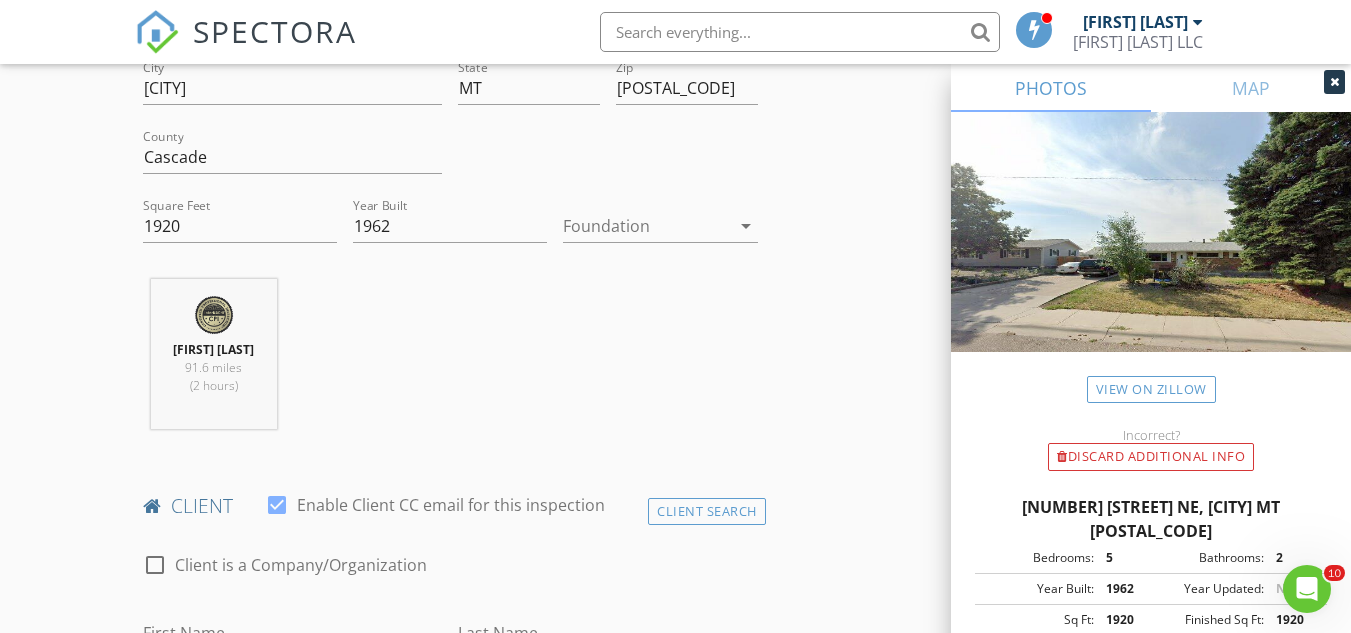 click at bounding box center (646, 226) 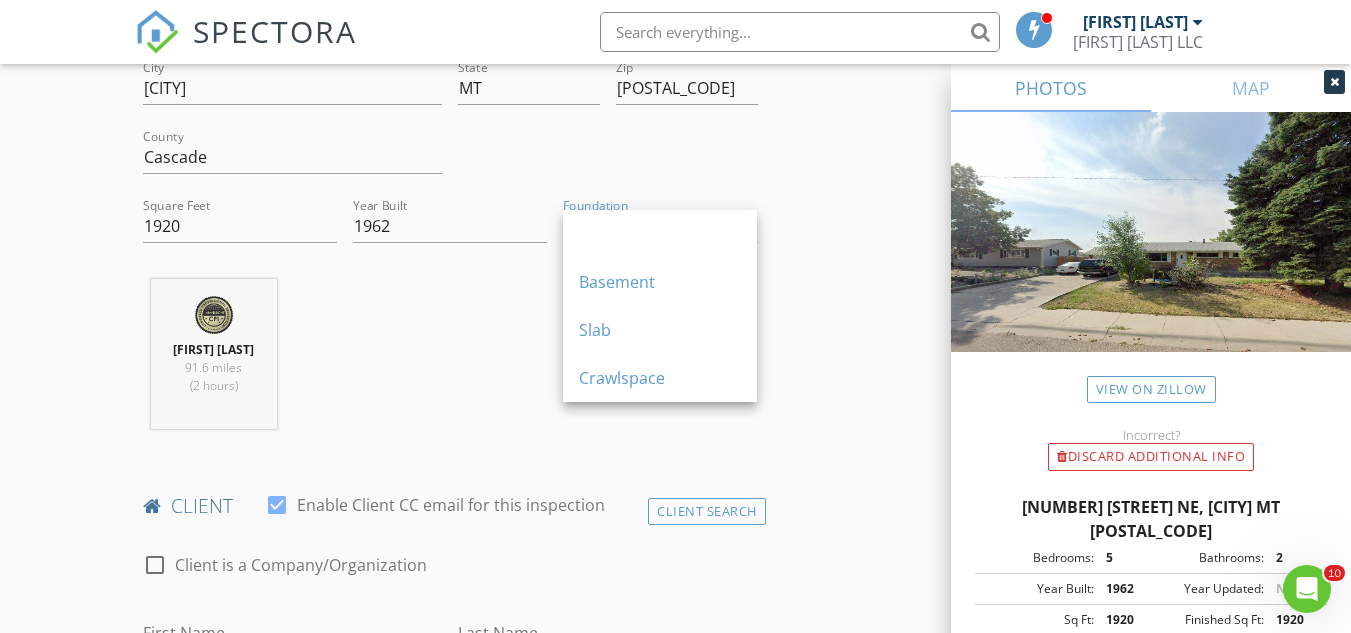 click on "Kyle Milligan     91.6 miles     (2 hours)" at bounding box center (450, 362) 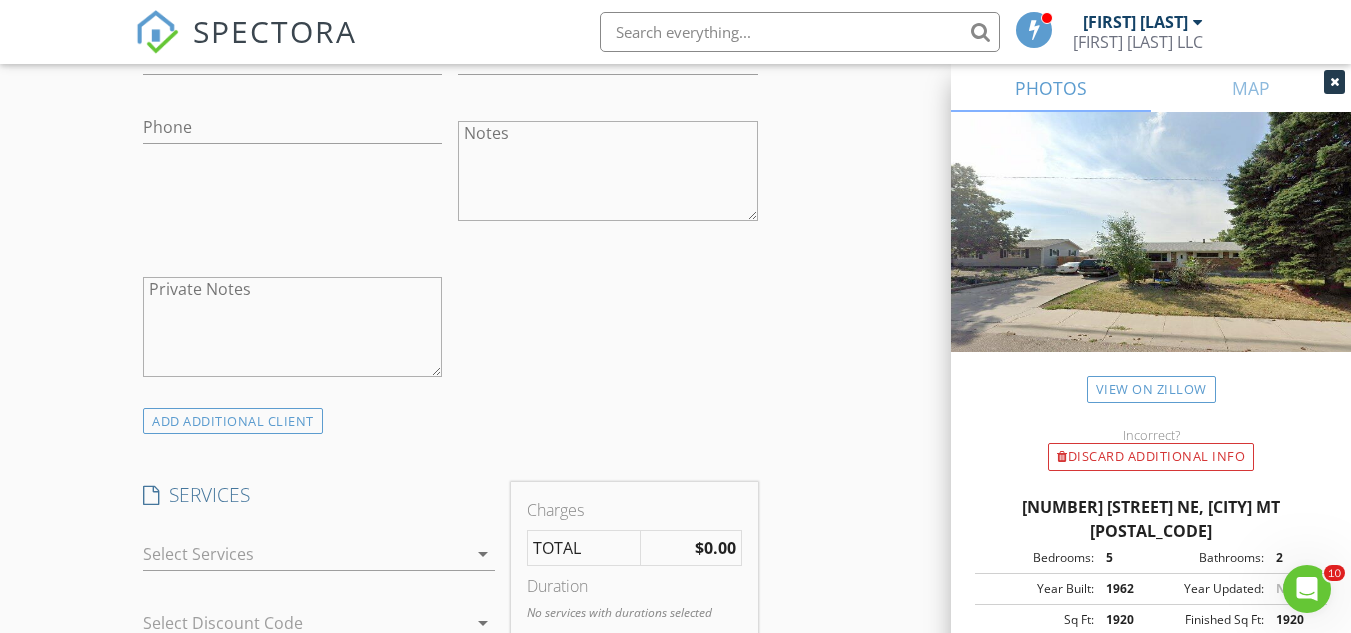 scroll, scrollTop: 1000, scrollLeft: 0, axis: vertical 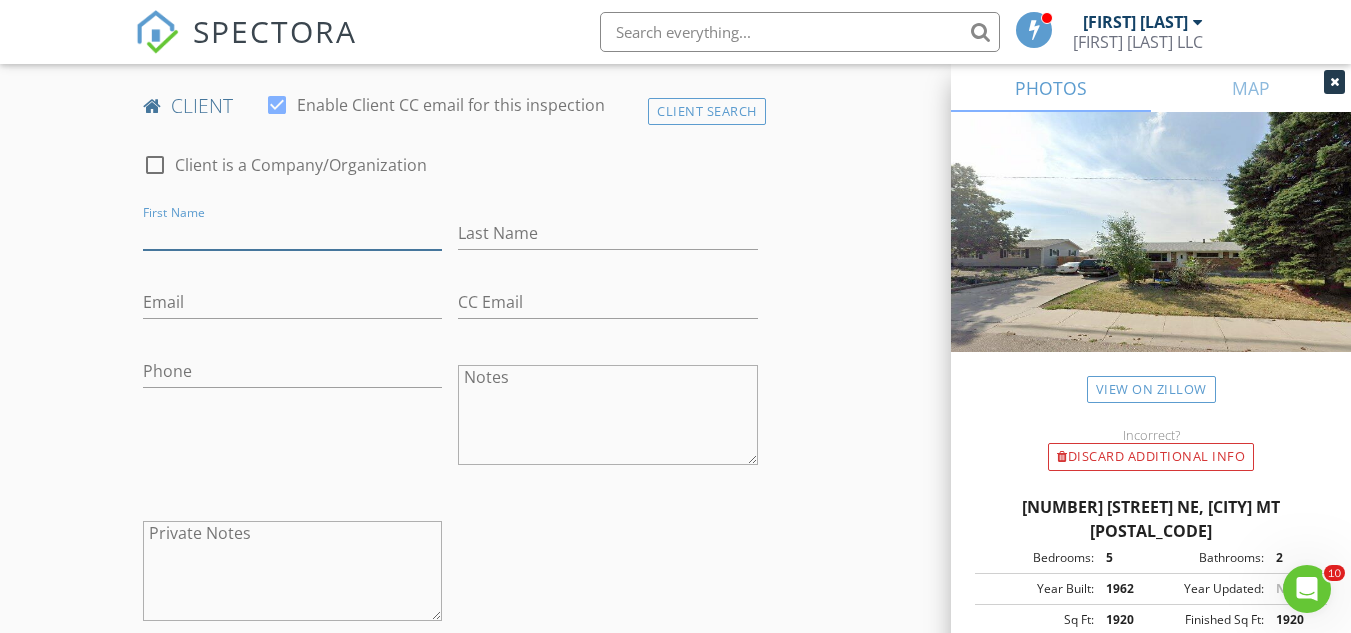 click on "First Name" at bounding box center (292, 233) 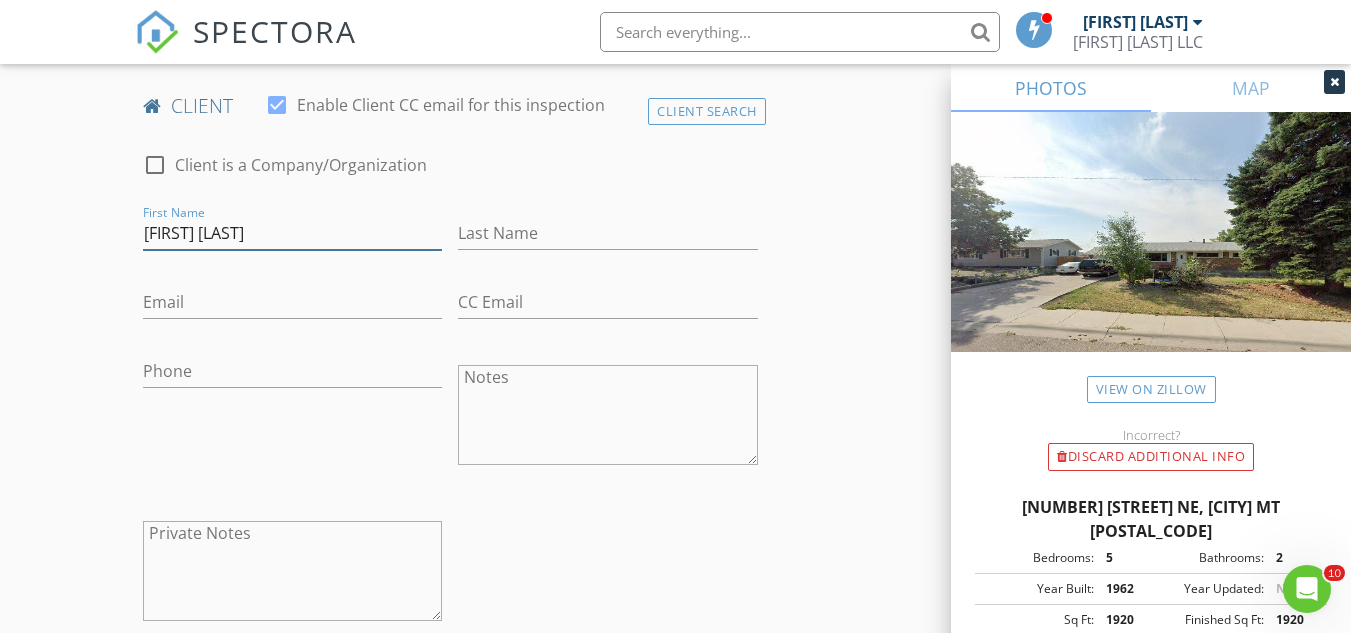 drag, startPoint x: 178, startPoint y: 229, endPoint x: 272, endPoint y: 222, distance: 94.26028 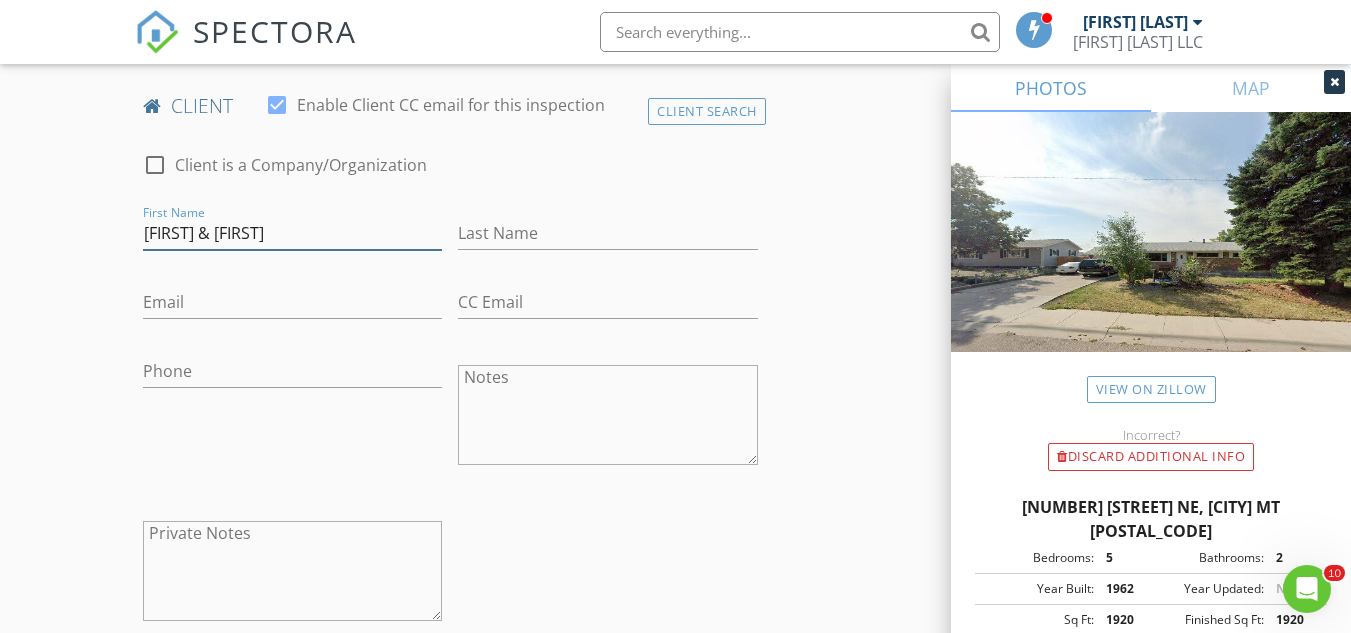 type on "Josh & Katie" 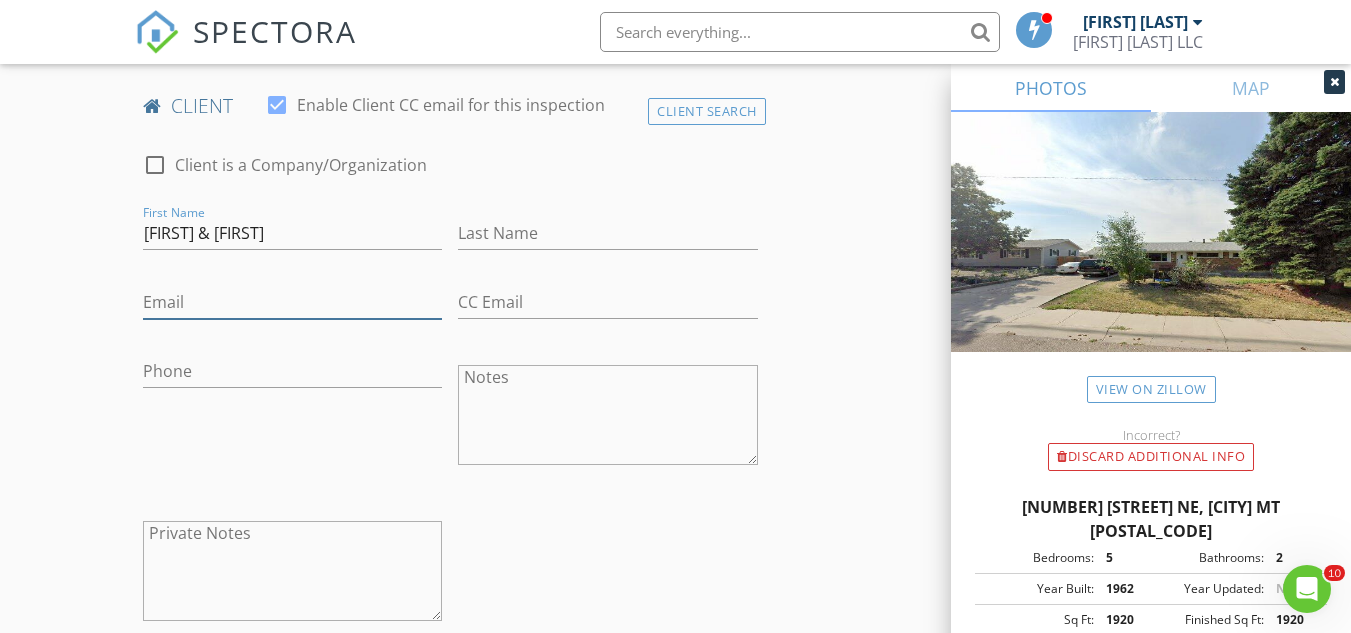 click on "Email" at bounding box center [292, 302] 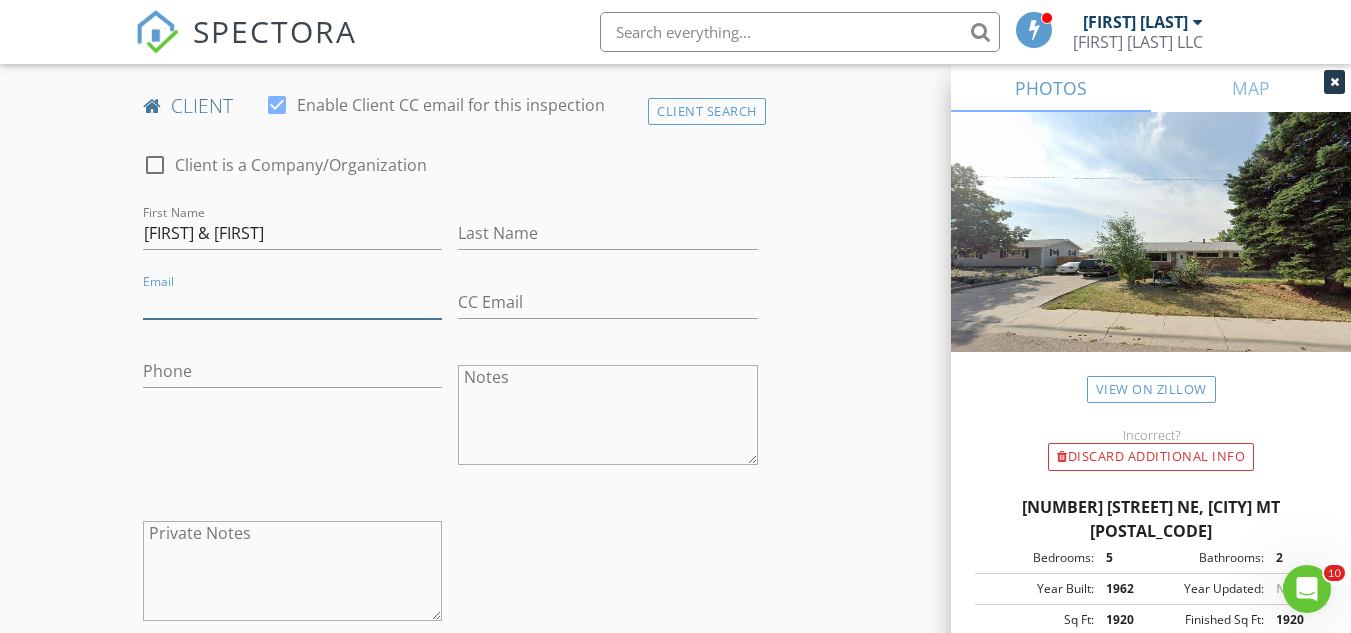 paste on "jgrounded@gmail.com" 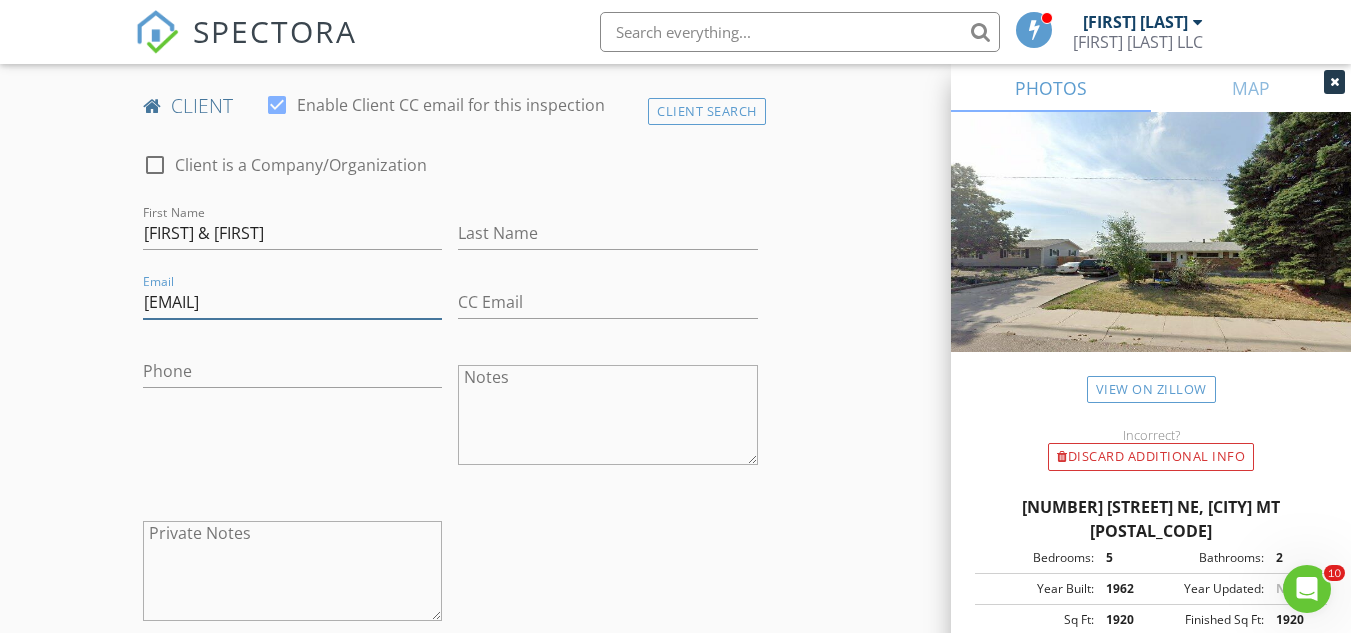 type on "jgrounded@gmail.com" 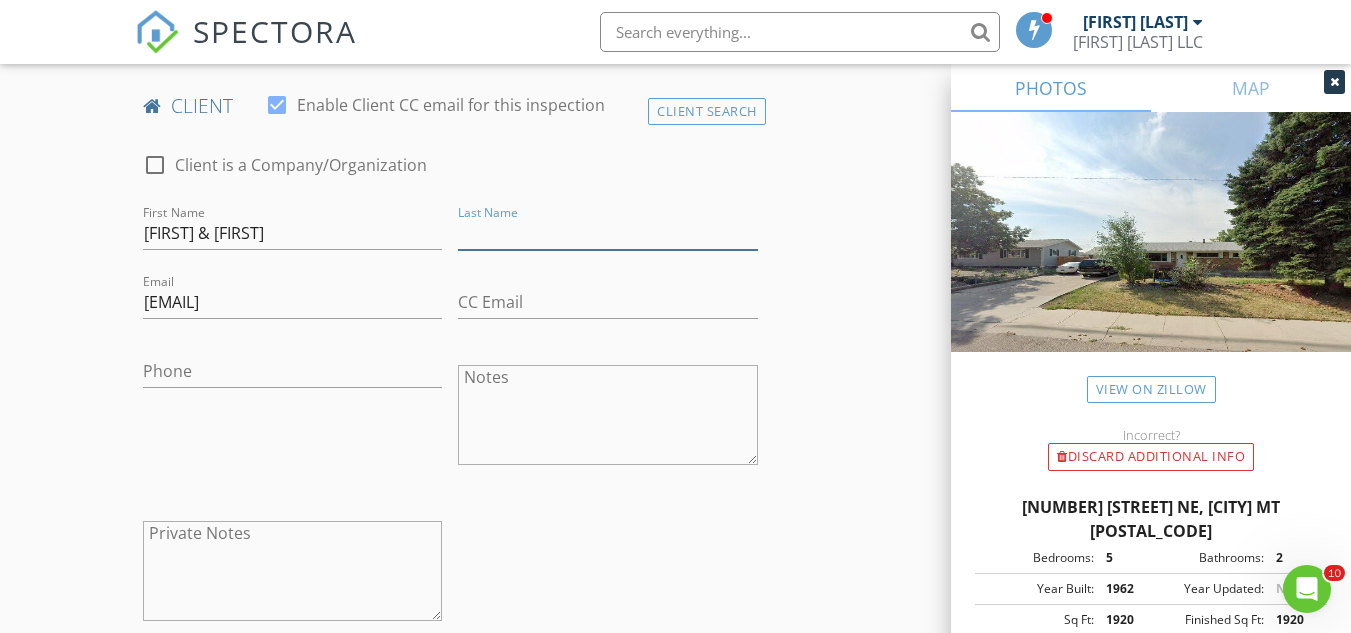 paste on "jgrounded@gmail.com" 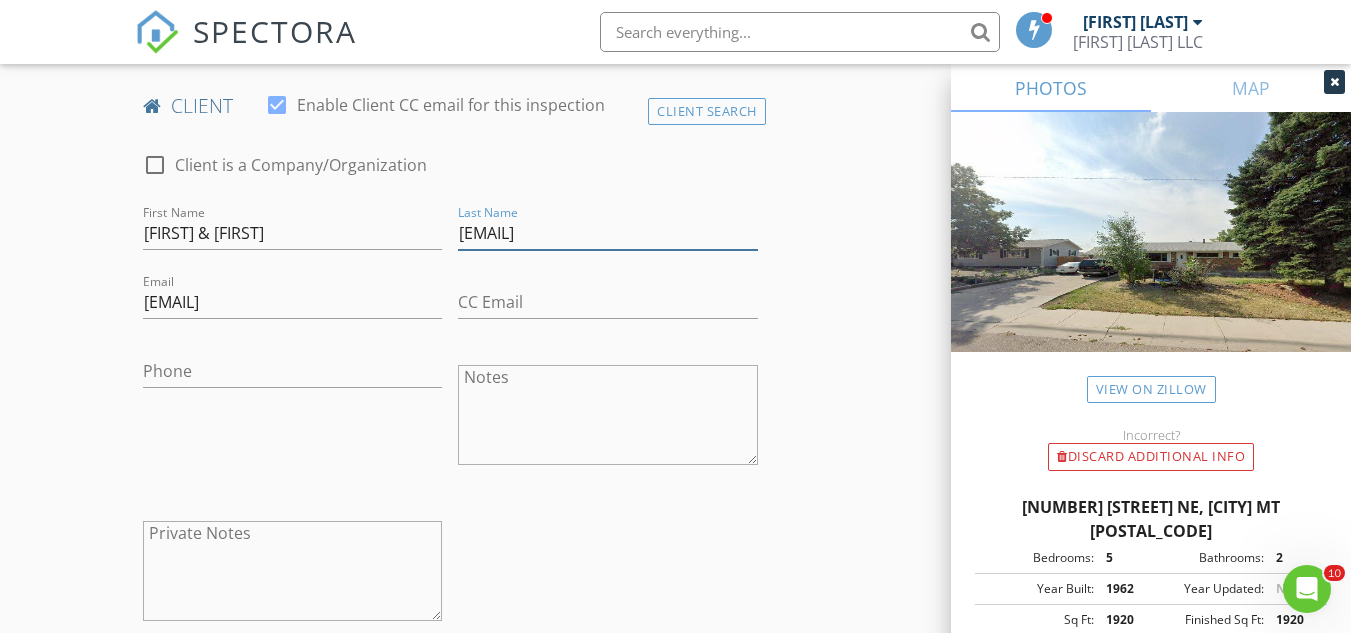 drag, startPoint x: 639, startPoint y: 231, endPoint x: 445, endPoint y: 250, distance: 194.92819 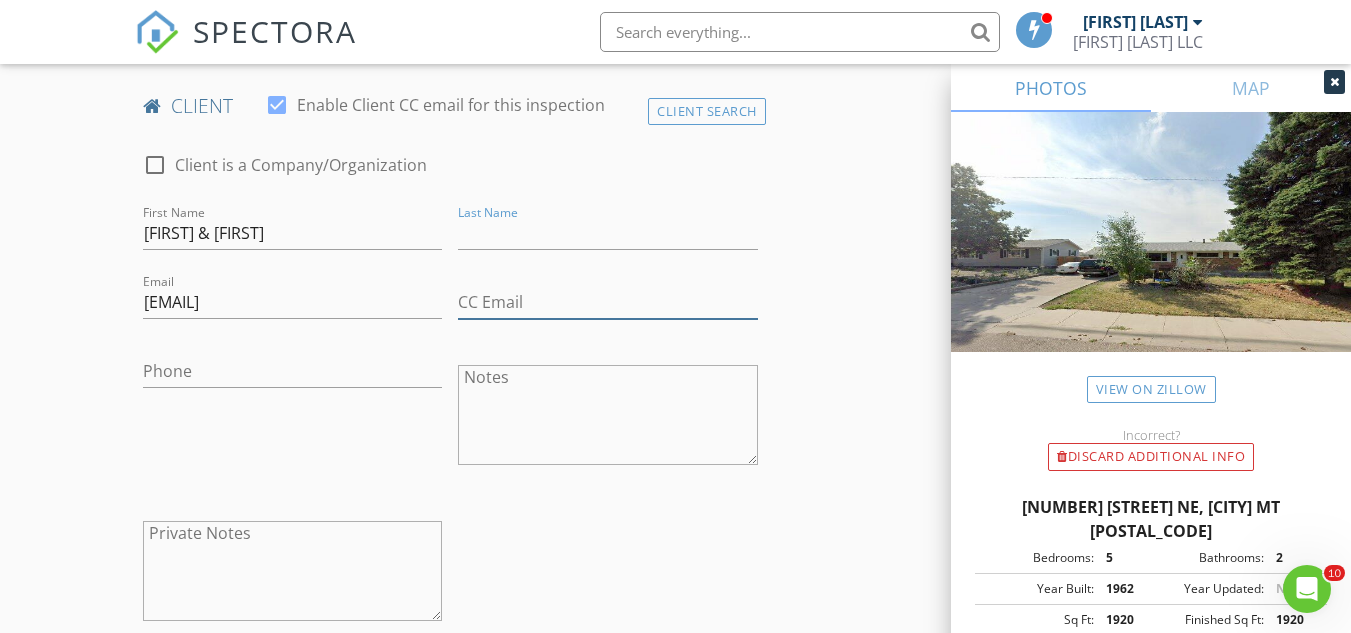 click on "CC Email" at bounding box center (607, 302) 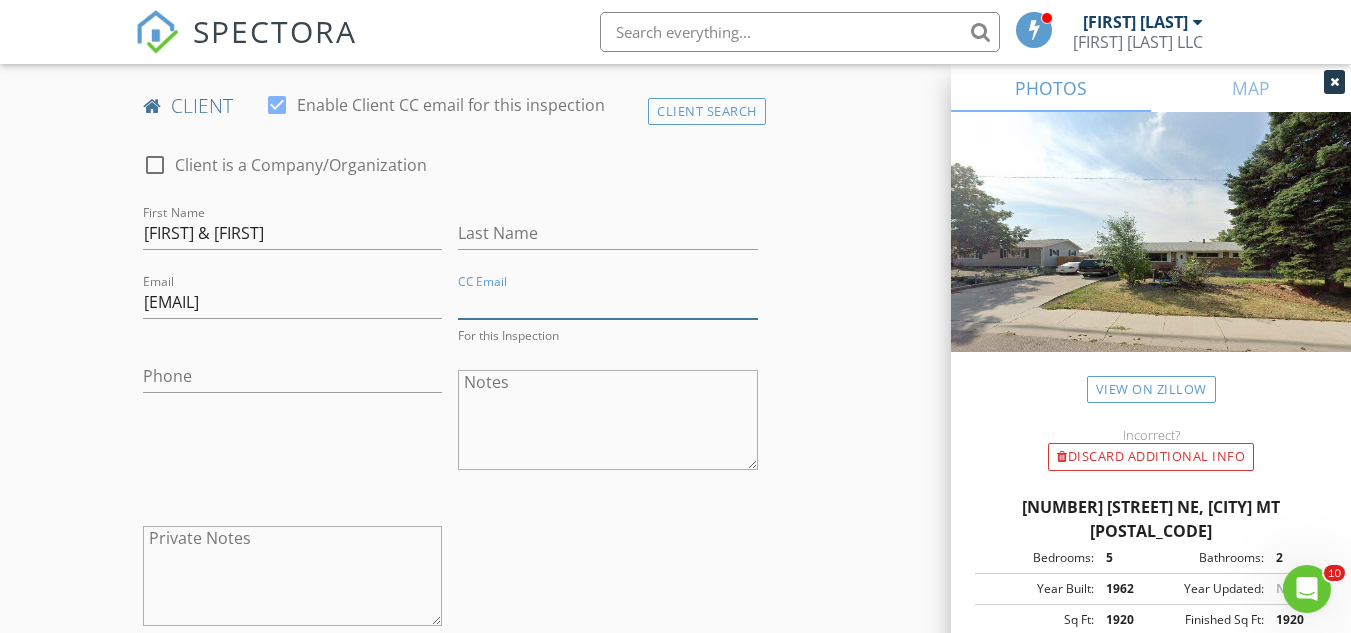 paste on "katielindley602@gmail.com" 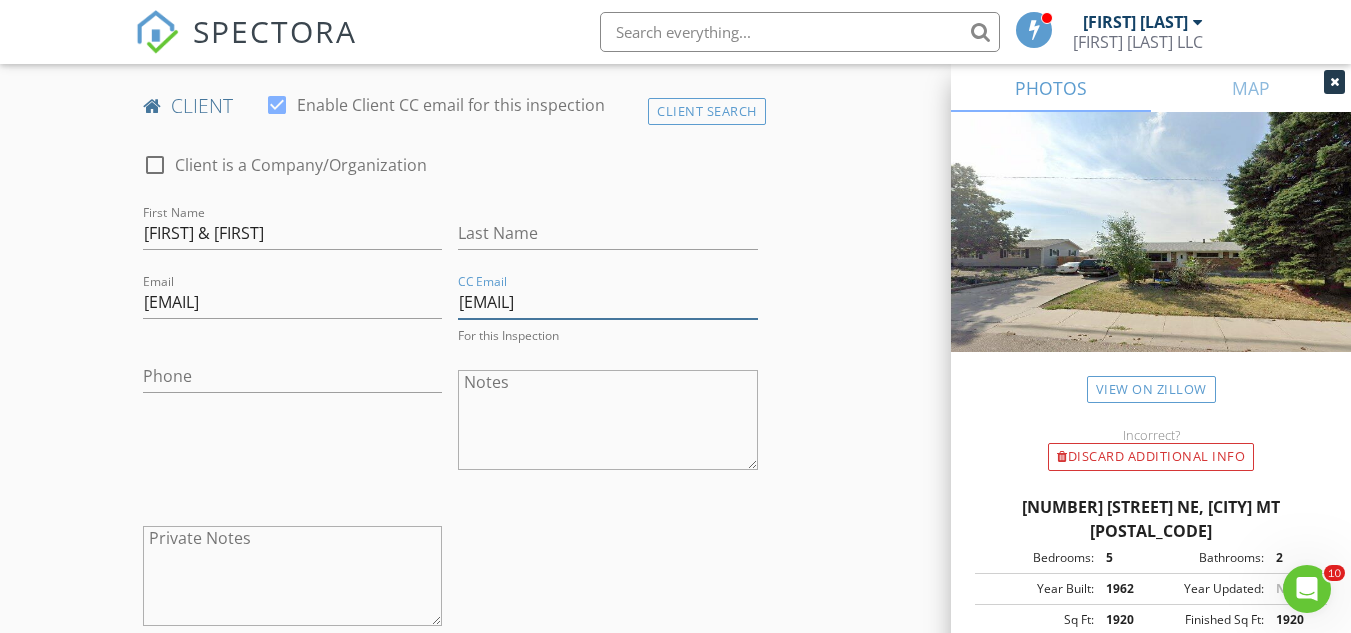 type on "katielindley602@gmail.com" 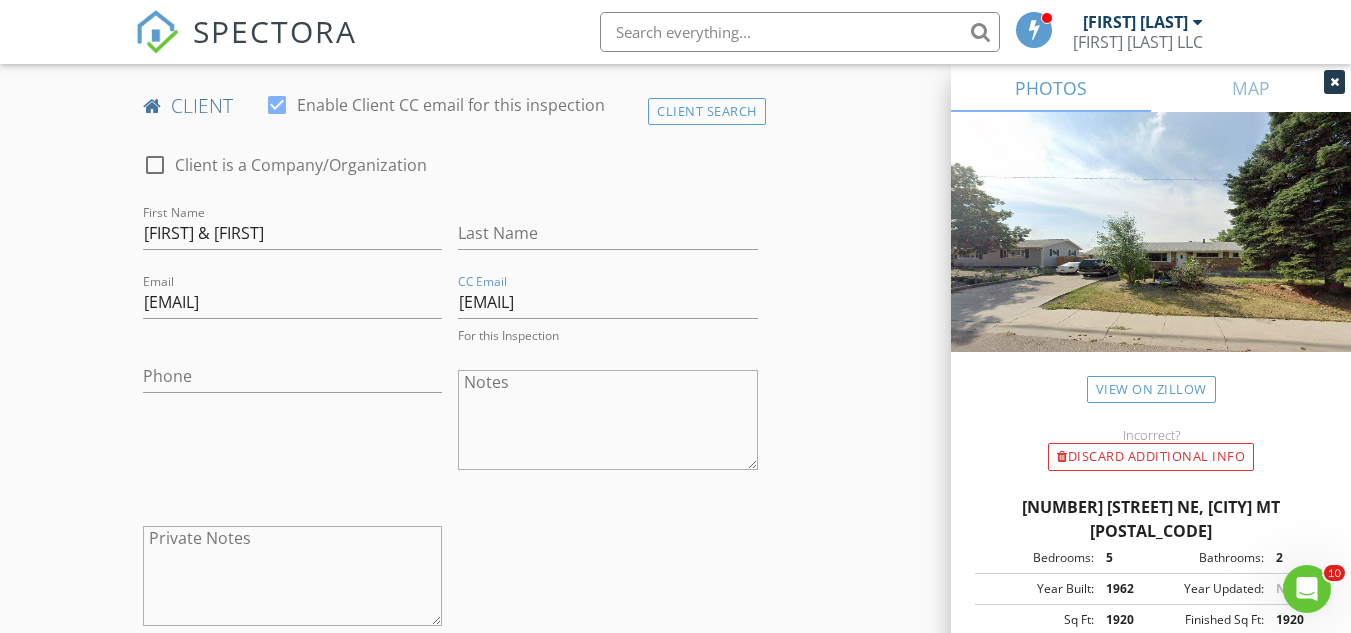 click on "Phone" at bounding box center (292, 422) 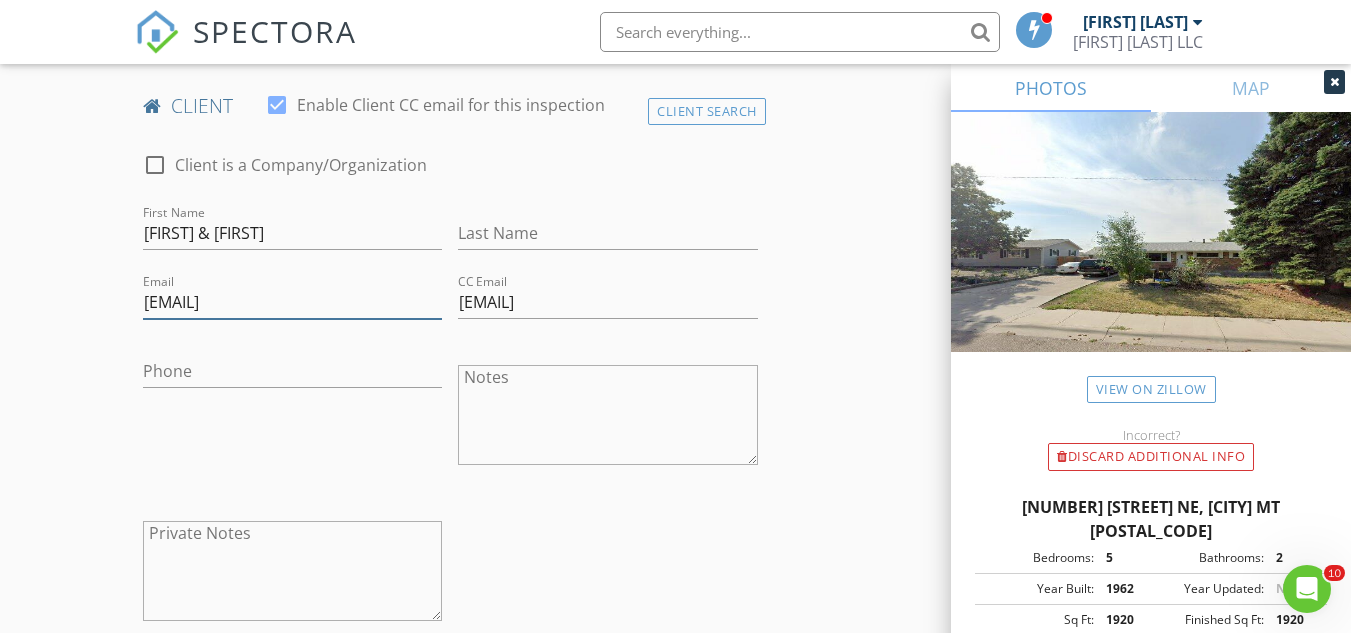 click on "jgrounded@gmail.com" at bounding box center [292, 302] 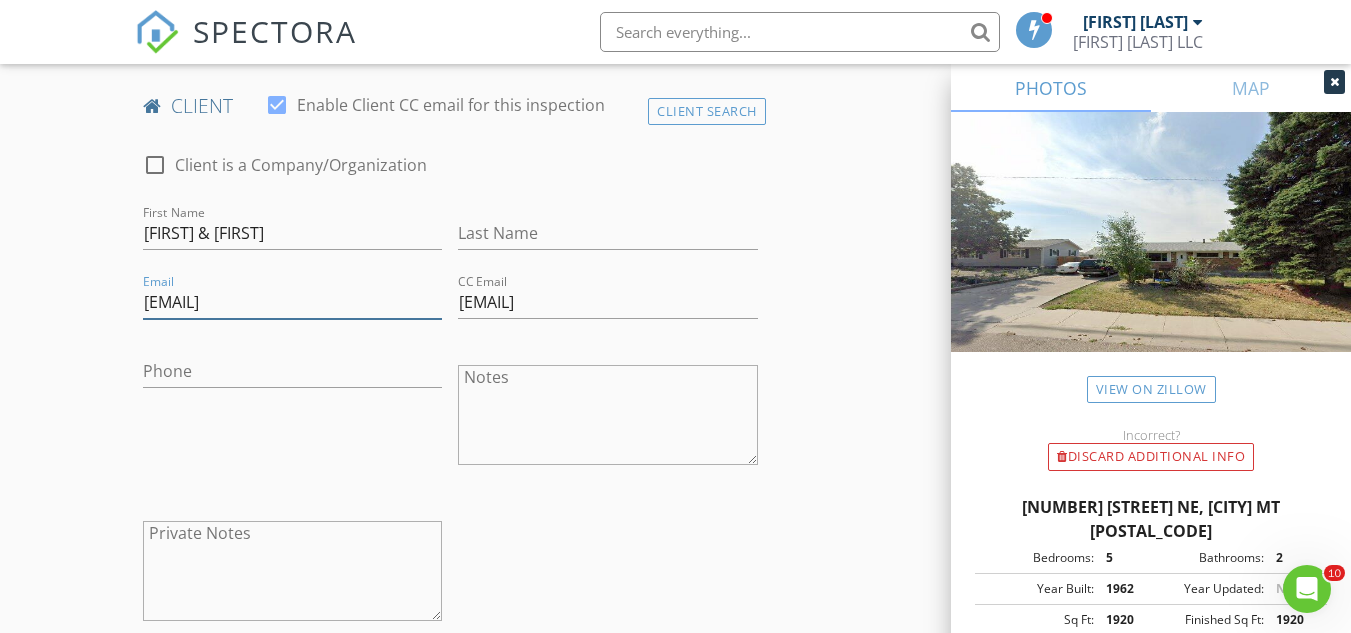 paste on "katielindley602@gmail.com" 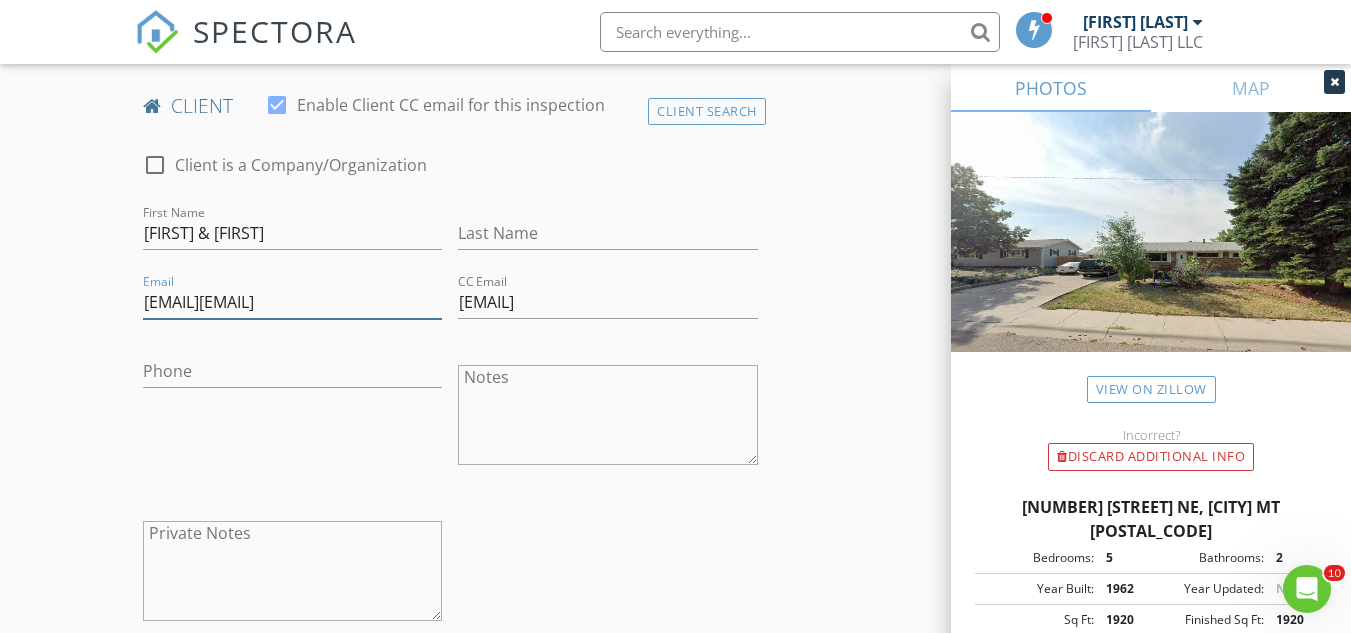 scroll, scrollTop: 0, scrollLeft: 74, axis: horizontal 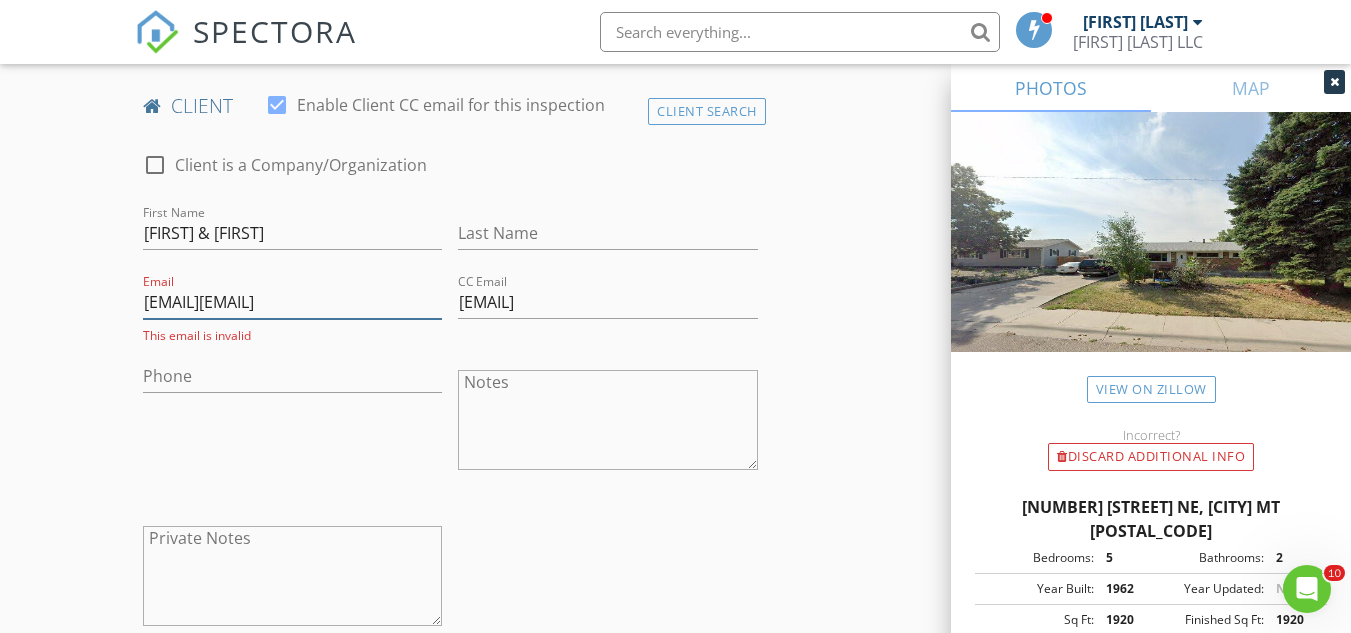 click on "jgrounded@gmail.comkatielindley602@gmail.com" at bounding box center (292, 302) 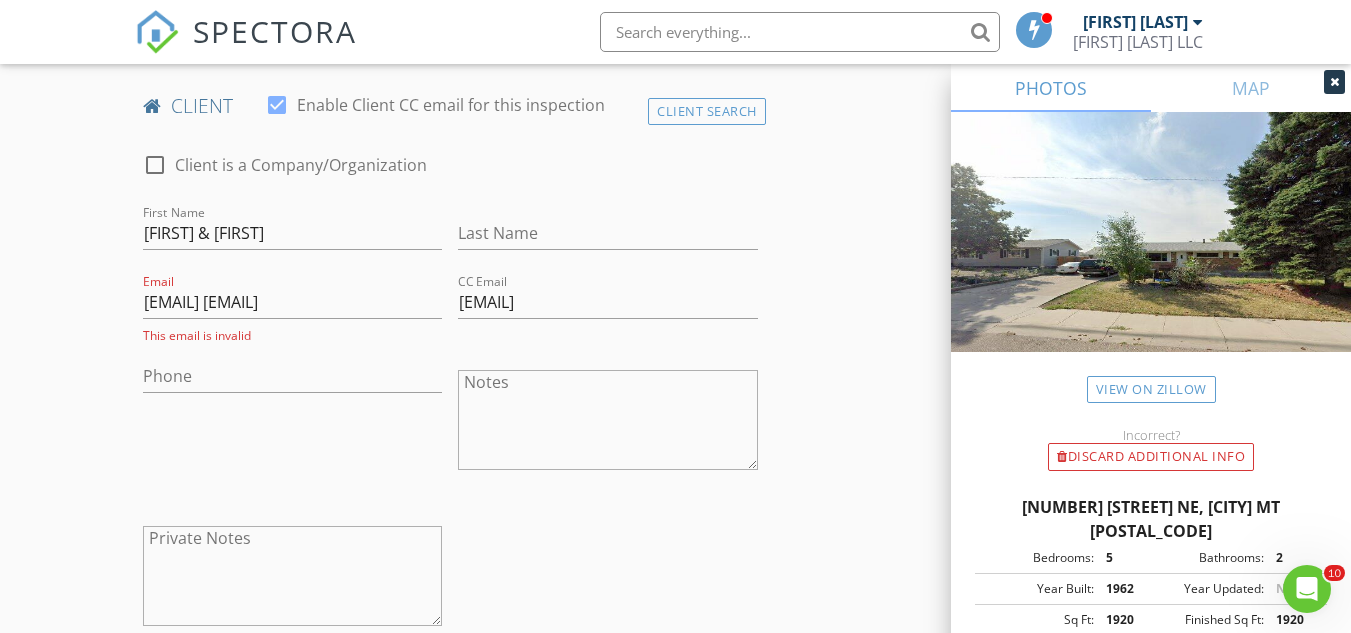 click on "Phone" at bounding box center [292, 386] 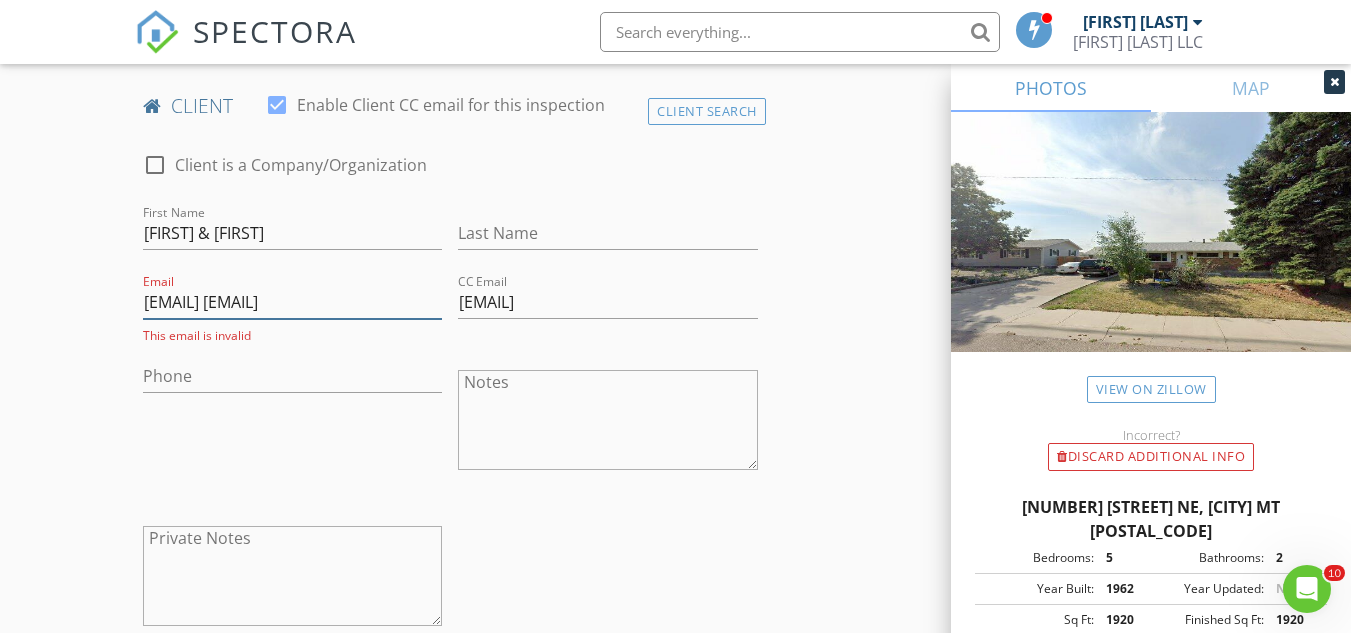 scroll, scrollTop: 0, scrollLeft: 78, axis: horizontal 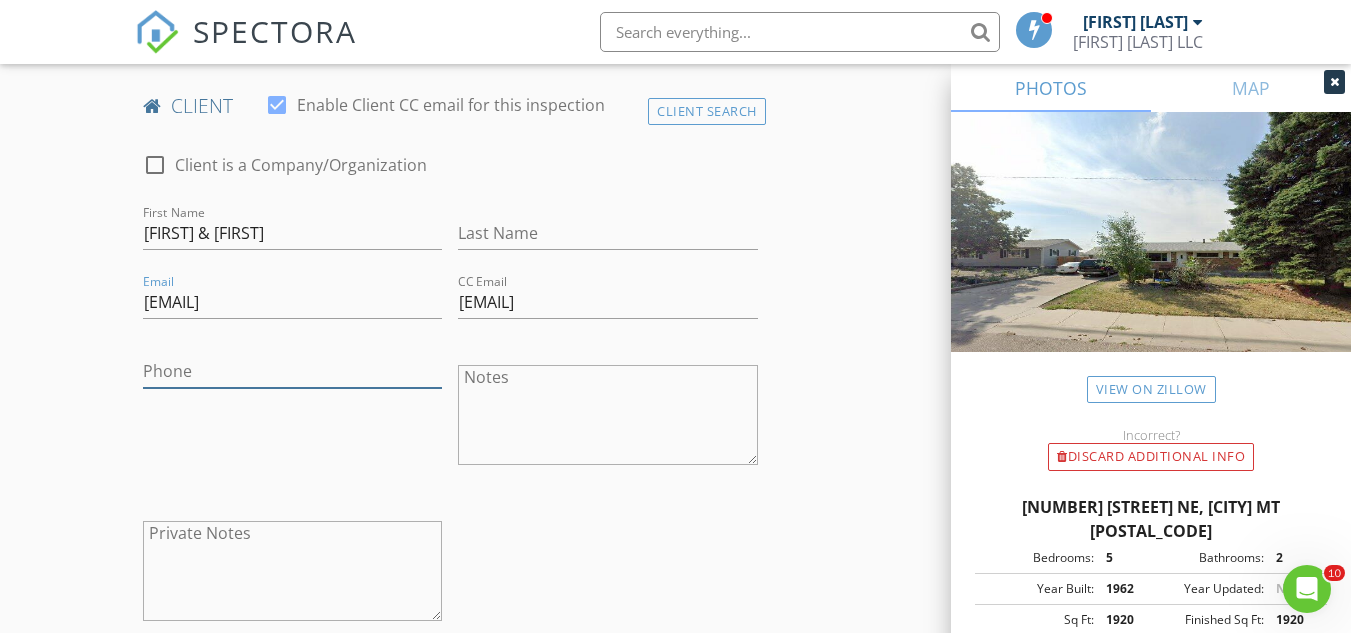 click on "Phone" at bounding box center (292, 371) 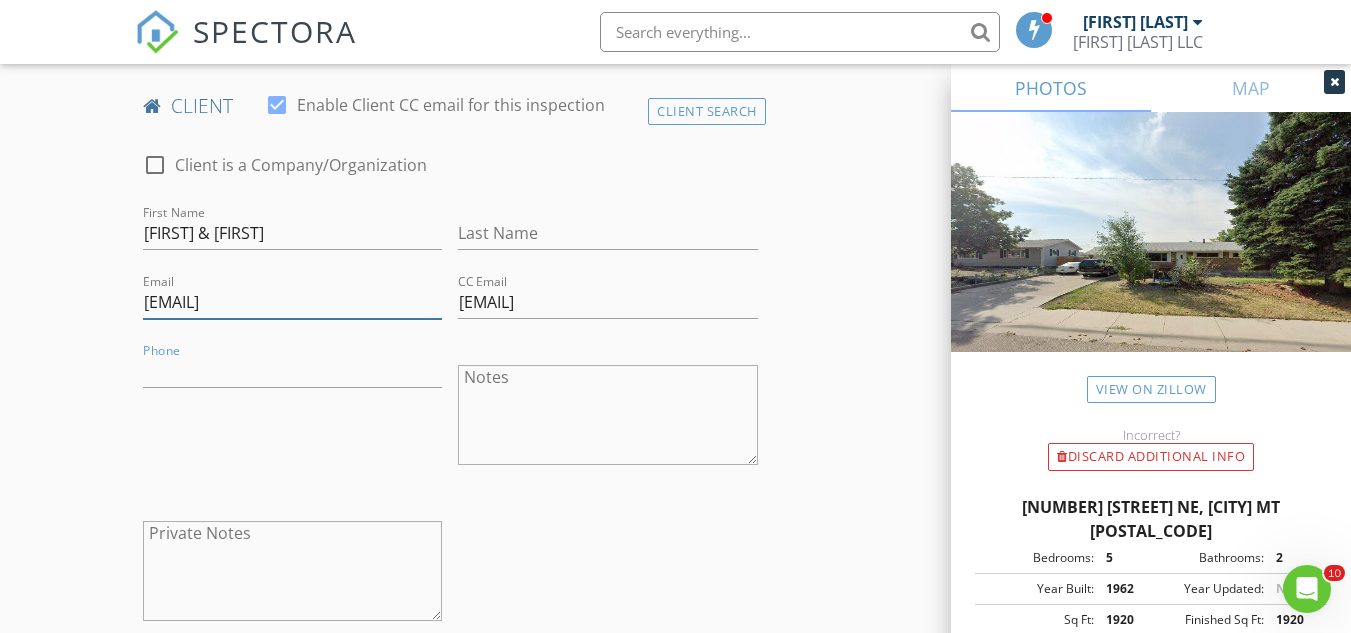 click on "jgrounded@gmail.co" at bounding box center (292, 302) 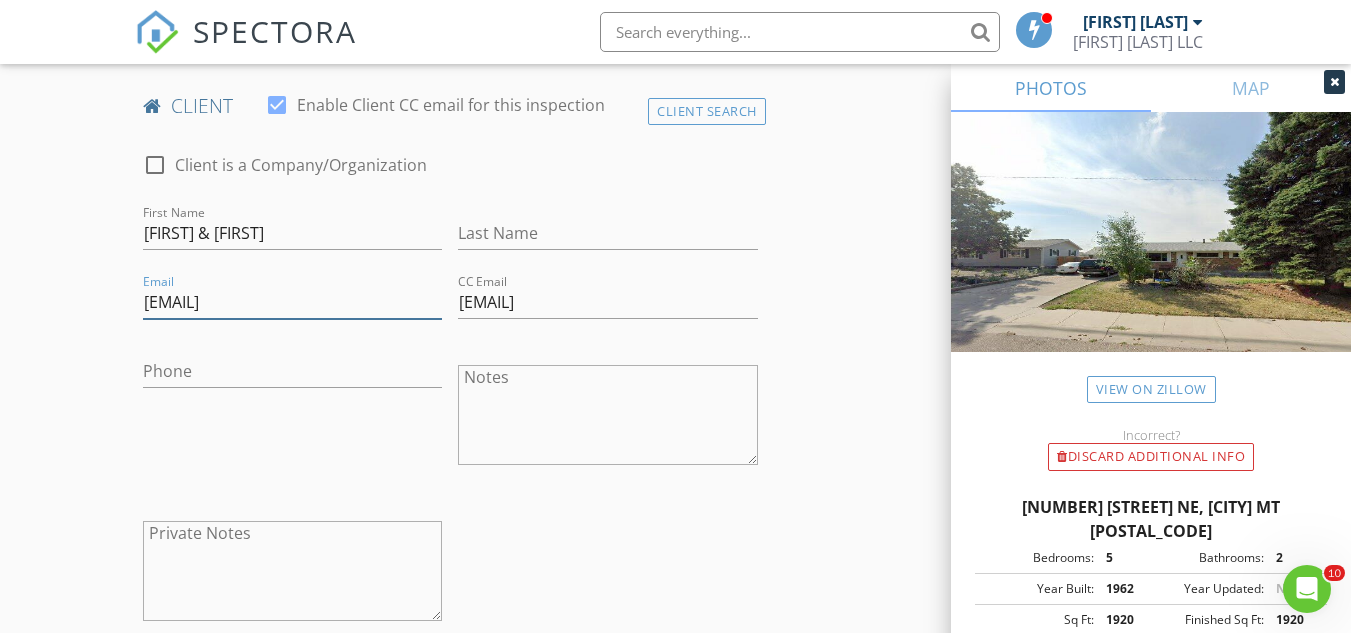 type on "jgrounded@gmail.com" 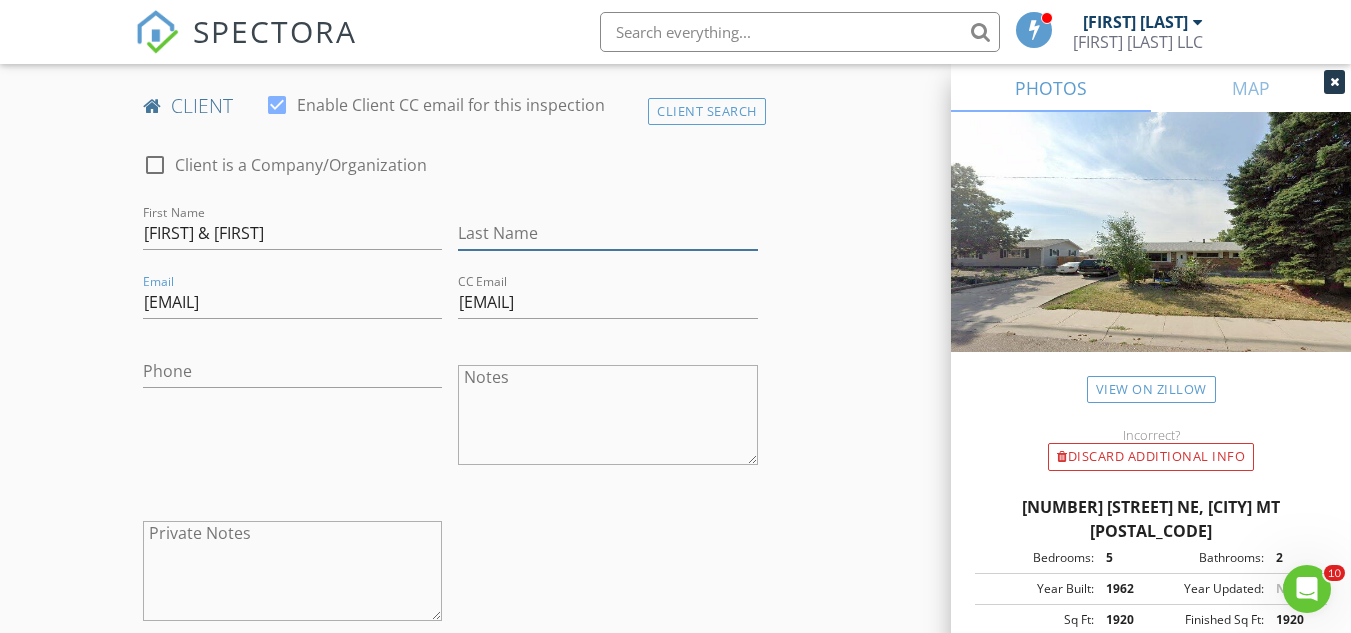 click on "Last Name" at bounding box center (607, 233) 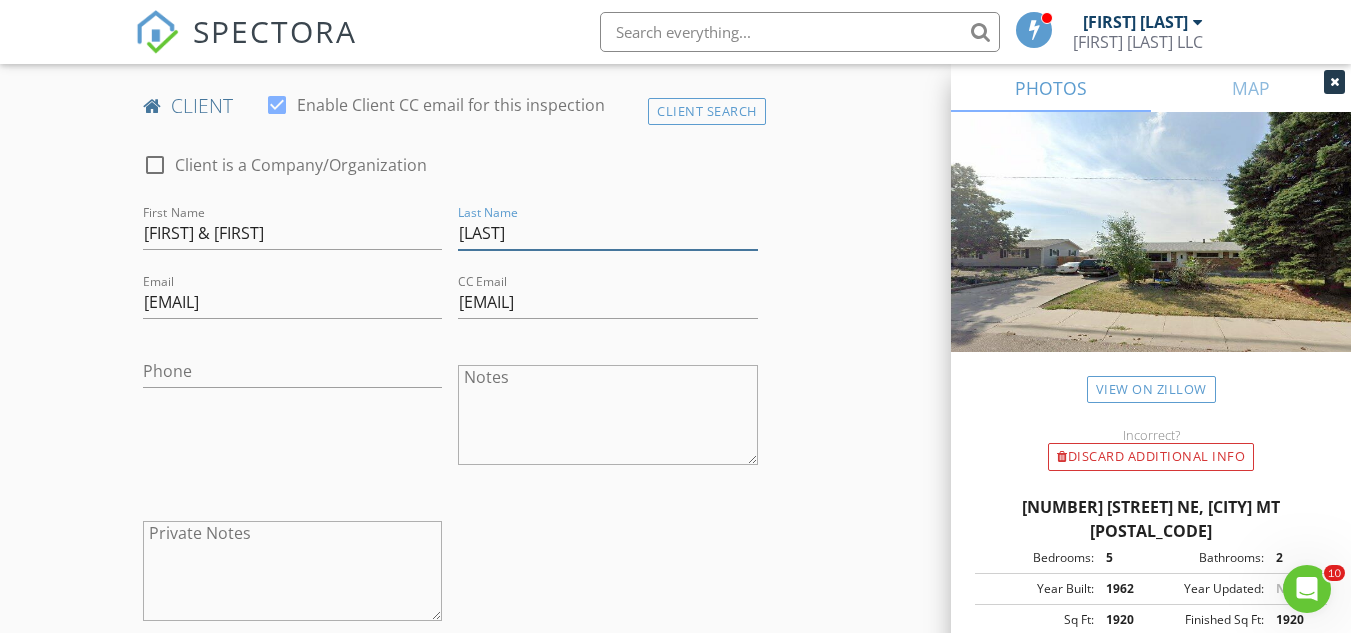 type on "Lindley" 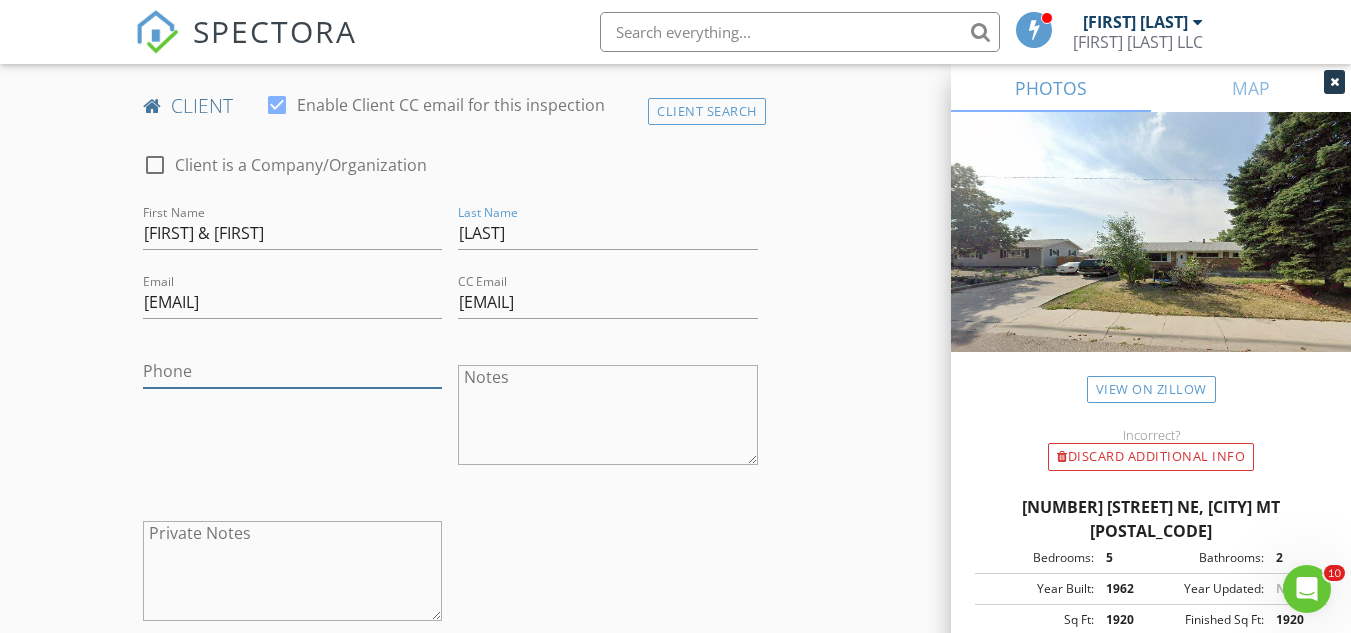 click on "Phone" at bounding box center (292, 371) 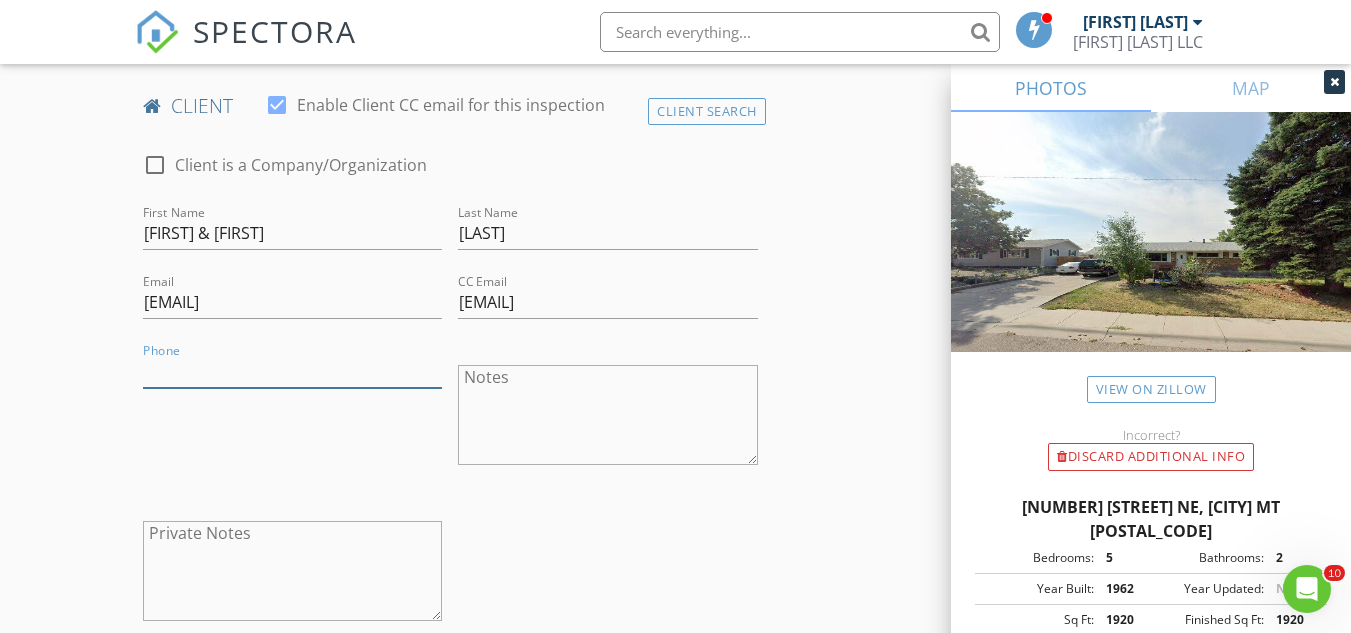 paste on "949-306-0977" 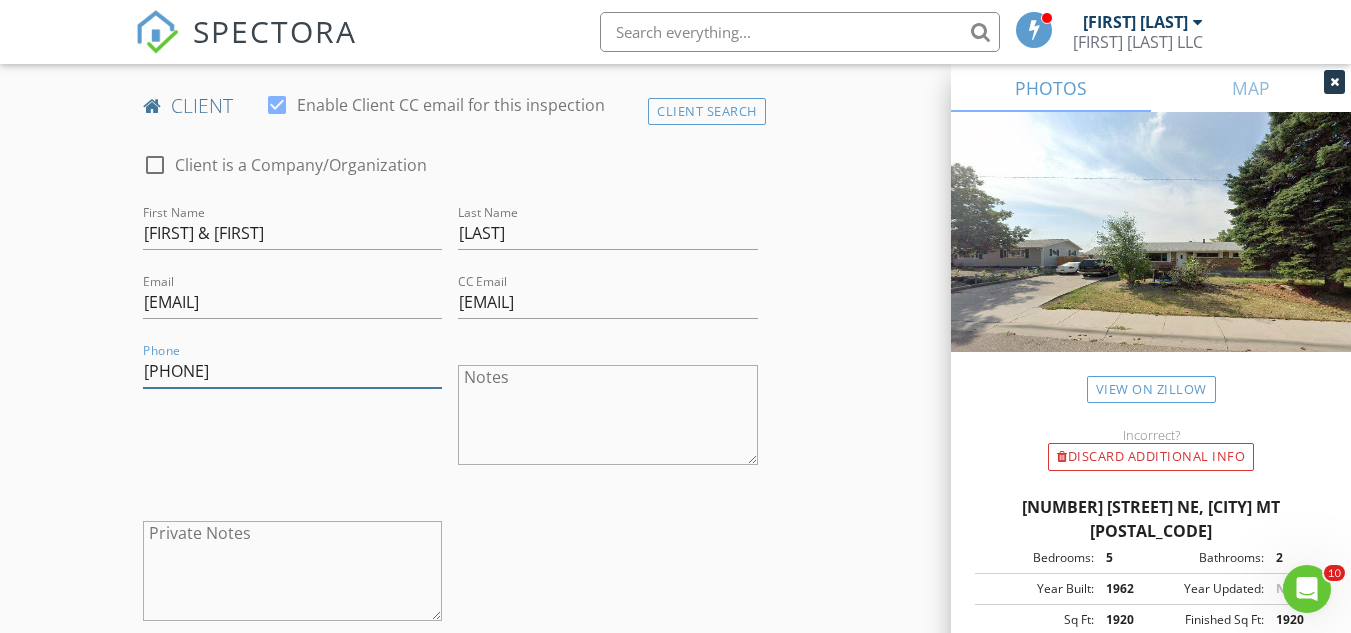 type on "949-306-0977" 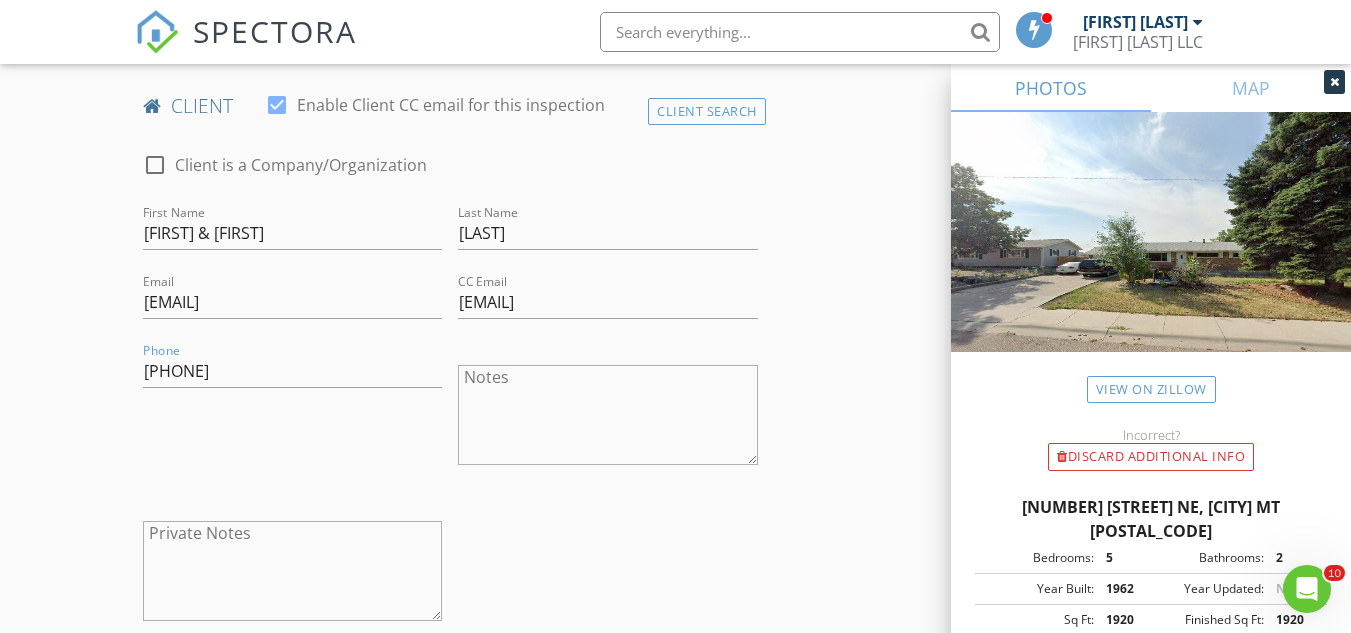 click at bounding box center (292, 402) 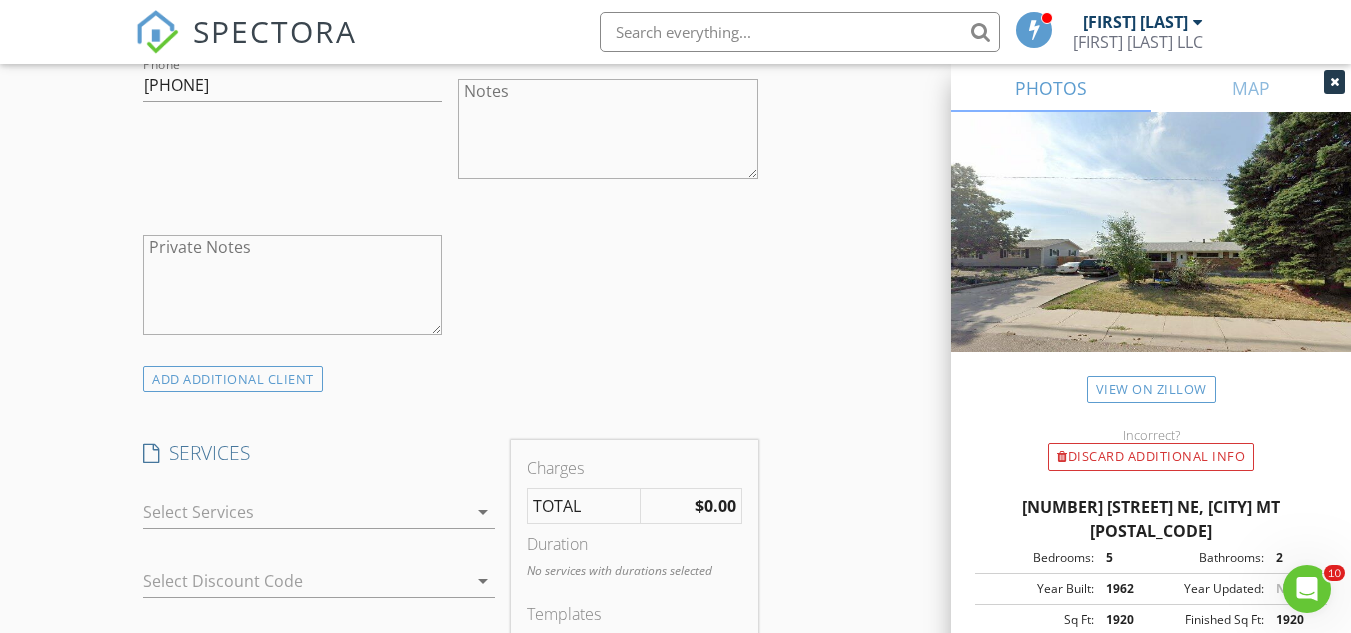 scroll, scrollTop: 1500, scrollLeft: 0, axis: vertical 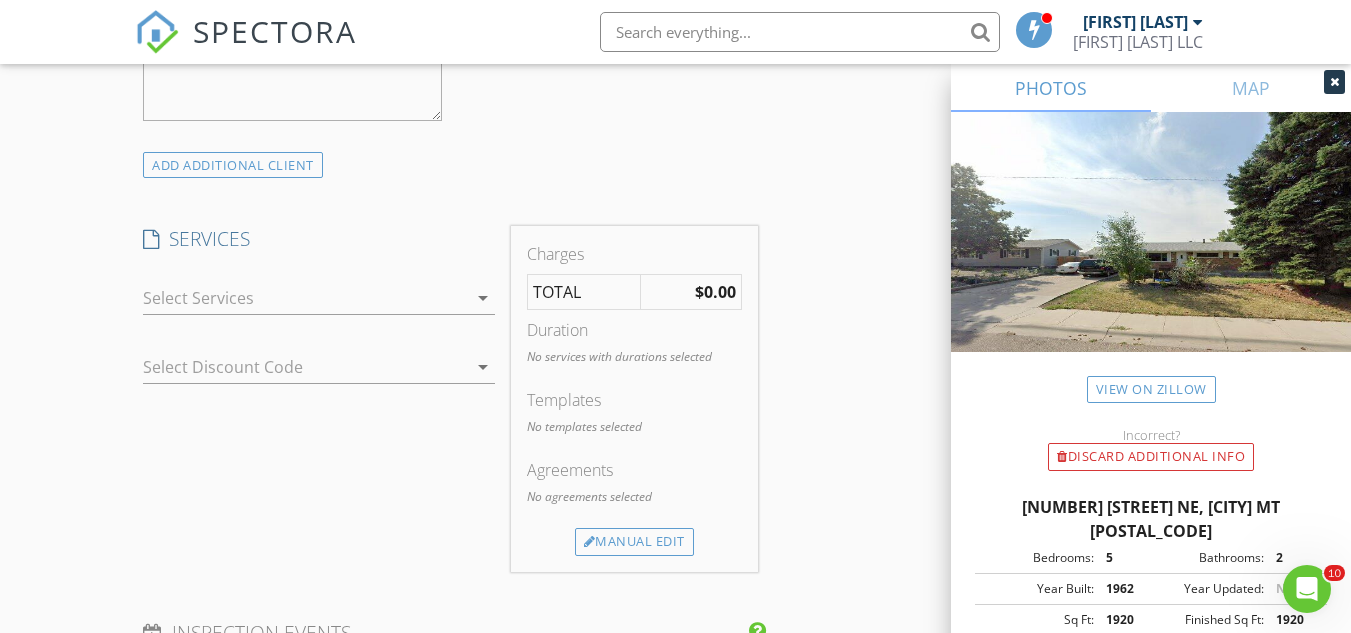 click at bounding box center [305, 298] 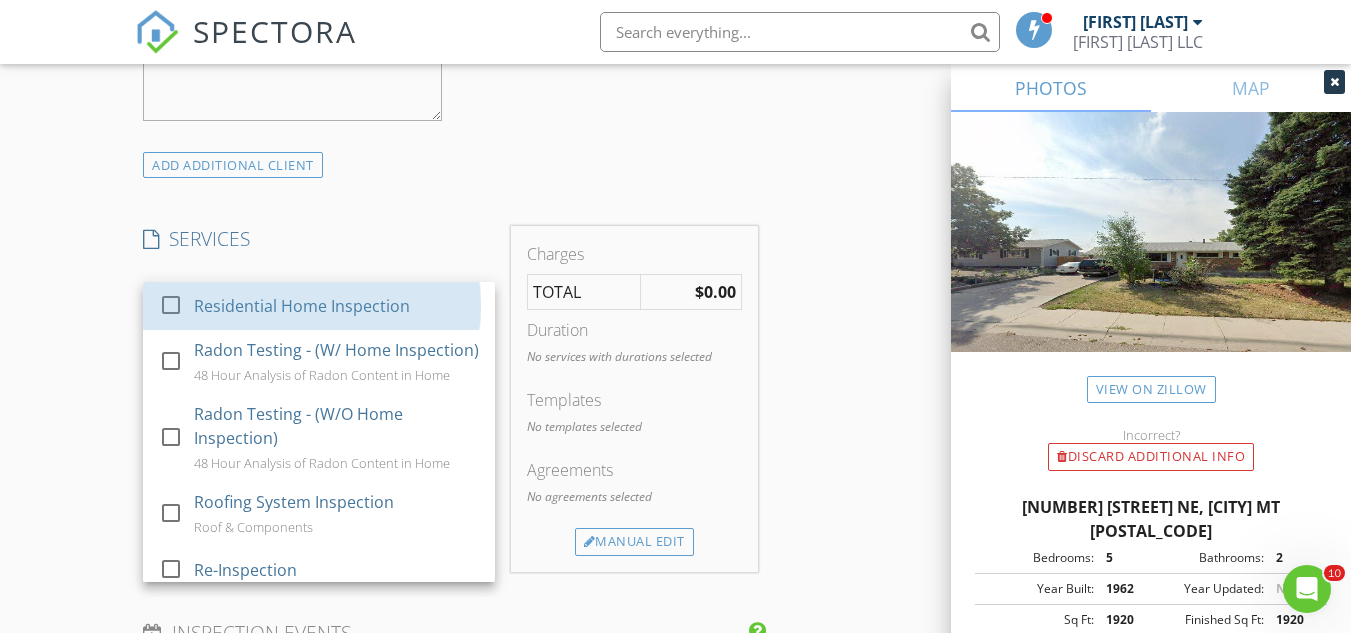 click on "Residential Home Inspection" at bounding box center (302, 306) 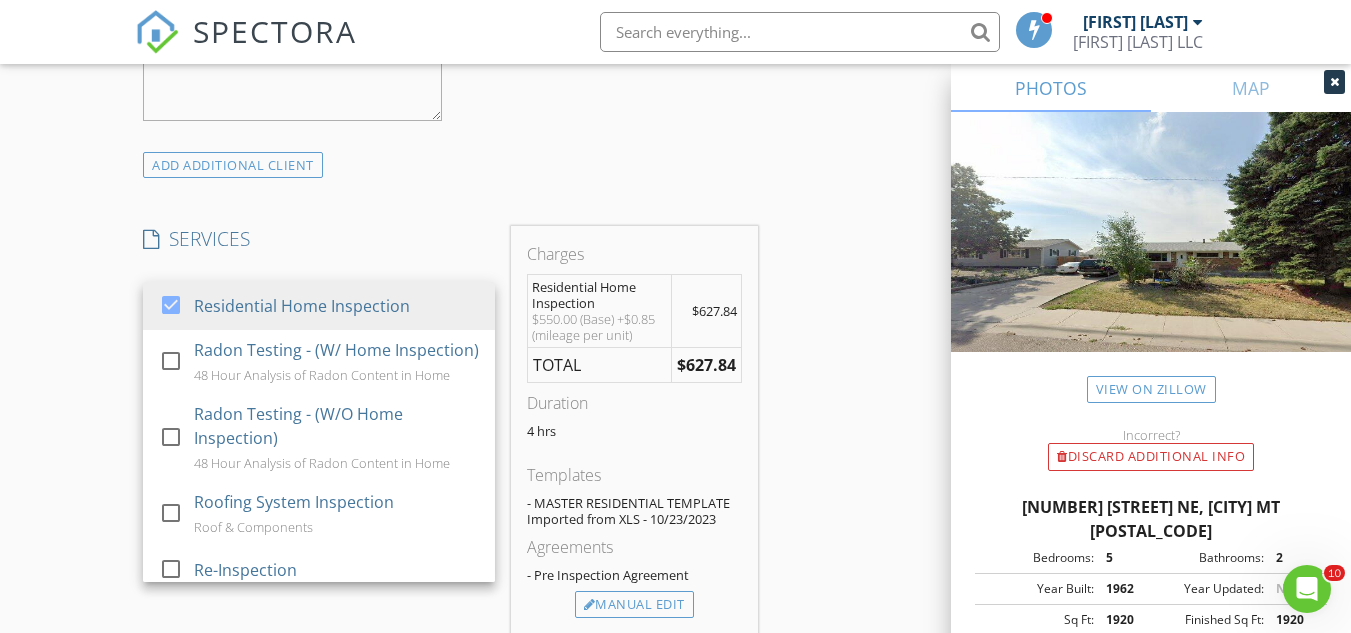 click on "New Inspection
Click here to use the New Order Form
INSPECTOR(S)
check_box   Kyle Milligan   PRIMARY   Kyle Milligan arrow_drop_down   check_box Kyle Milligan specifically requested
Date/Time
08/06/2025 9:30 AM
Location
Address Search       Address 612 25th Ave NE   Unit   City Great Falls   State MT   Zip 59404   County Cascade     Square Feet 1920   Year Built 1962   Foundation arrow_drop_down     Kyle Milligan     91.6 miles     (2 hours)
client
check_box Enable Client CC email for this inspection   Client Search     check_box_outline_blank Client is a Company/Organization     First Name Josh & Katie   Last Name Lindley   Email jgrounded@gmail.com   CC Email katielindley602@gmail.com   Phone 949-306-0977           Notes   Private Notes
ADD ADDITIONAL client
check_box" at bounding box center [675, 467] 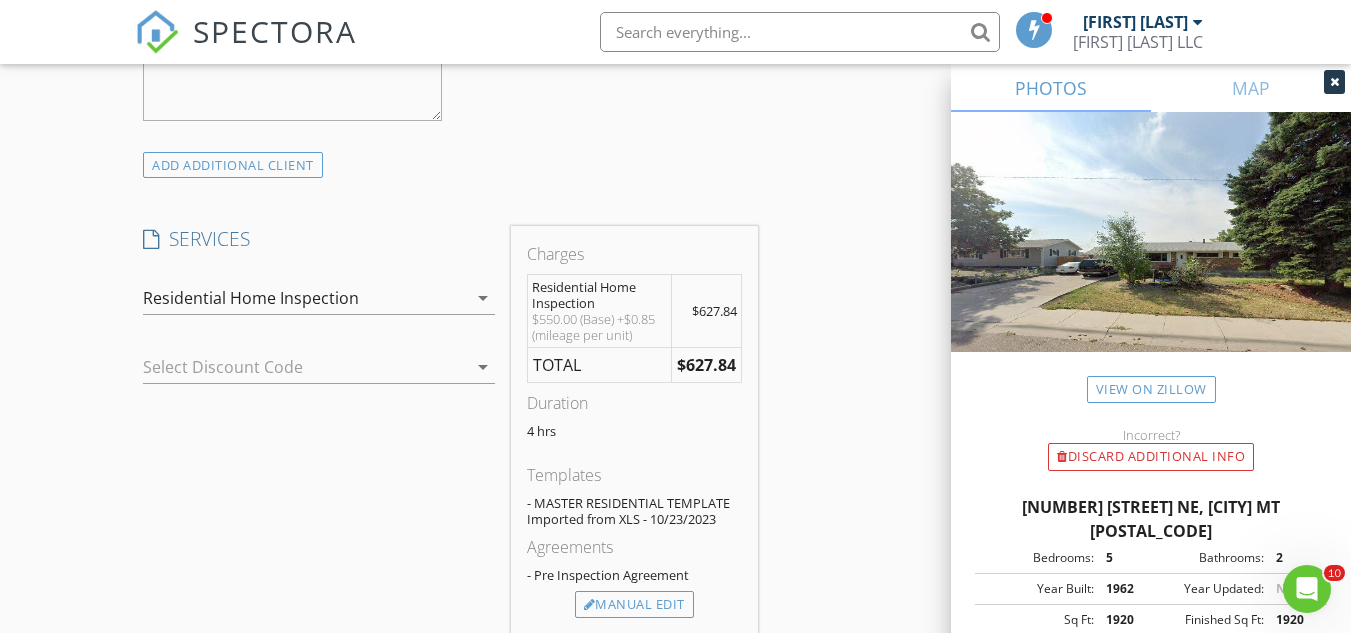 scroll, scrollTop: 1600, scrollLeft: 0, axis: vertical 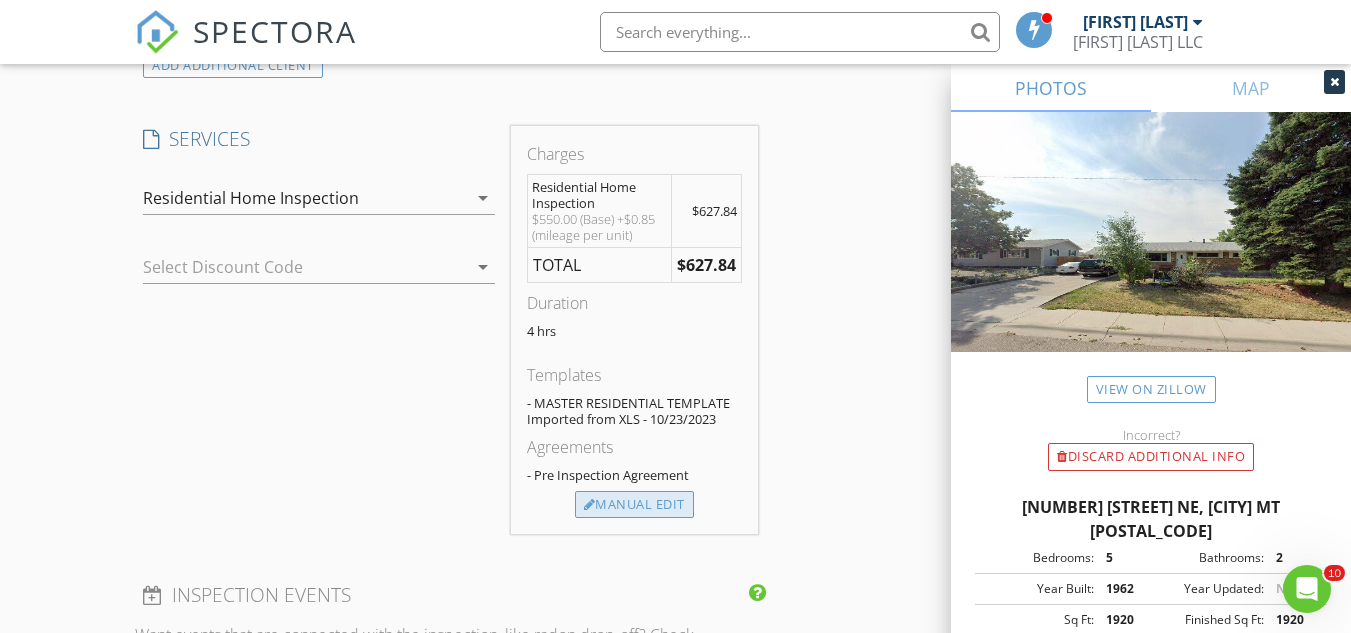 click on "Manual Edit" at bounding box center (634, 505) 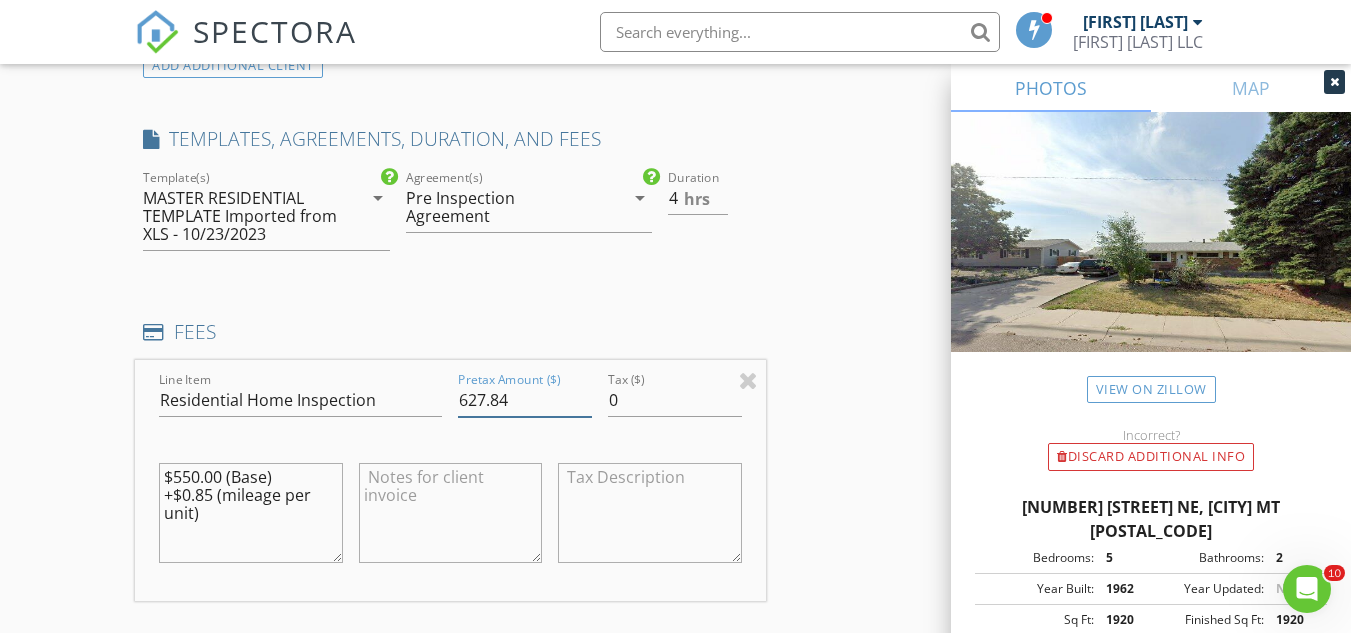 drag, startPoint x: 468, startPoint y: 398, endPoint x: 550, endPoint y: 387, distance: 82.73451 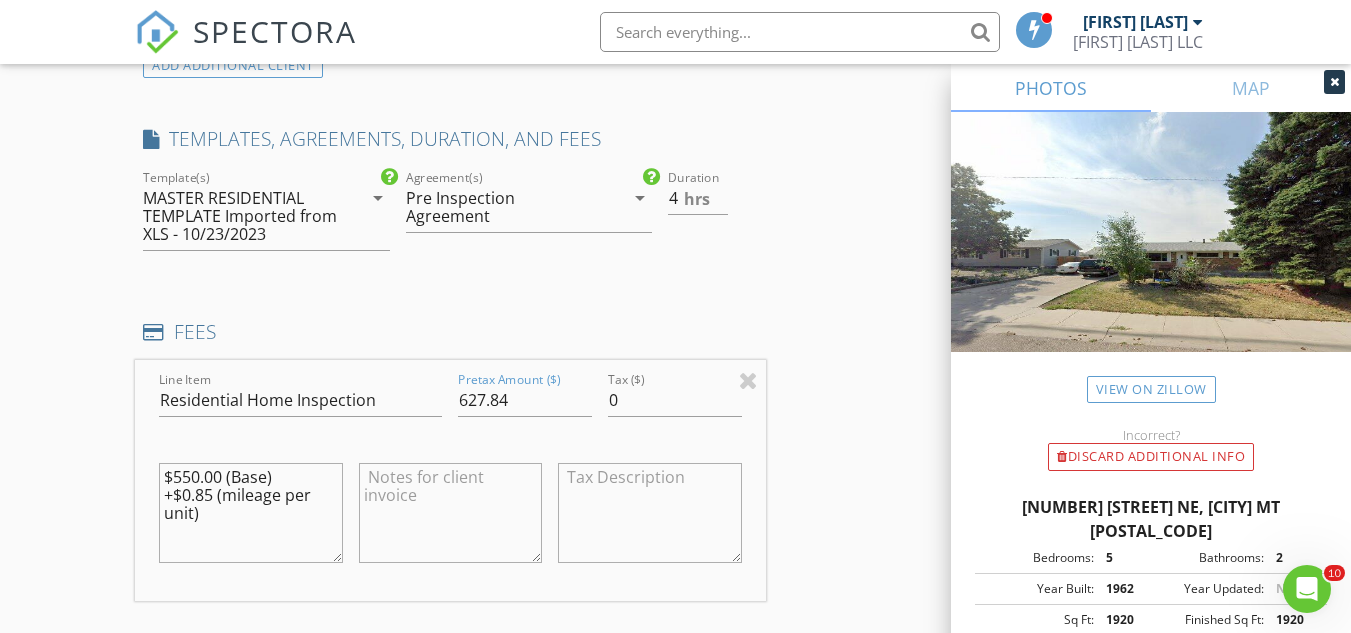 click on "INSPECTOR(S)
check_box   Kyle Milligan   PRIMARY   Kyle Milligan arrow_drop_down   check_box Kyle Milligan specifically requested
Date/Time
08/06/2025 9:30 AM
Location
Address Search       Address 612 25th Ave NE   Unit   City Great Falls   State MT   Zip 59404   County Cascade     Square Feet 1920   Year Built 1962   Foundation arrow_drop_down     Kyle Milligan     91.6 miles     (2 hours)
client
check_box Enable Client CC email for this inspection   Client Search     check_box_outline_blank Client is a Company/Organization     First Name Josh & Katie   Last Name Lindley   Email jgrounded@gmail.com   CC Email katielindley602@gmail.com   Phone 949-306-0977           Notes   Private Notes
ADD ADDITIONAL client
SERVICES
check_box   Residential Home Inspection" at bounding box center (450, 439) 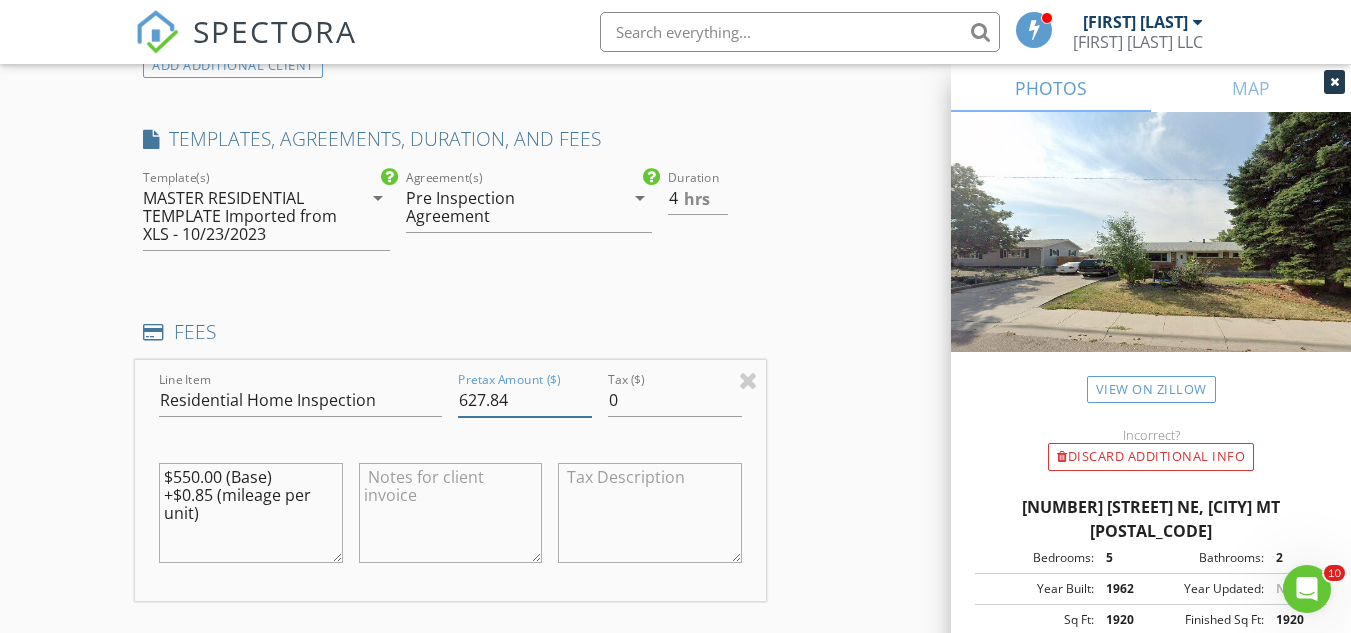 drag, startPoint x: 467, startPoint y: 395, endPoint x: 538, endPoint y: 404, distance: 71.568146 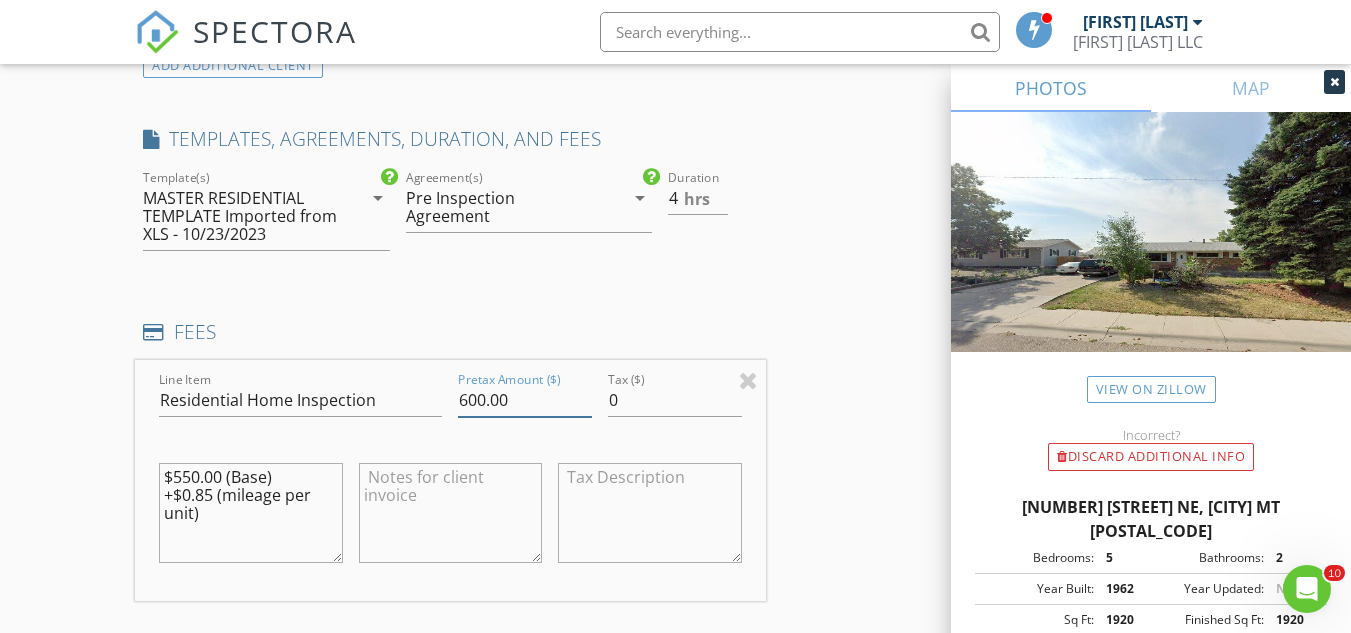 type on "600.00" 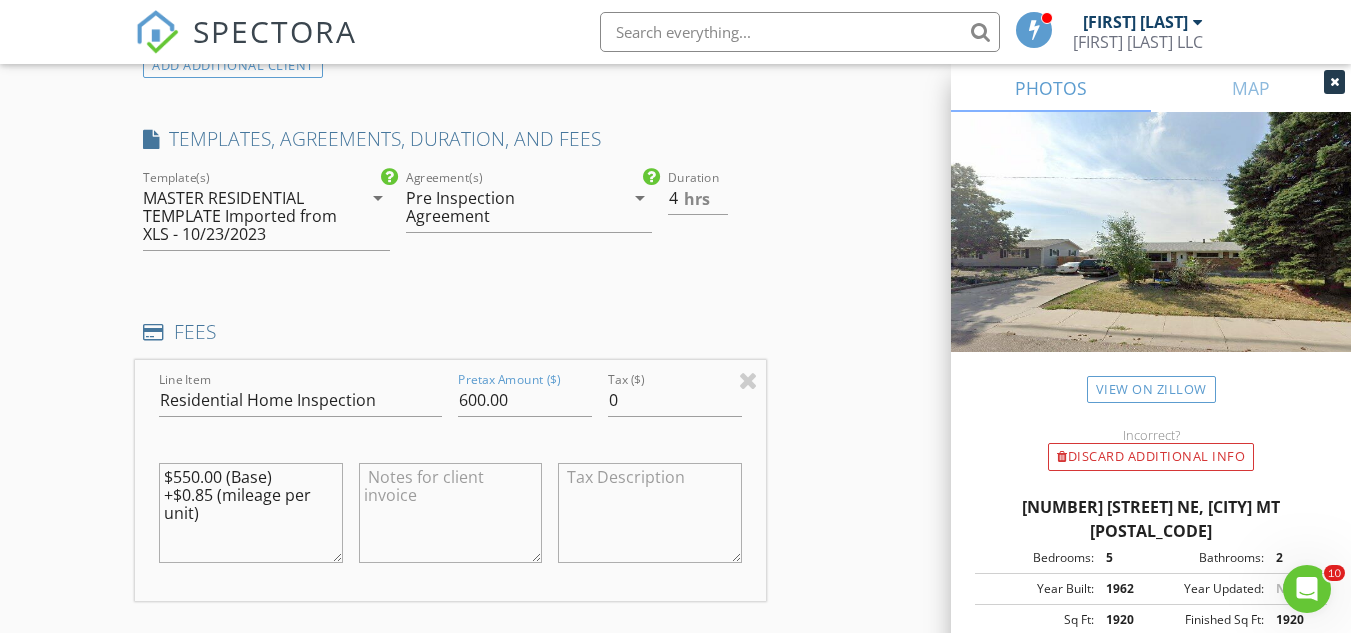 click on "check_box   Pre Inspection Agreement Agreement(s) Pre Inspection Agreement arrow_drop_down" at bounding box center [529, 218] 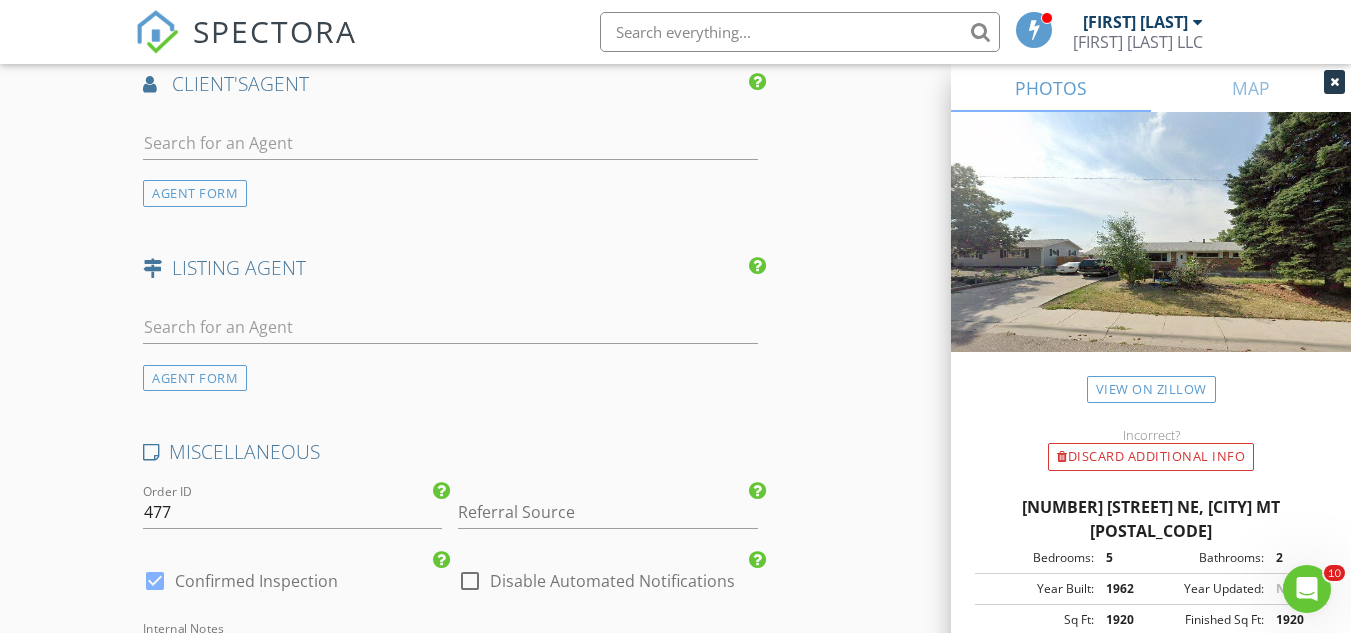 scroll, scrollTop: 2600, scrollLeft: 0, axis: vertical 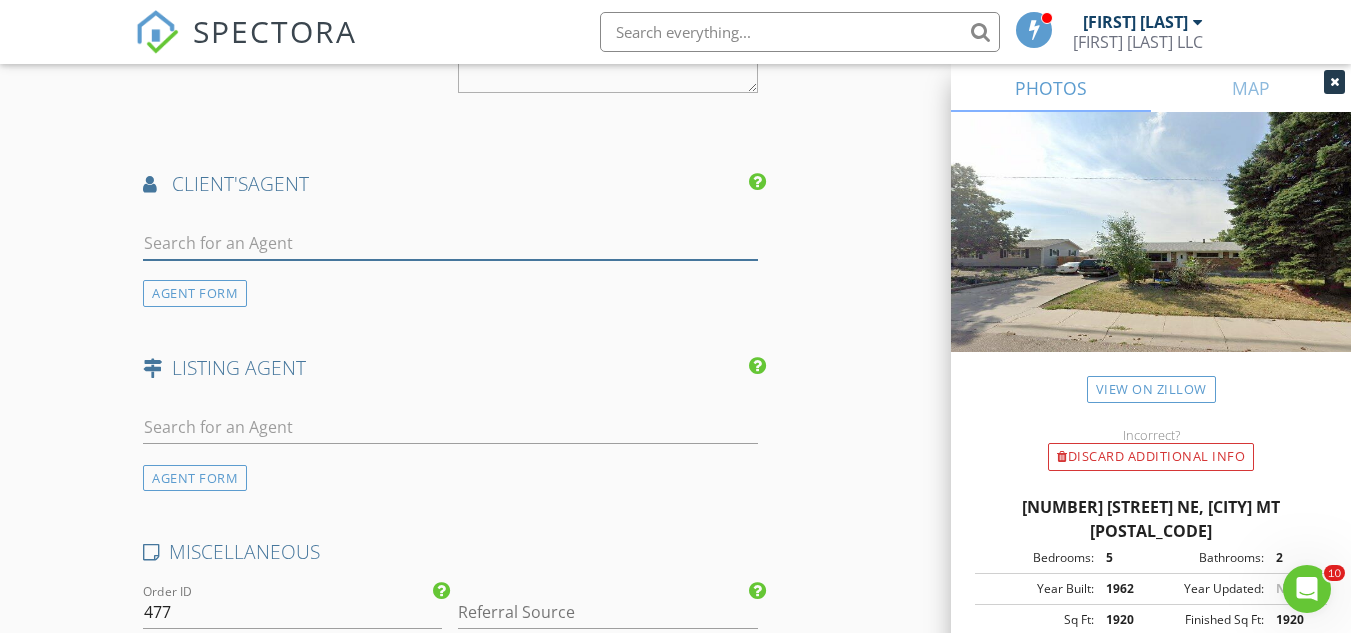 click at bounding box center (450, 243) 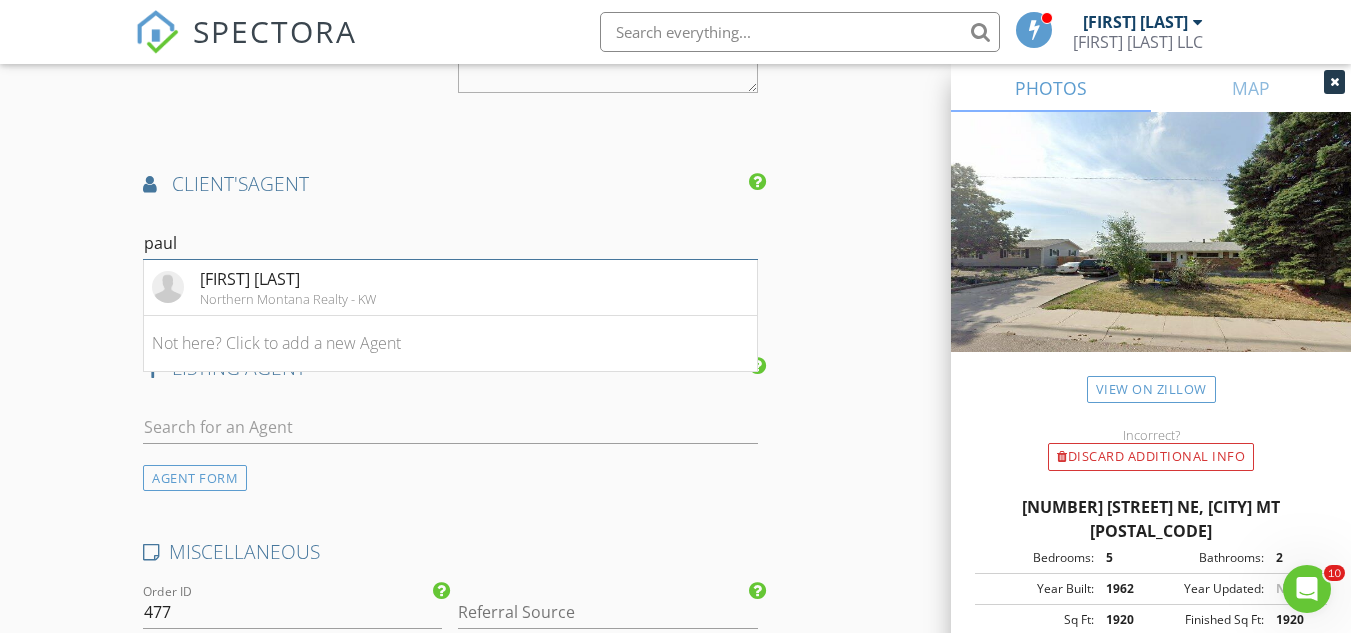 type on "paul" 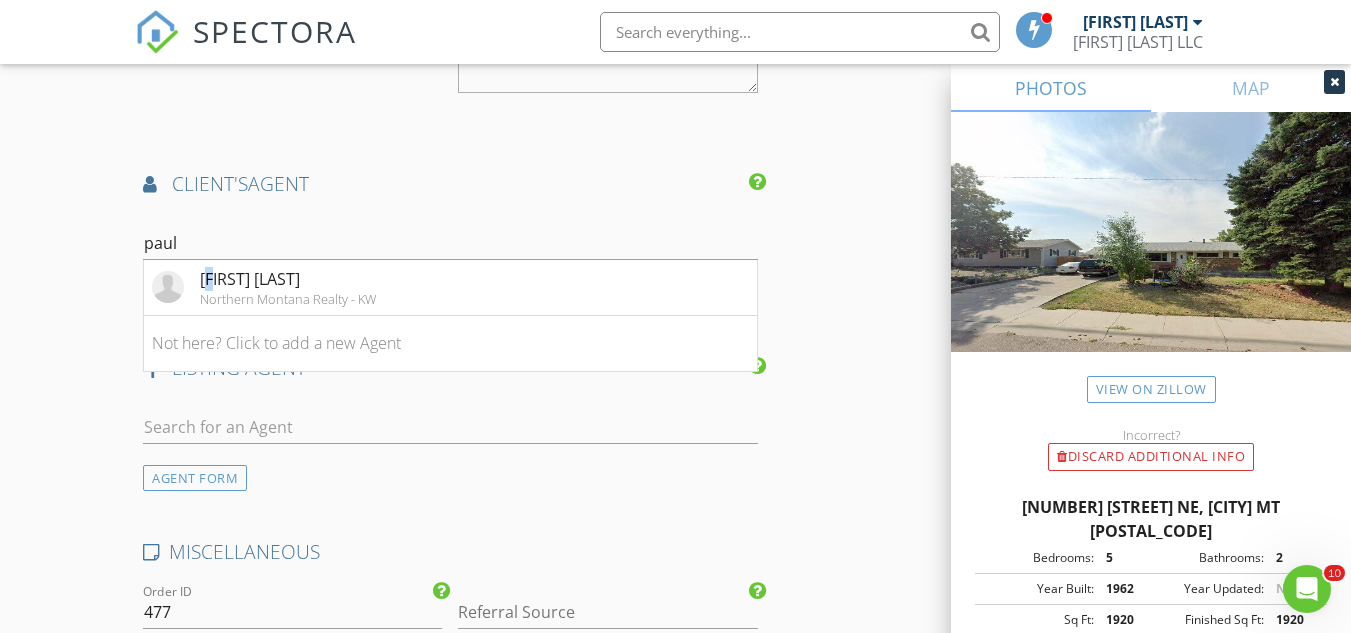 click on "Paul Messina" at bounding box center (288, 279) 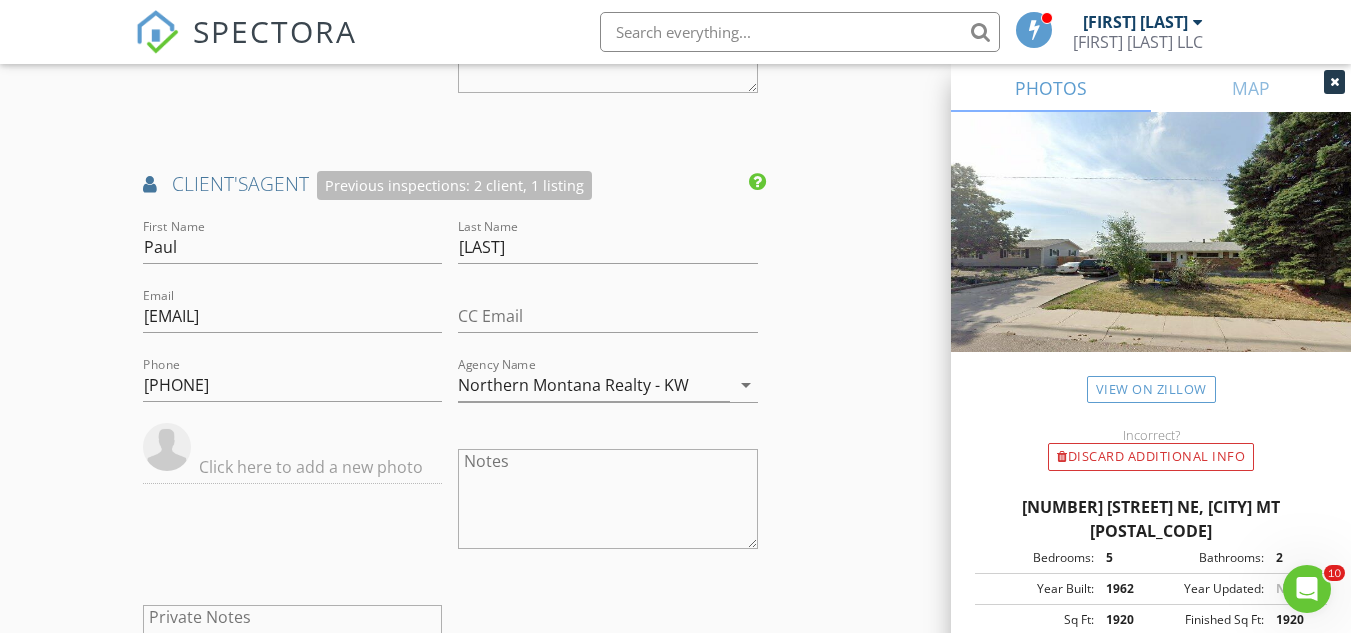 click on "New Inspection
Click here to use the New Order Form
INSPECTOR(S)
check_box   Kyle Milligan   PRIMARY   Kyle Milligan arrow_drop_down   check_box Kyle Milligan specifically requested
Date/Time
08/06/2025 9:30 AM
Location
Address Search       Address 612 25th Ave NE   Unit   City Great Falls   State MT   Zip 59404   County Cascade     Square Feet 1920   Year Built 1962   Foundation arrow_drop_down     Kyle Milligan     91.6 miles     (2 hours)
client
check_box Enable Client CC email for this inspection   Client Search     check_box_outline_blank Client is a Company/Organization     First Name Josh & Katie   Last Name Lindley   Email jgrounded@gmail.com   CC Email katielindley602@gmail.com   Phone 949-306-0977           Notes   Private Notes
ADD ADDITIONAL client
check_box" at bounding box center [675, -309] 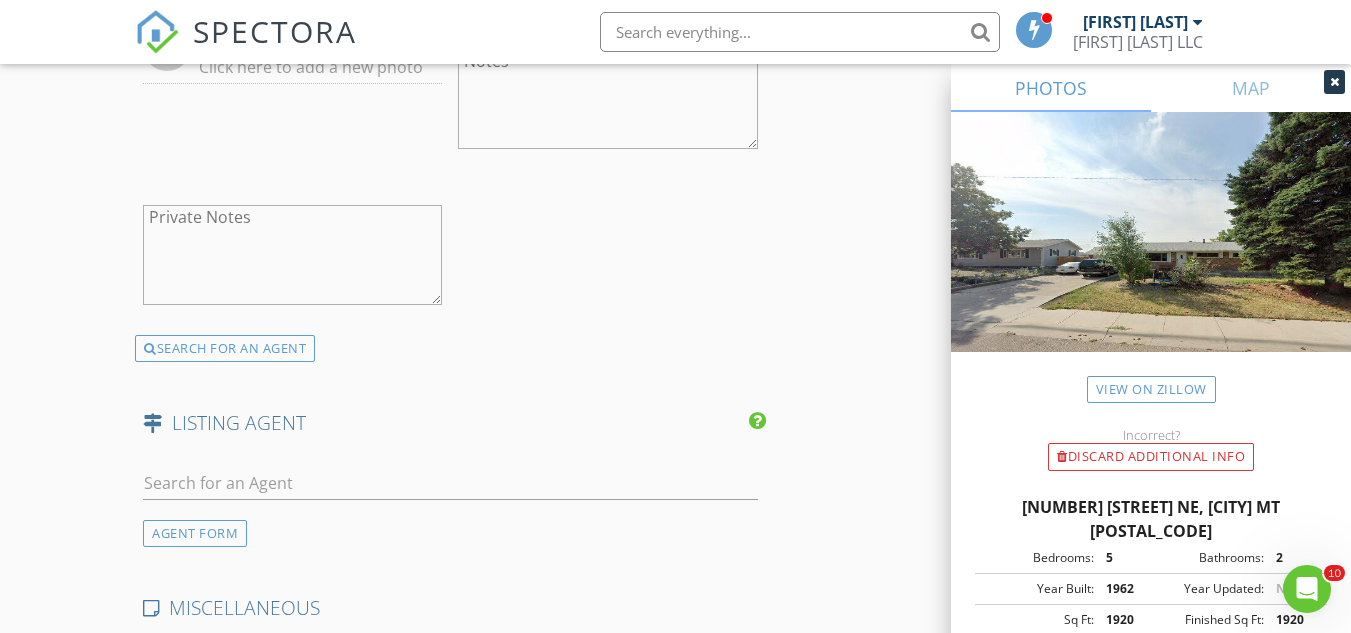scroll, scrollTop: 3100, scrollLeft: 0, axis: vertical 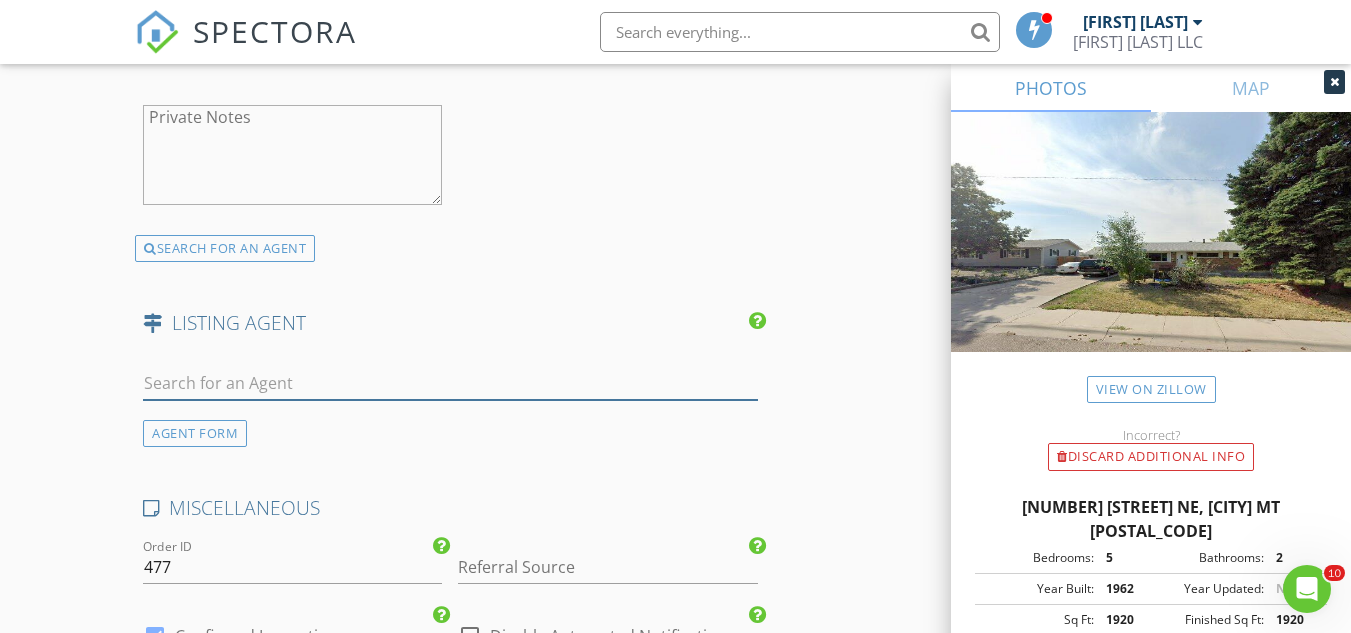 click at bounding box center (450, 383) 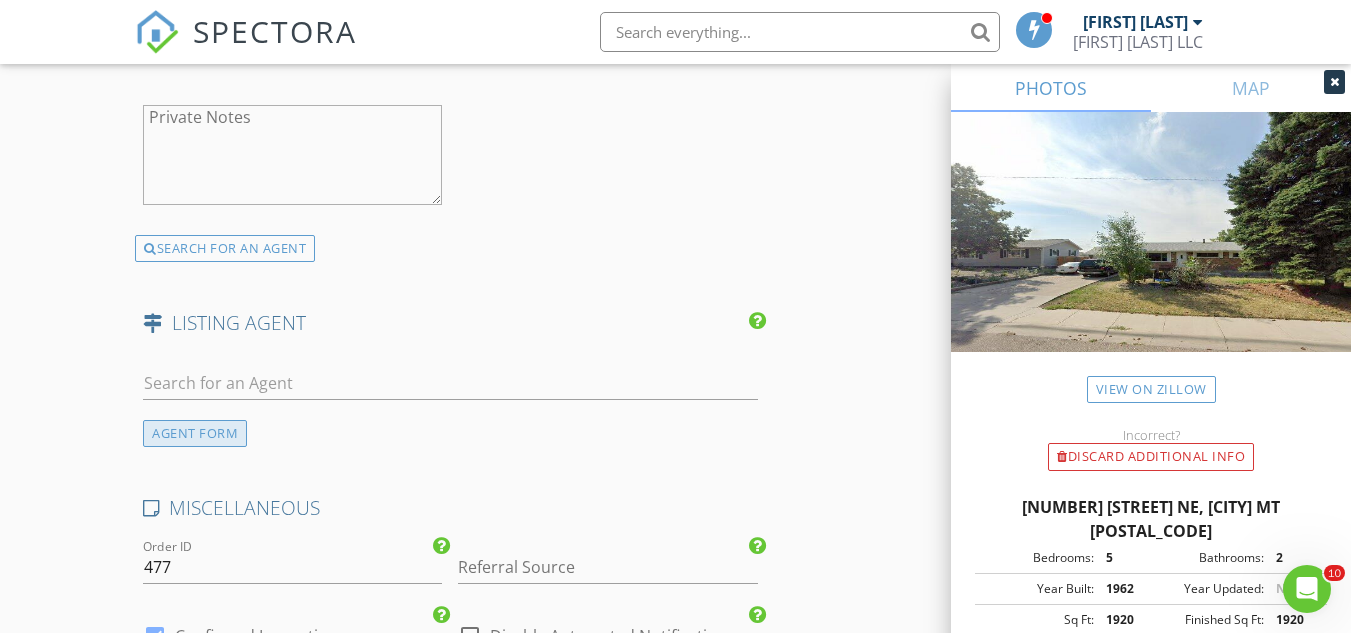 click on "AGENT FORM" at bounding box center [195, 433] 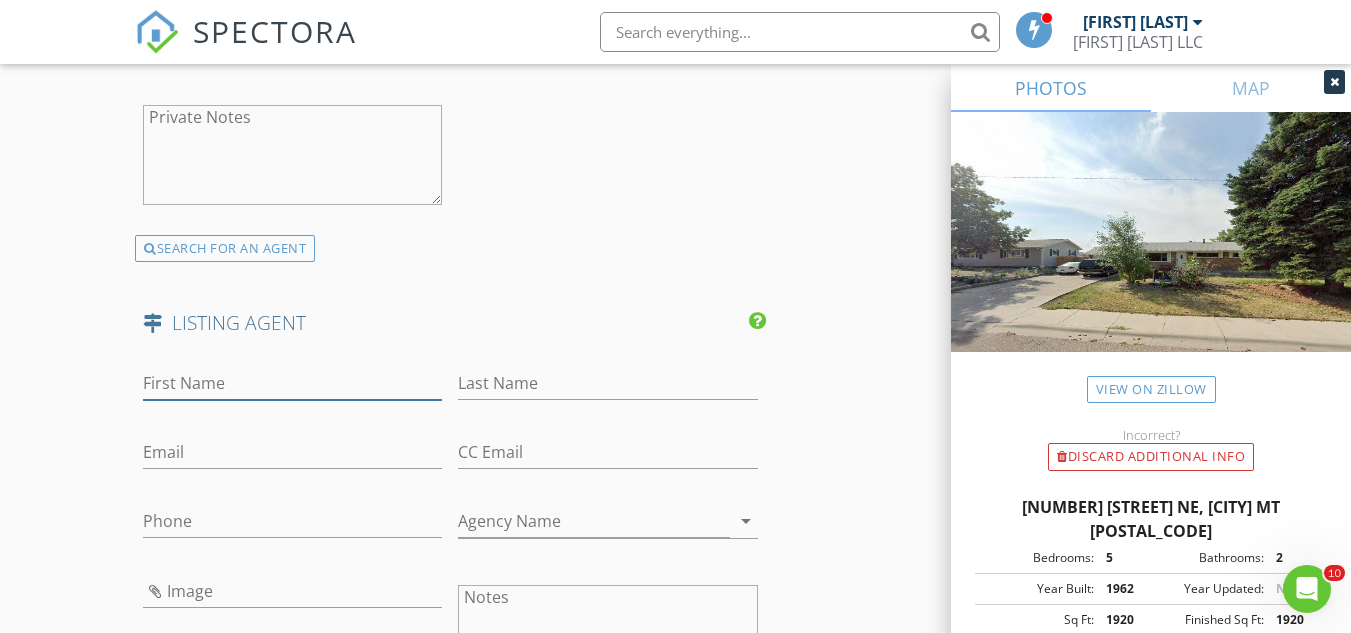 click on "First Name" at bounding box center [292, 383] 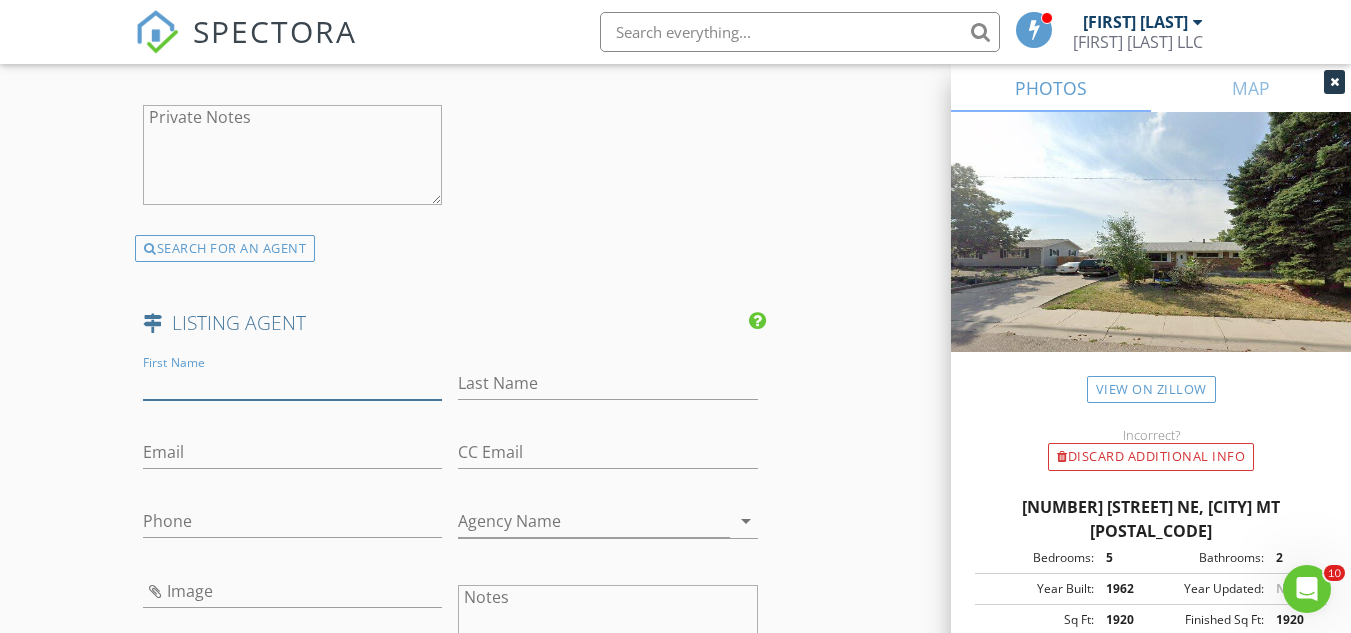 paste on "Jessica Little" 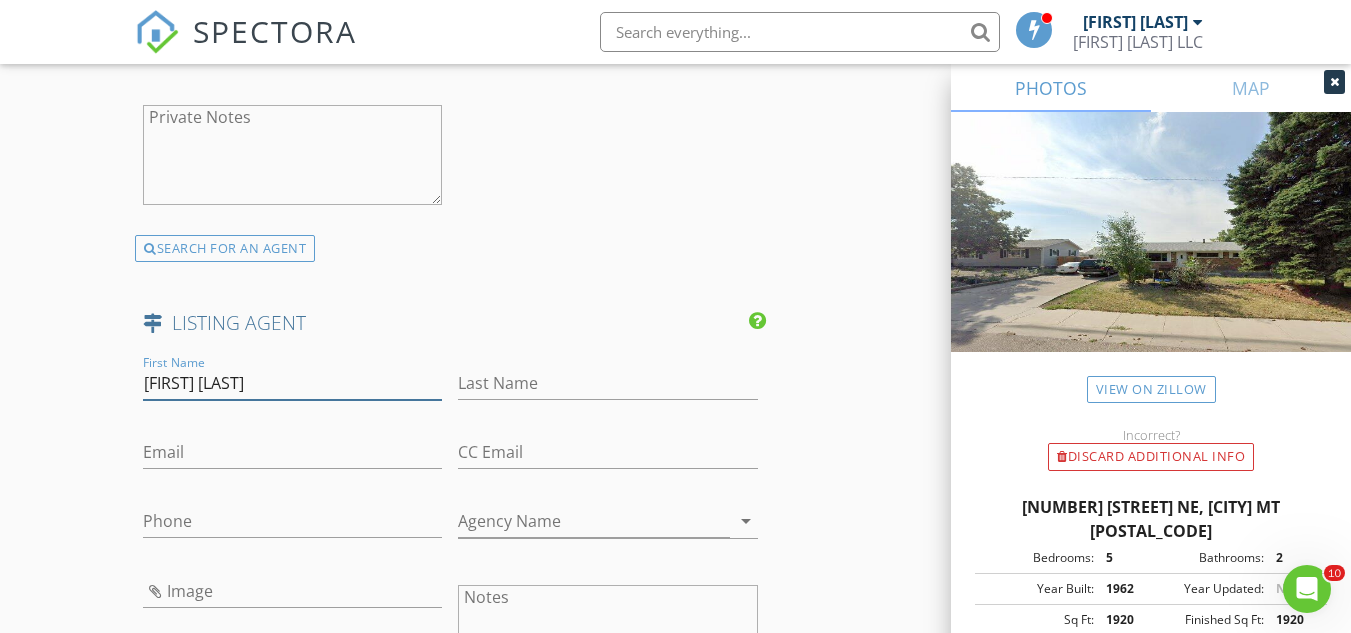 drag, startPoint x: 198, startPoint y: 385, endPoint x: 265, endPoint y: 383, distance: 67.02985 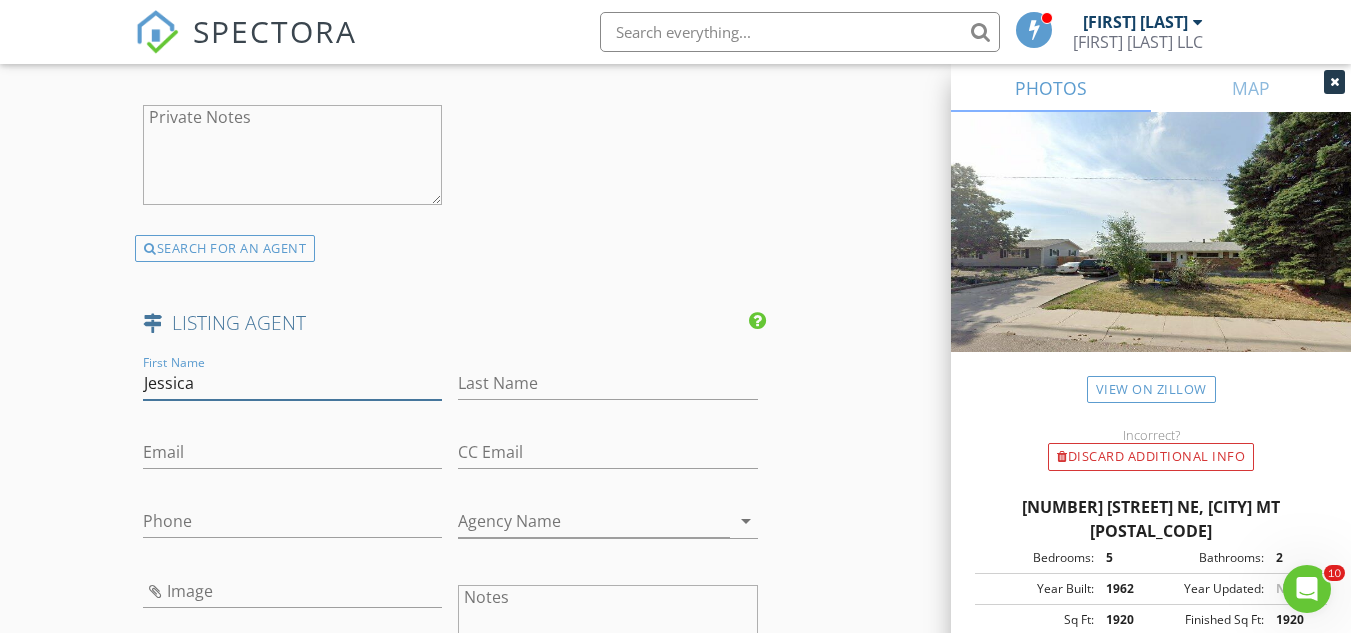 type on "Jessica" 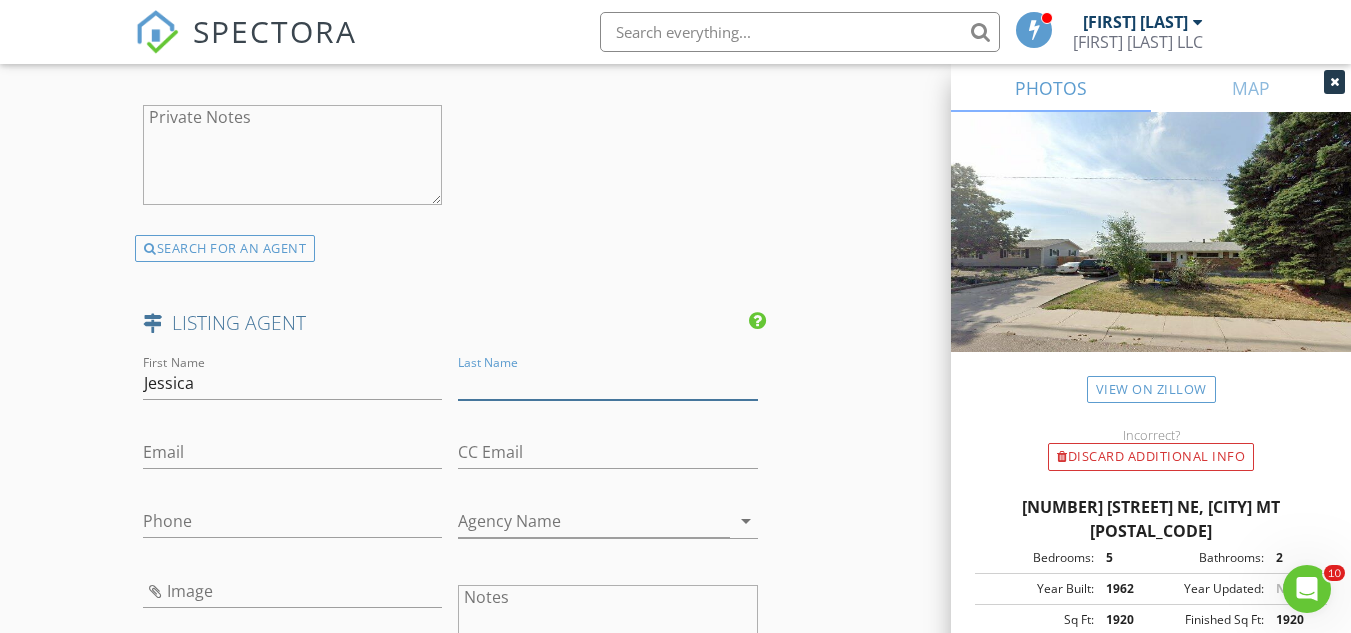 click on "Last Name" at bounding box center (607, 383) 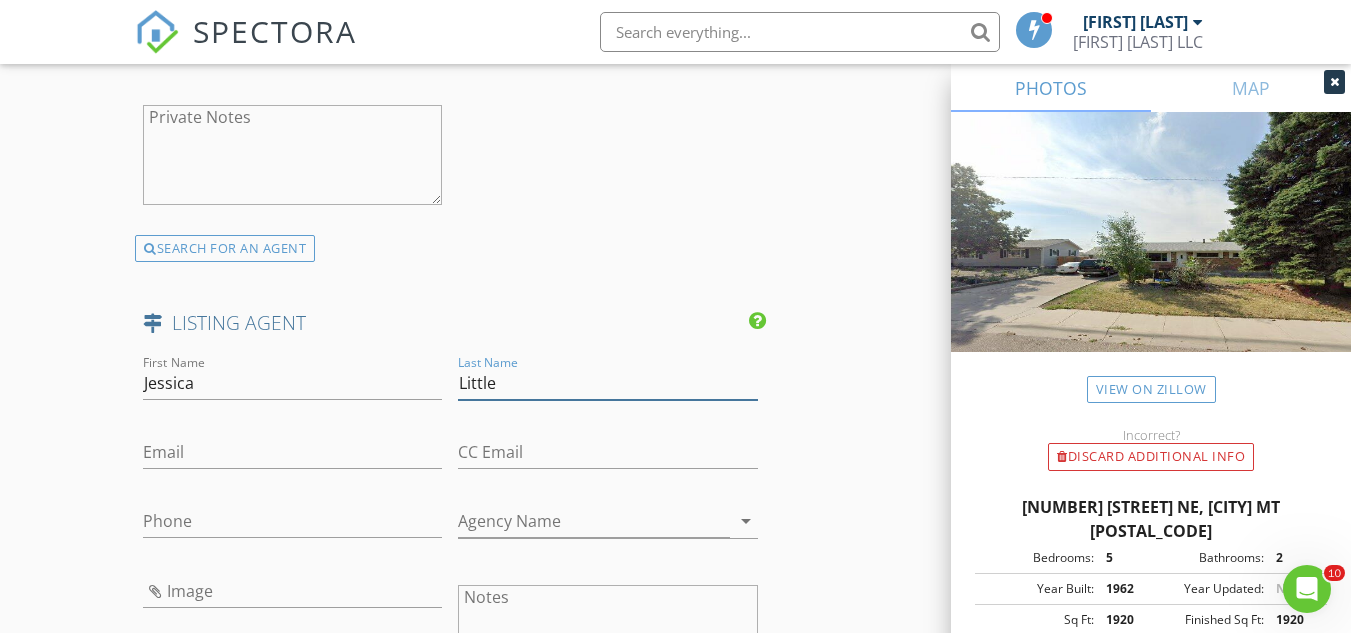 type on "Little" 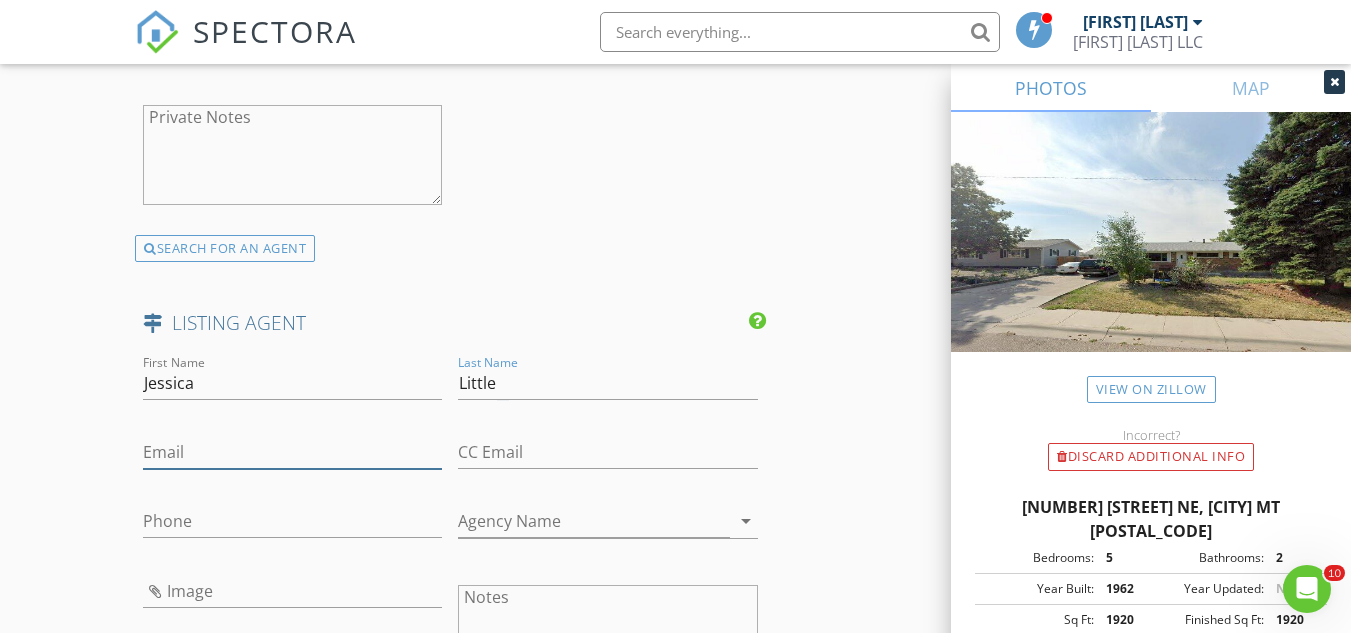 click on "Email" at bounding box center (292, 452) 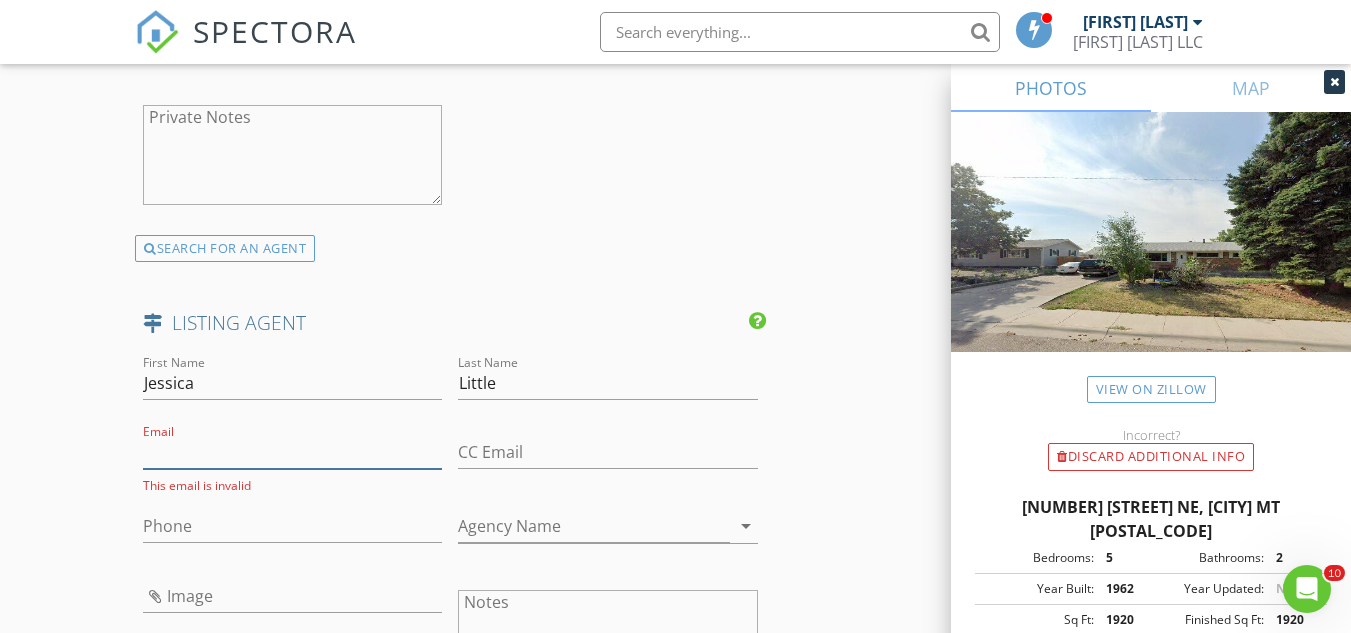 paste on "406-799-1734, jessie_little2013@hotmail.com" 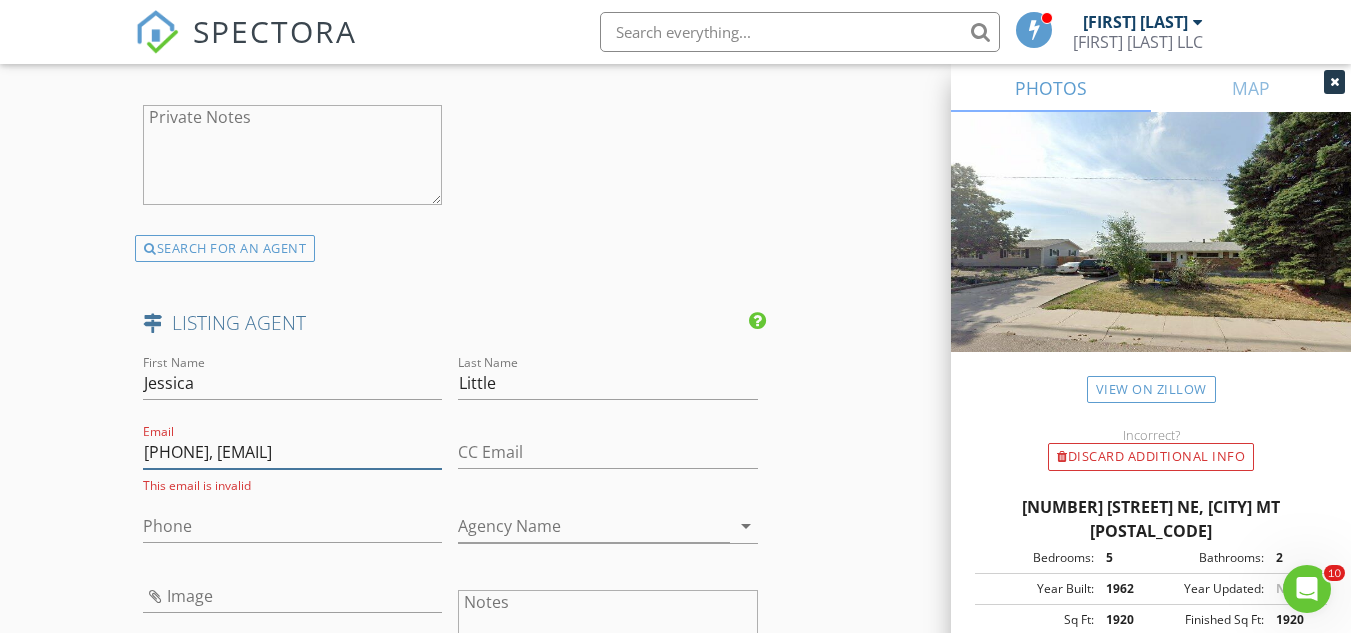scroll, scrollTop: 0, scrollLeft: 37, axis: horizontal 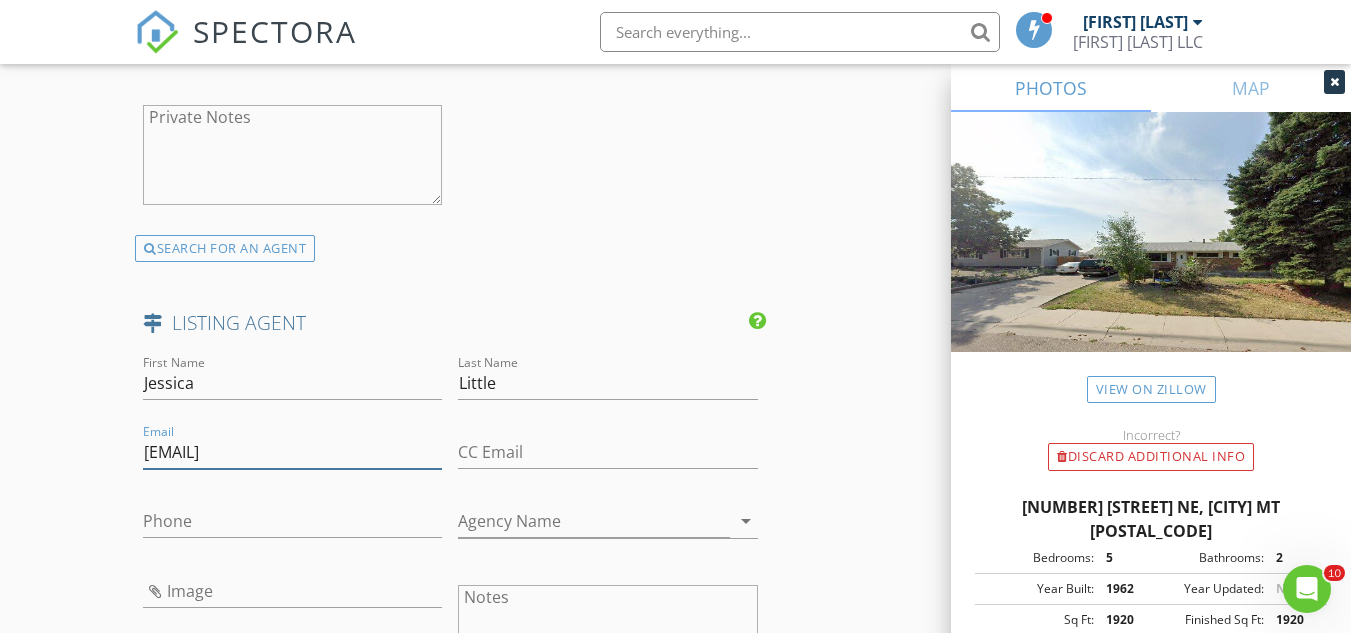 type on "jessie_little2013@hotmail.com" 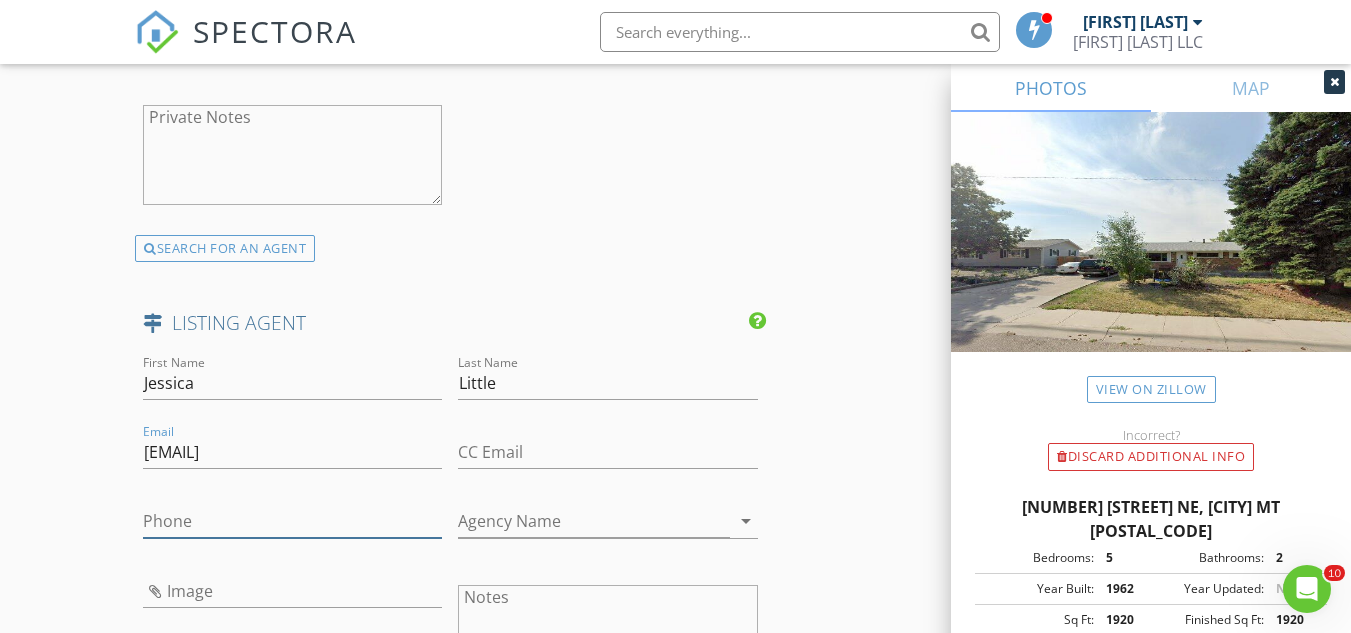 click on "Phone" at bounding box center [292, 521] 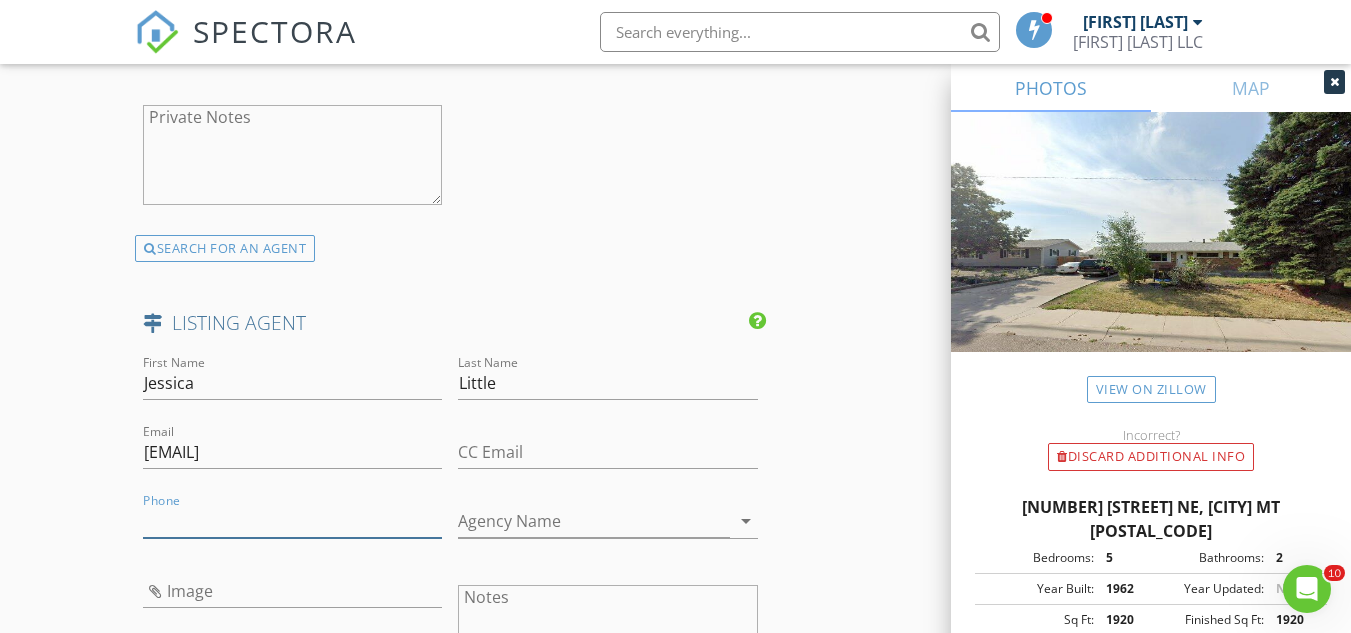 paste on "406-799-1734" 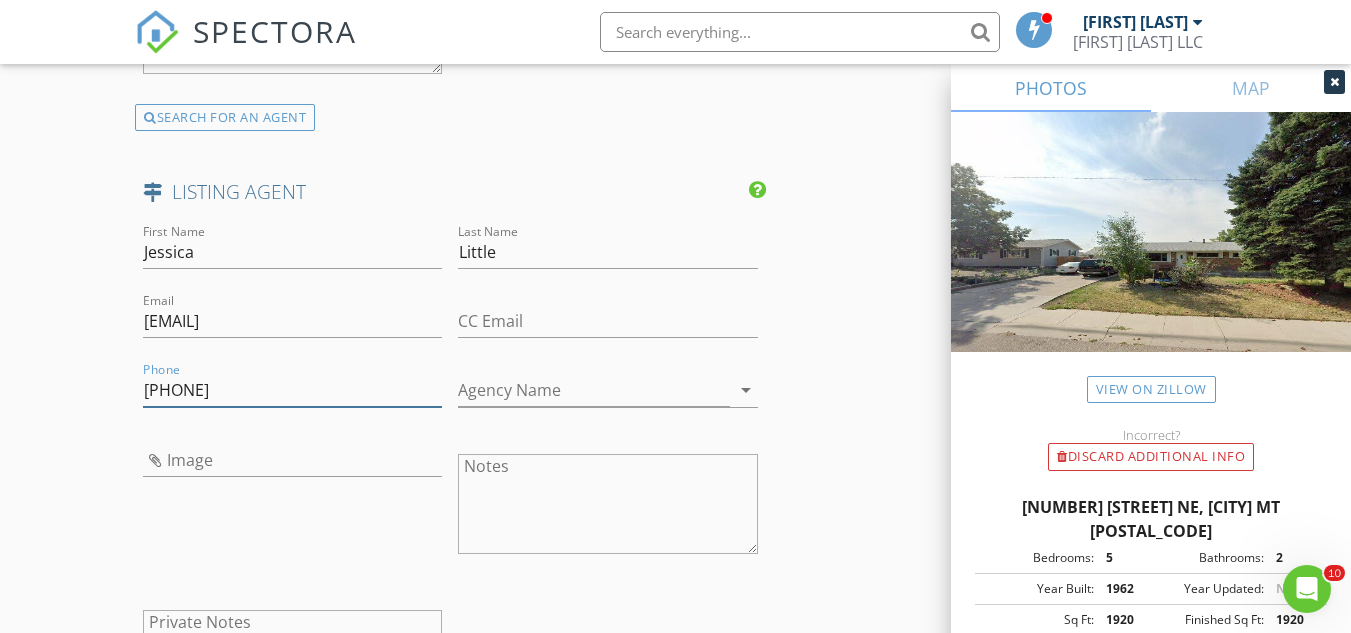 scroll, scrollTop: 3300, scrollLeft: 0, axis: vertical 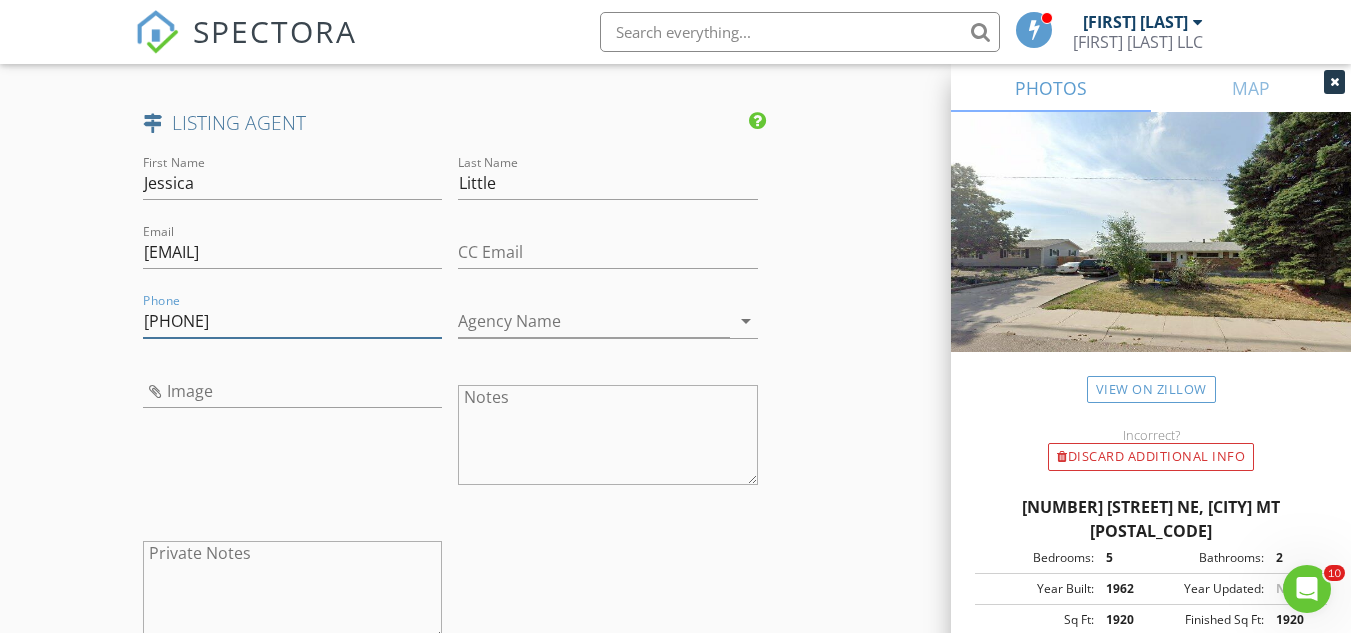 type on "406-799-1734" 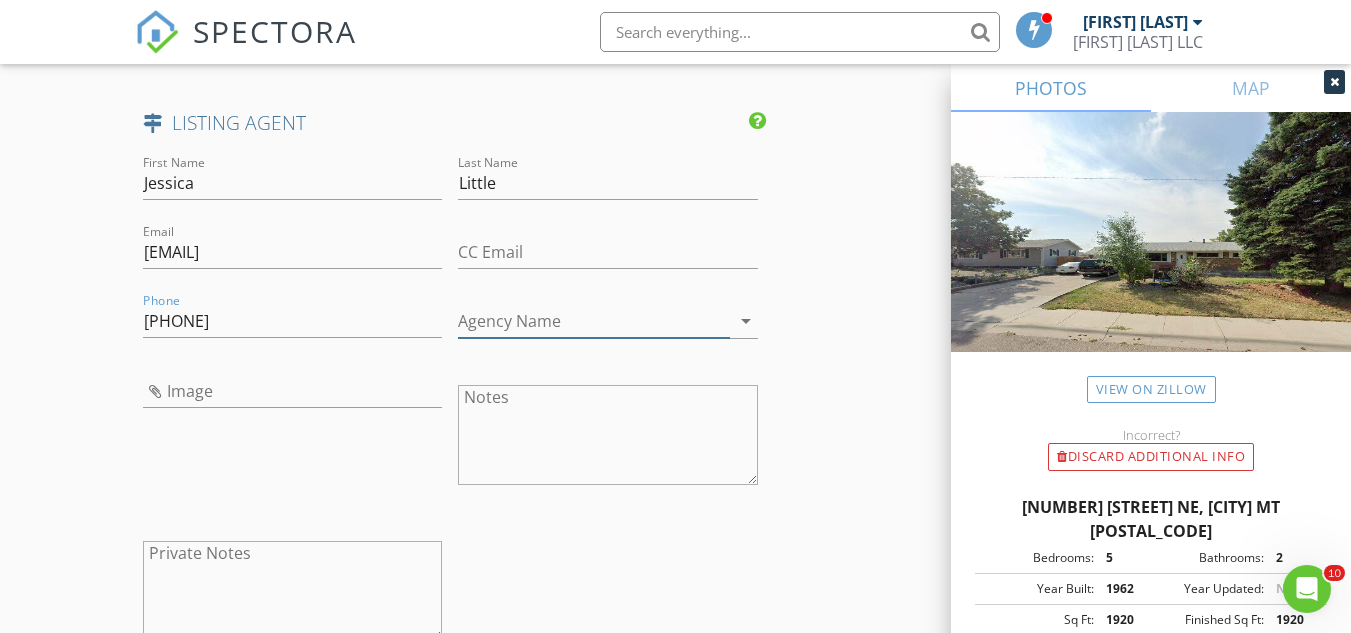 click on "Agency Name" at bounding box center [593, 321] 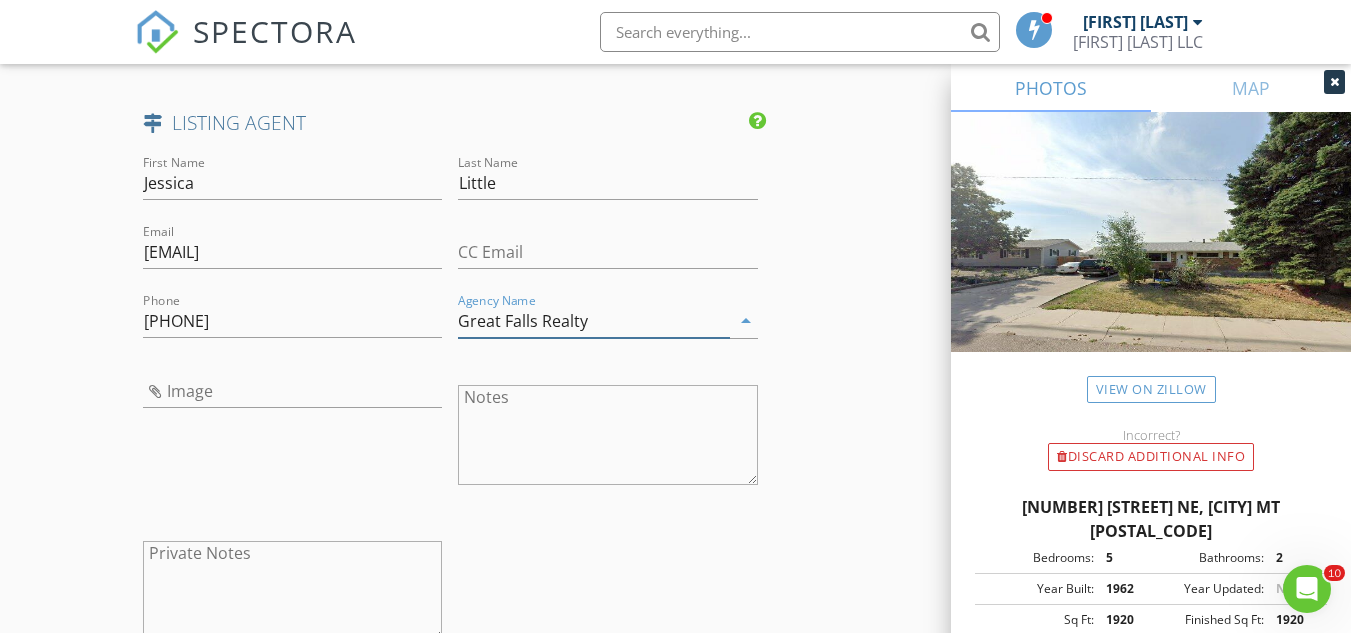 type on "Great Falls Realty" 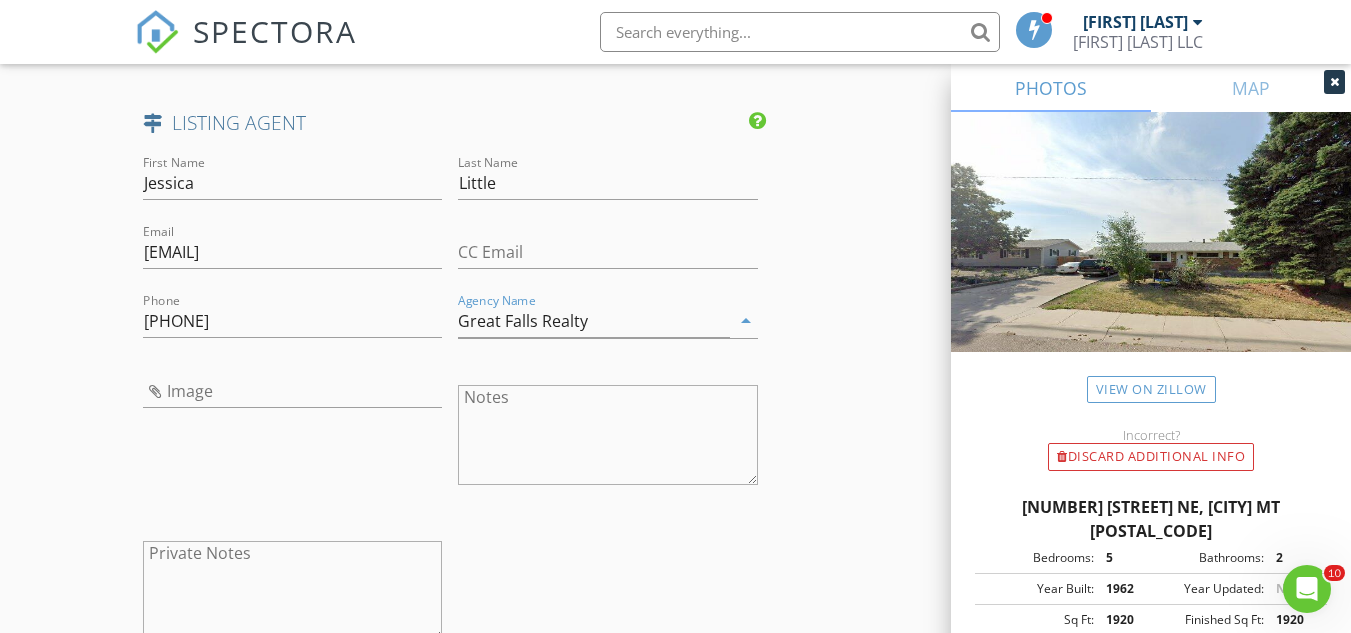 click on "Image" at bounding box center (292, 437) 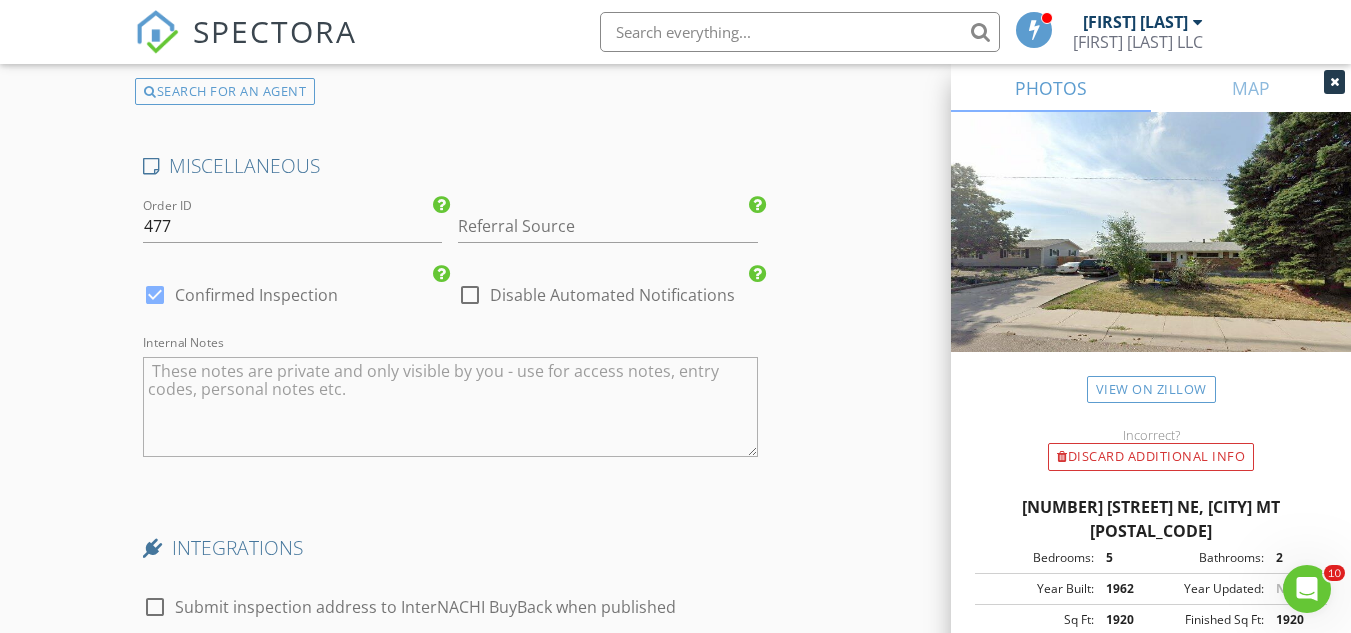 scroll, scrollTop: 3900, scrollLeft: 0, axis: vertical 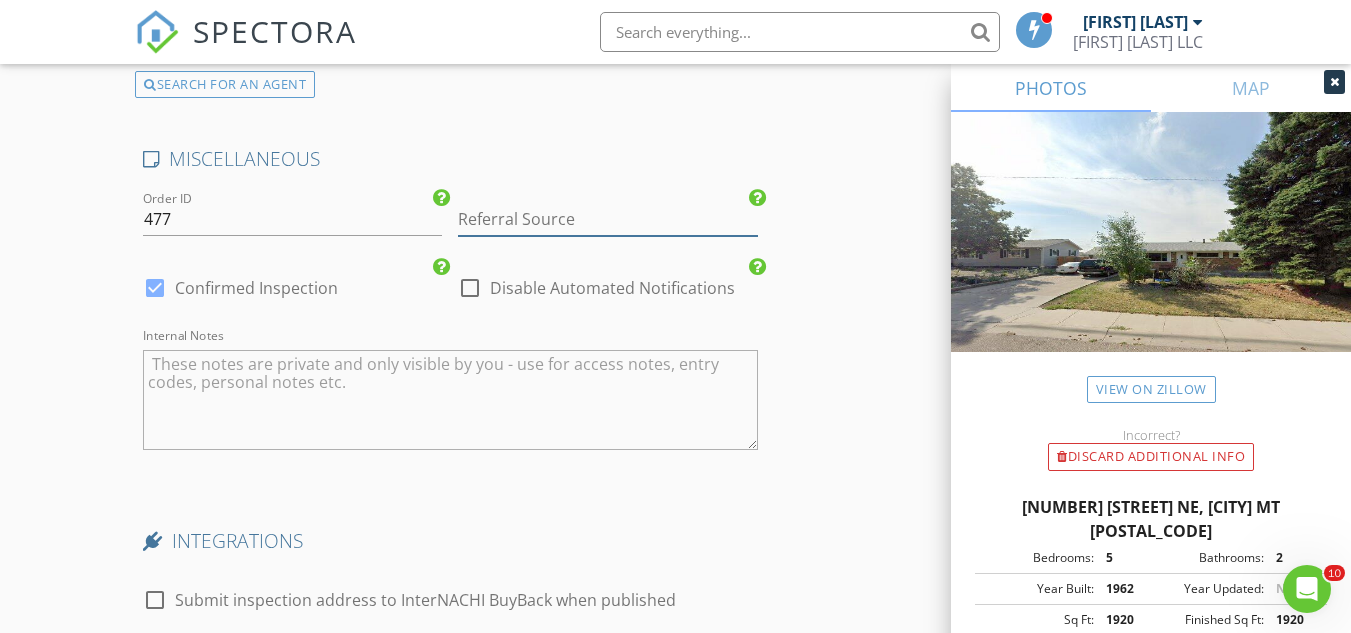 click at bounding box center (607, 219) 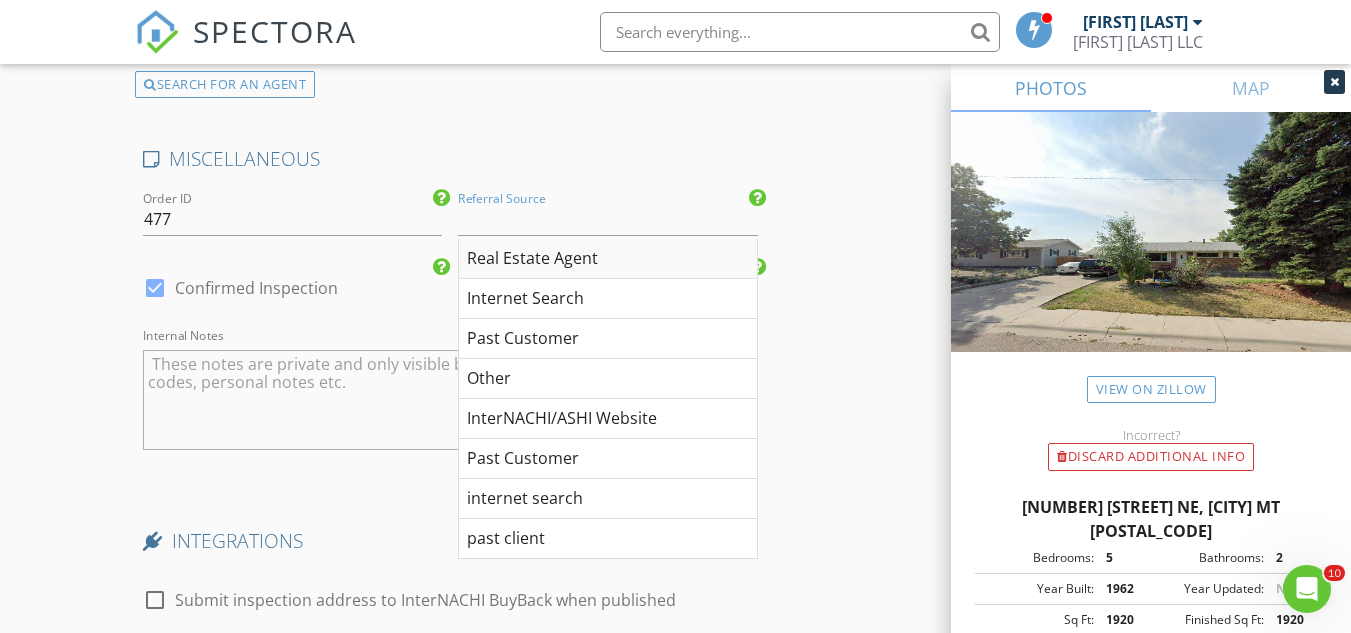 click on "Real Estate Agent" at bounding box center [607, 259] 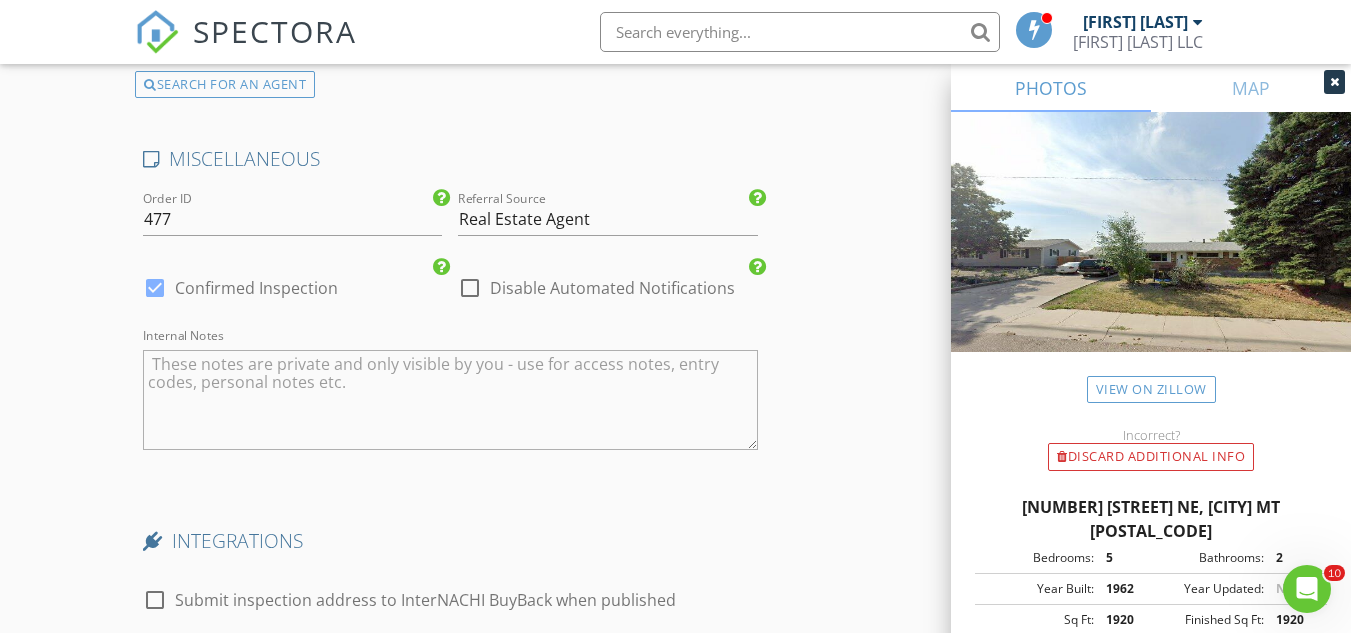 click on "New Inspection
Click here to use the New Order Form
INSPECTOR(S)
check_box   Kyle Milligan   PRIMARY   Kyle Milligan arrow_drop_down   check_box Kyle Milligan specifically requested
Date/Time
08/06/2025 9:30 AM
Location
Address Search       Address 612 25th Ave NE   Unit   City Great Falls   State MT   Zip 59404   County Cascade     Square Feet 1920   Year Built 1962   Foundation arrow_drop_down     Kyle Milligan     91.6 miles     (2 hours)
client
check_box Enable Client CC email for this inspection   Client Search     check_box_outline_blank Client is a Company/Organization     First Name Josh & Katie   Last Name Lindley   Email jgrounded@gmail.com   CC Email katielindley602@gmail.com   Phone 949-306-0977           Notes   Private Notes
ADD ADDITIONAL client
check_box" at bounding box center [675, -1383] 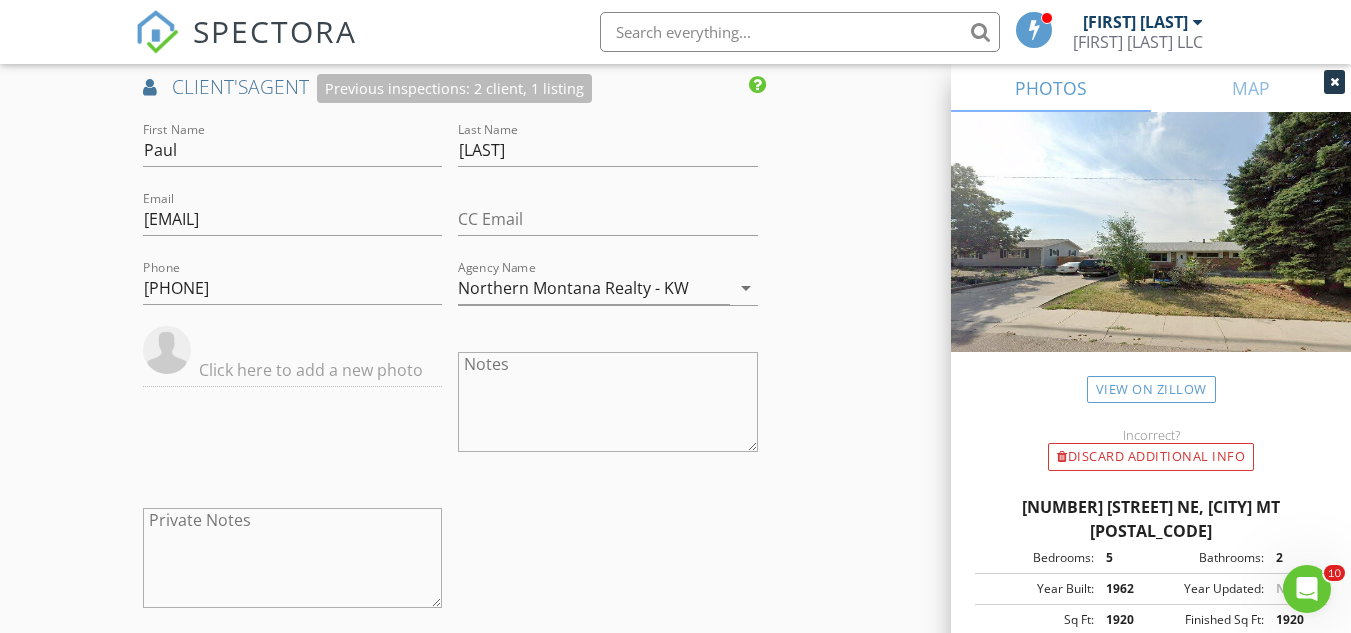 scroll, scrollTop: 2764, scrollLeft: 0, axis: vertical 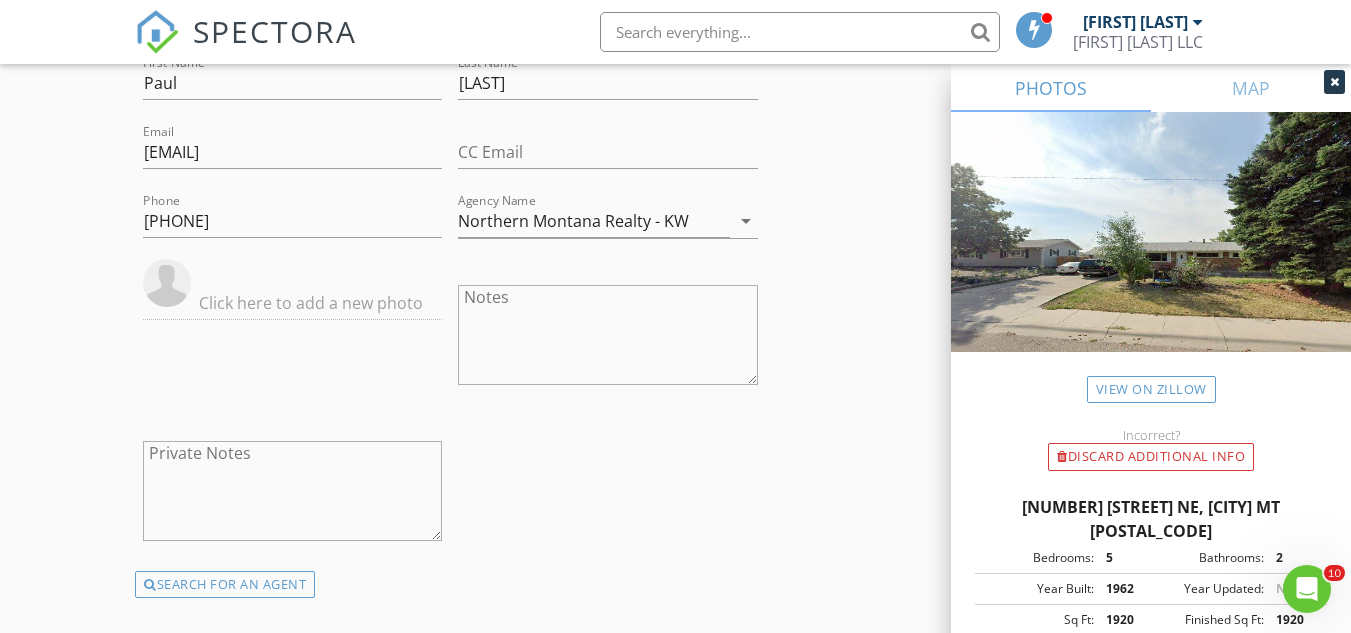 click at bounding box center [292, 337] 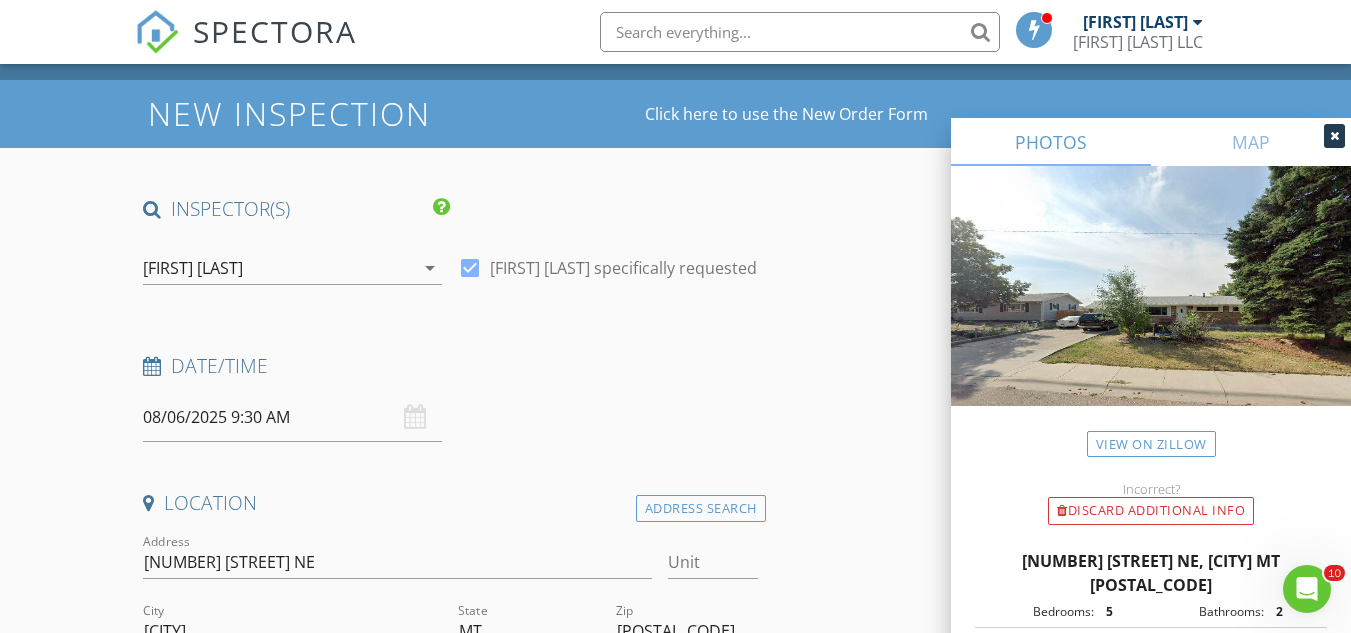 scroll, scrollTop: 0, scrollLeft: 0, axis: both 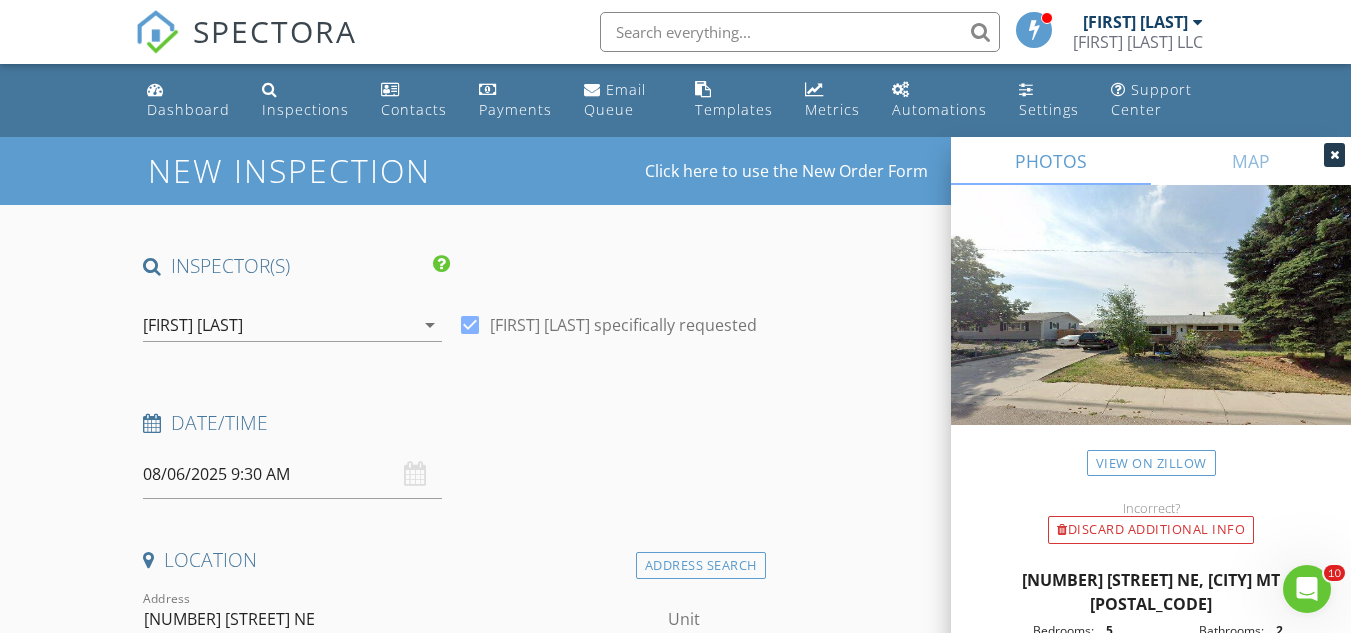 click on "08/06/2025 9:30 AM" at bounding box center [292, 474] 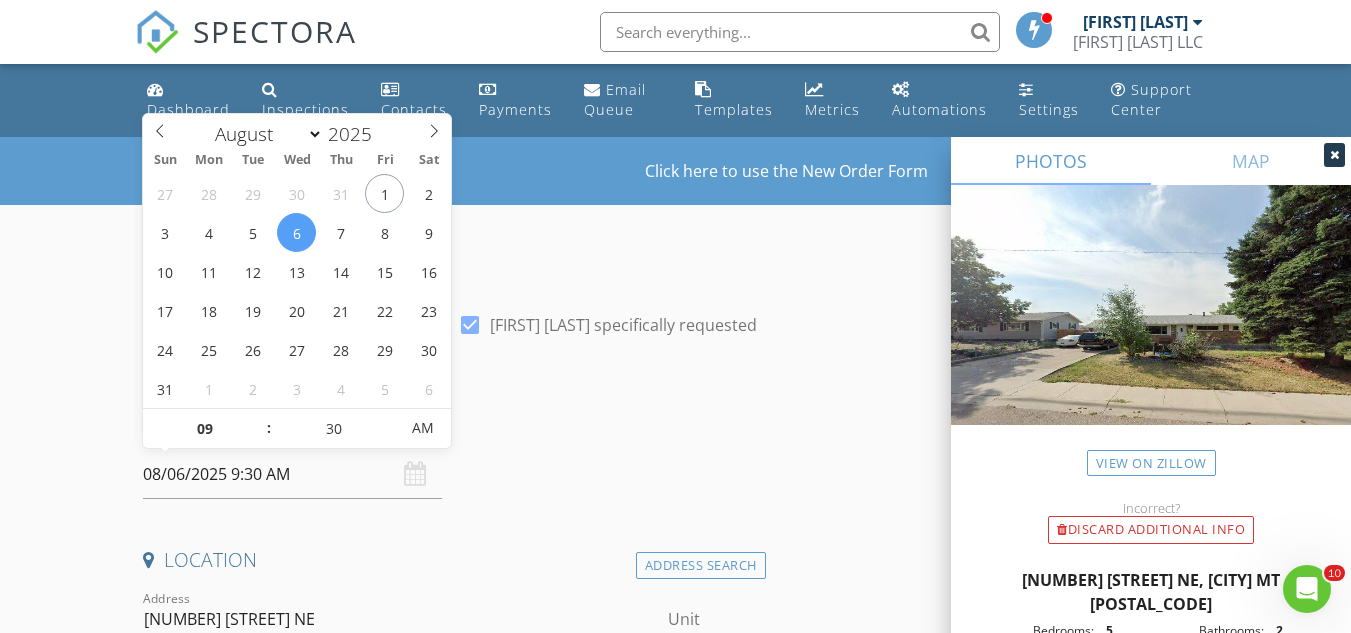 click on "New Inspection
Click here to use the New Order Form
INSPECTOR(S)
check_box   Kyle Milligan   PRIMARY   Kyle Milligan arrow_drop_down   check_box Kyle Milligan specifically requested
Date/Time
08/06/2025 9:30 AM
Location
Address Search       Address 612 25th Ave NE   Unit   City Great Falls   State MT   Zip 59404   County Cascade     Square Feet 1920   Year Built 1962   Foundation arrow_drop_down     Kyle Milligan     91.6 miles     (2 hours)
client
check_box Enable Client CC email for this inspection   Client Search     check_box_outline_blank Client is a Company/Organization     First Name Josh & Katie   Last Name Lindley   Email jgrounded@gmail.com   CC Email katielindley602@gmail.com   Phone 949-306-0977           Notes   Private Notes
ADD ADDITIONAL client
check_box" at bounding box center (675, 2517) 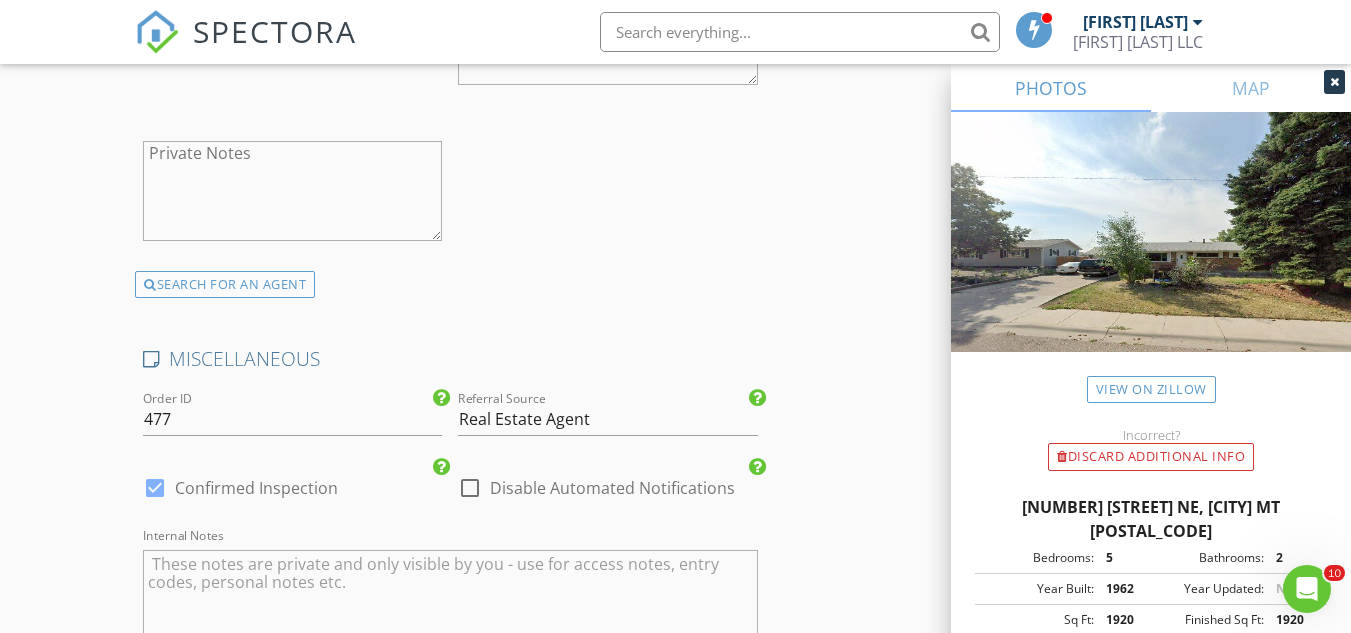 scroll, scrollTop: 4264, scrollLeft: 0, axis: vertical 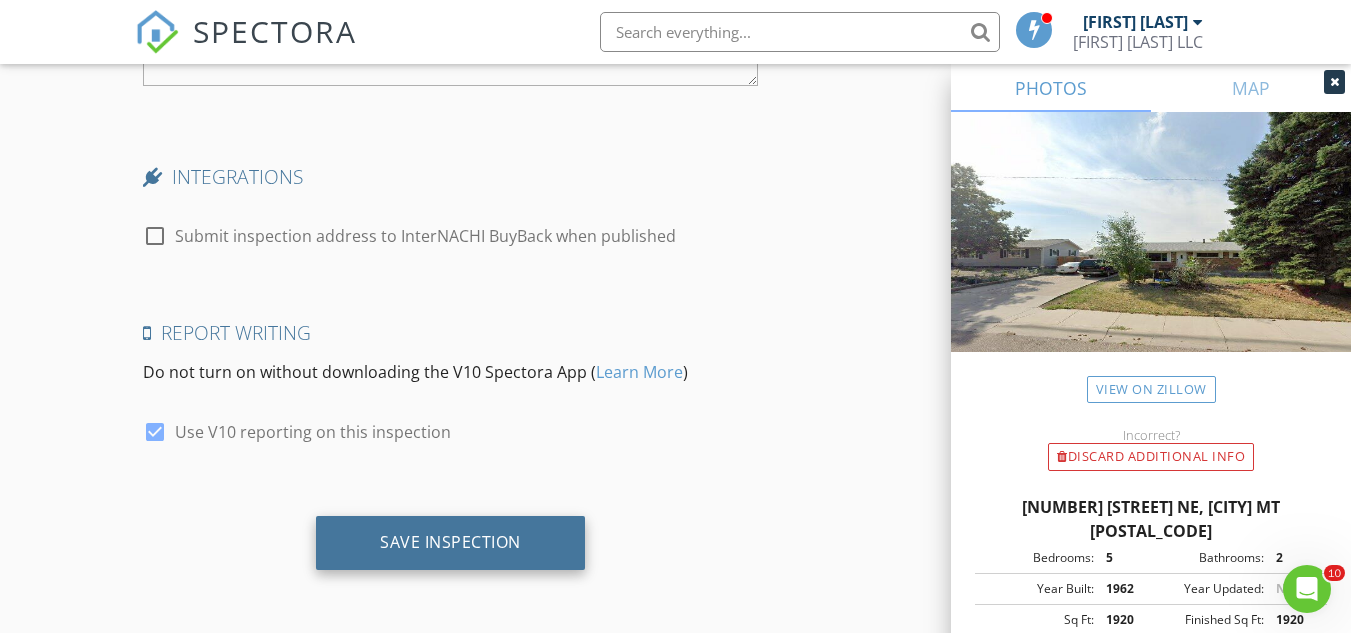 click on "Save Inspection" at bounding box center [450, 543] 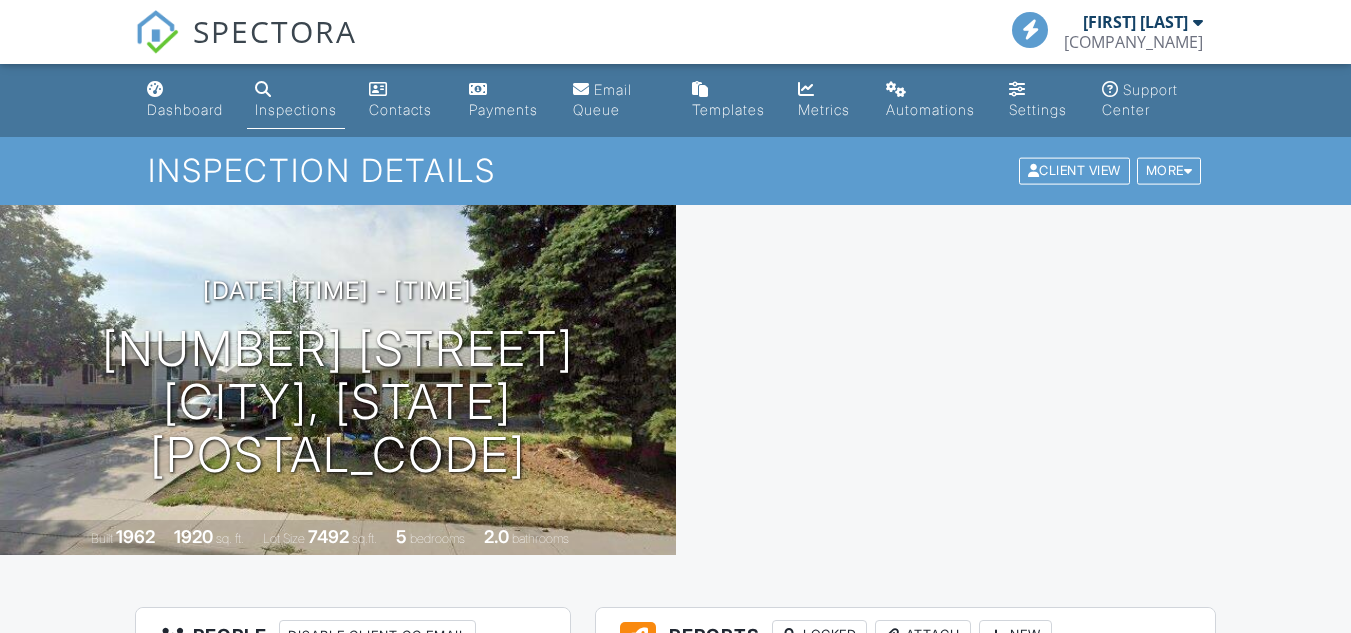 click on "Dashboard" at bounding box center [185, 109] 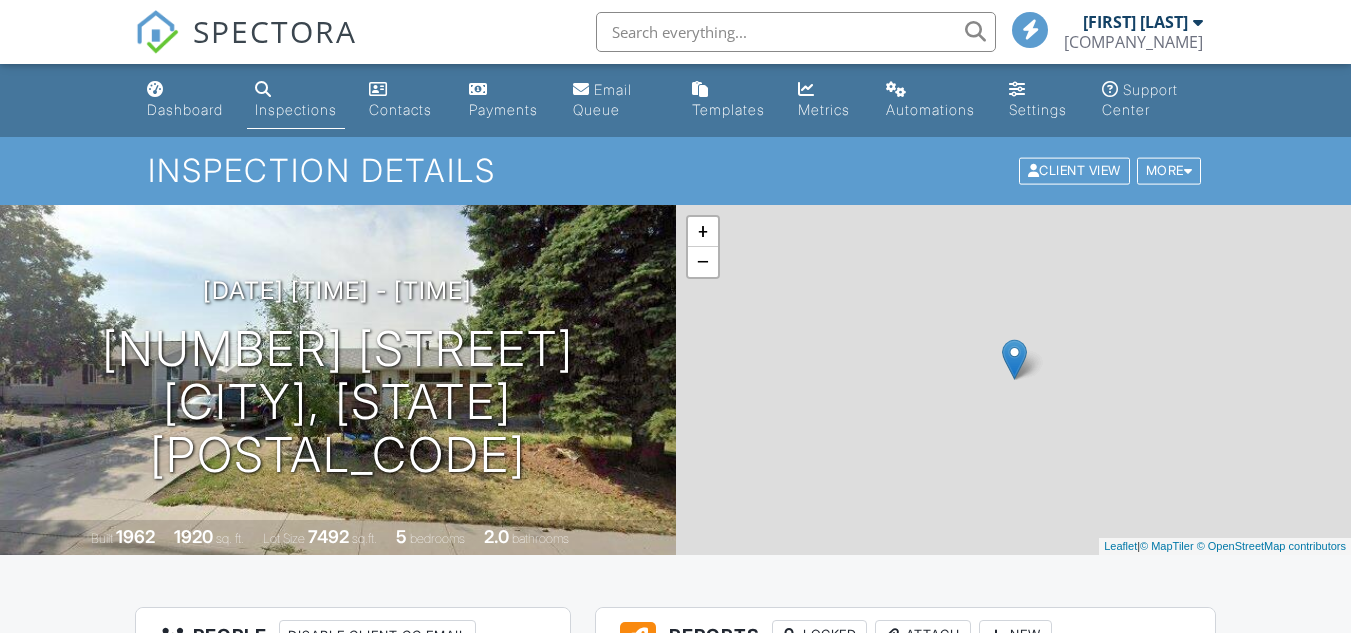 scroll, scrollTop: 0, scrollLeft: 0, axis: both 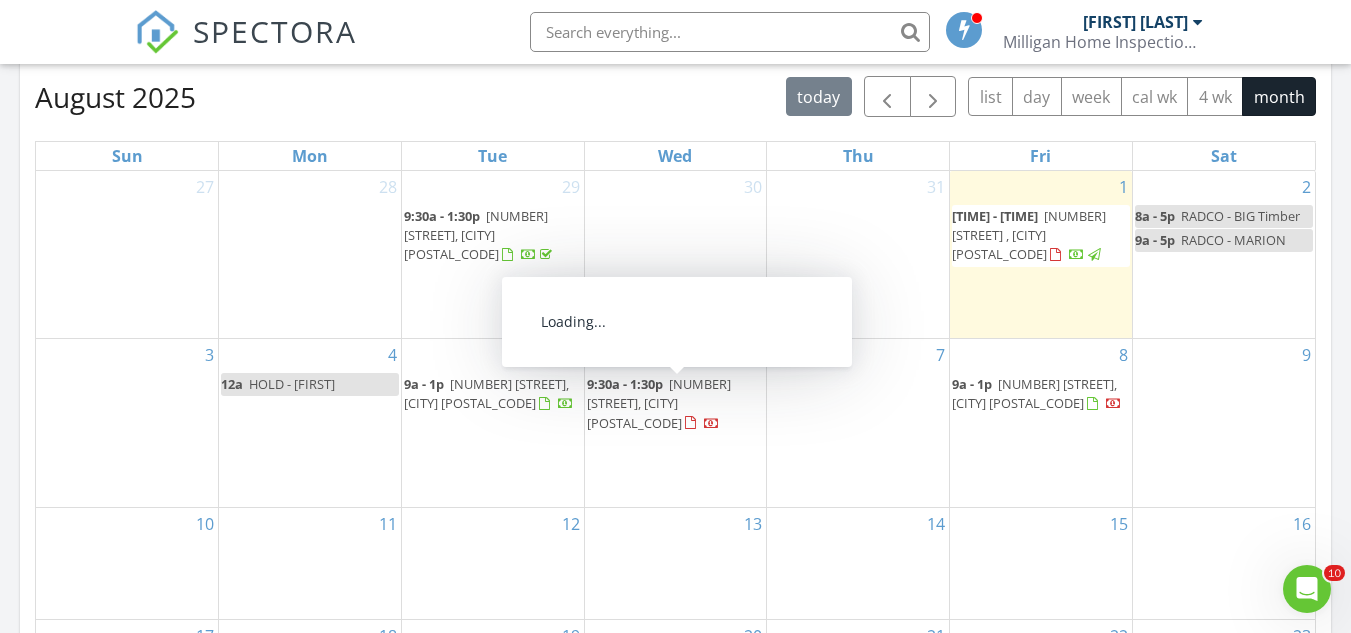click on "9:30a - 1:30p" at bounding box center [625, 384] 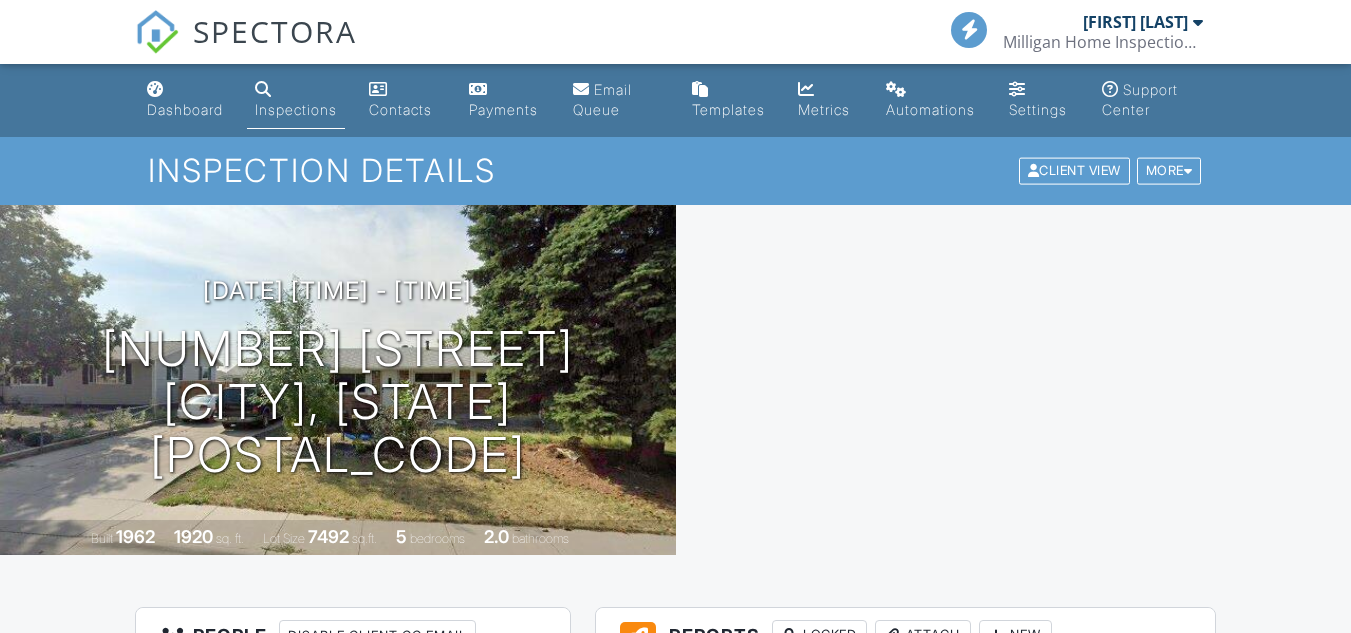 scroll, scrollTop: 0, scrollLeft: 0, axis: both 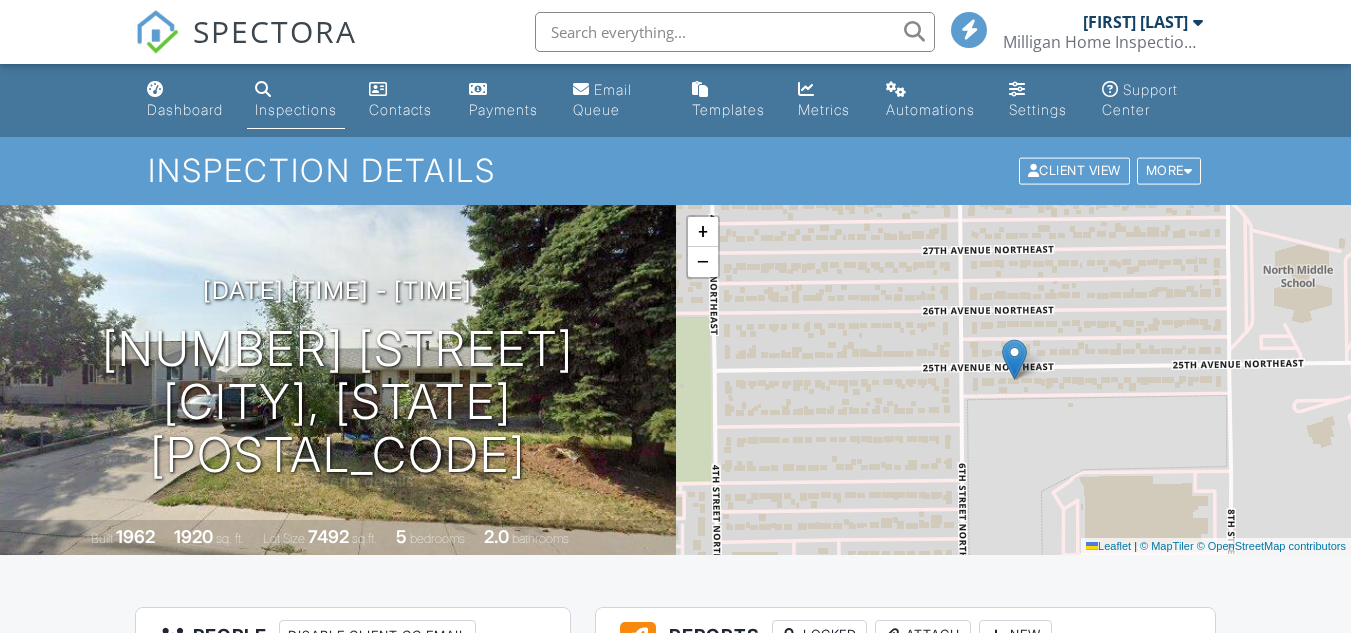 click at bounding box center (735, 32) 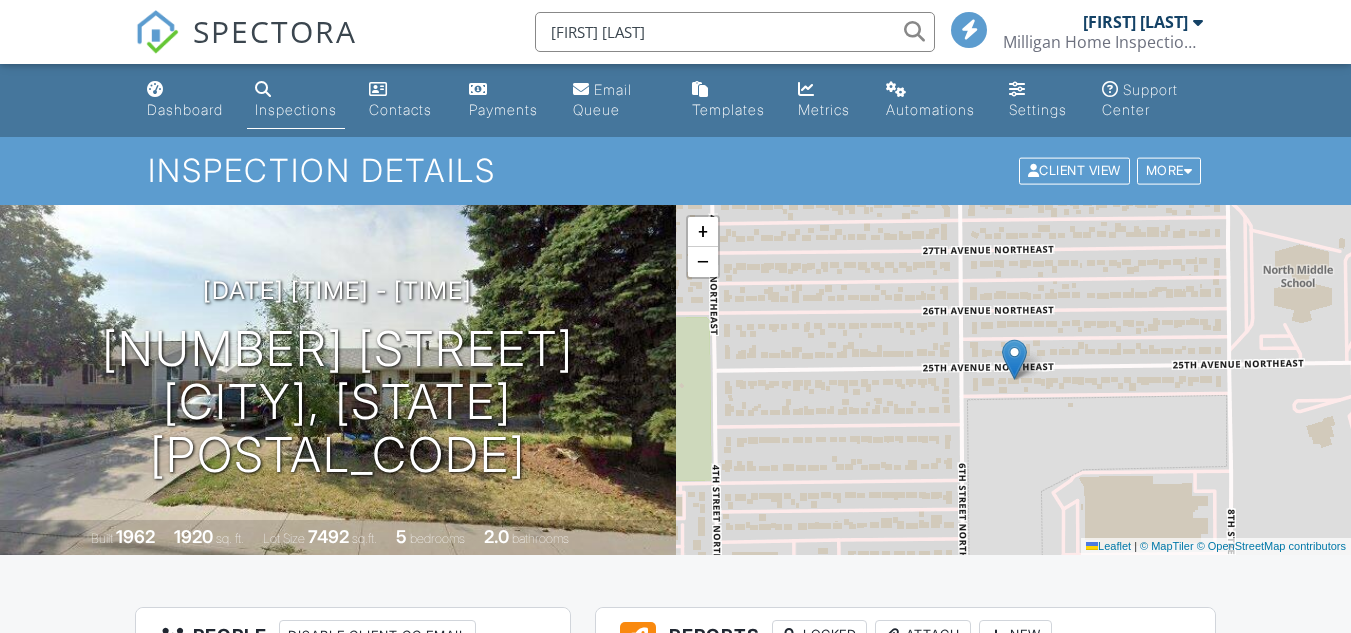 type on "jessica little" 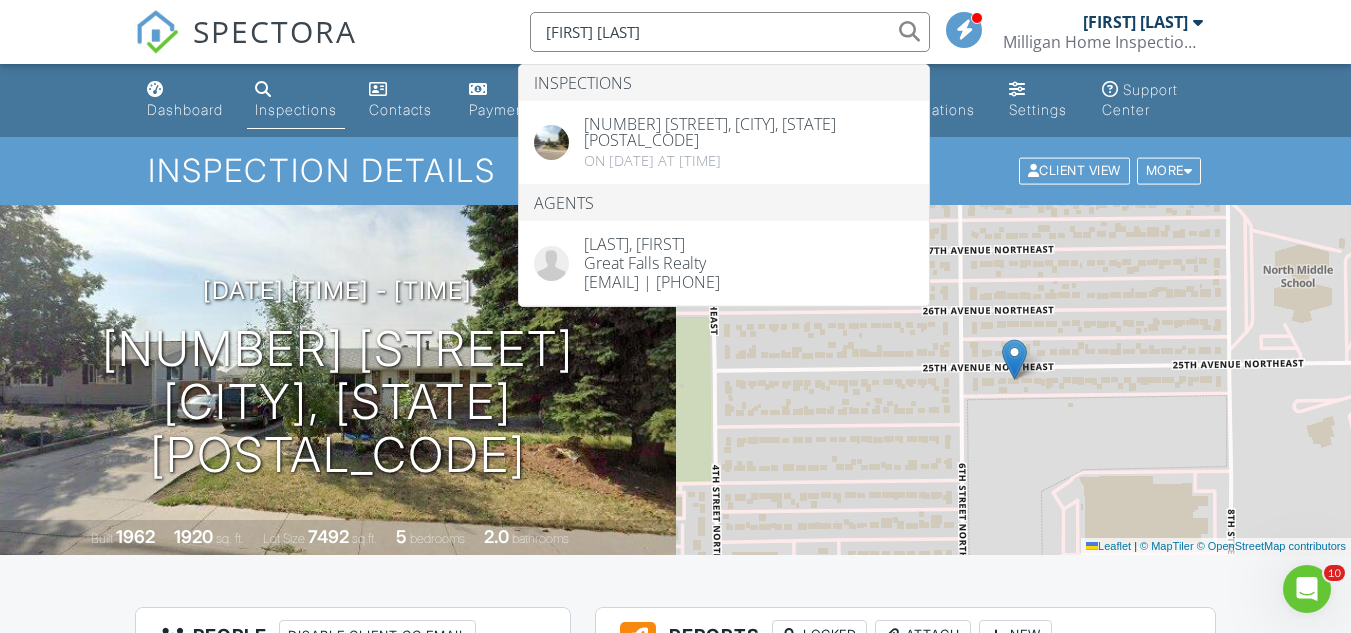 scroll, scrollTop: 0, scrollLeft: 0, axis: both 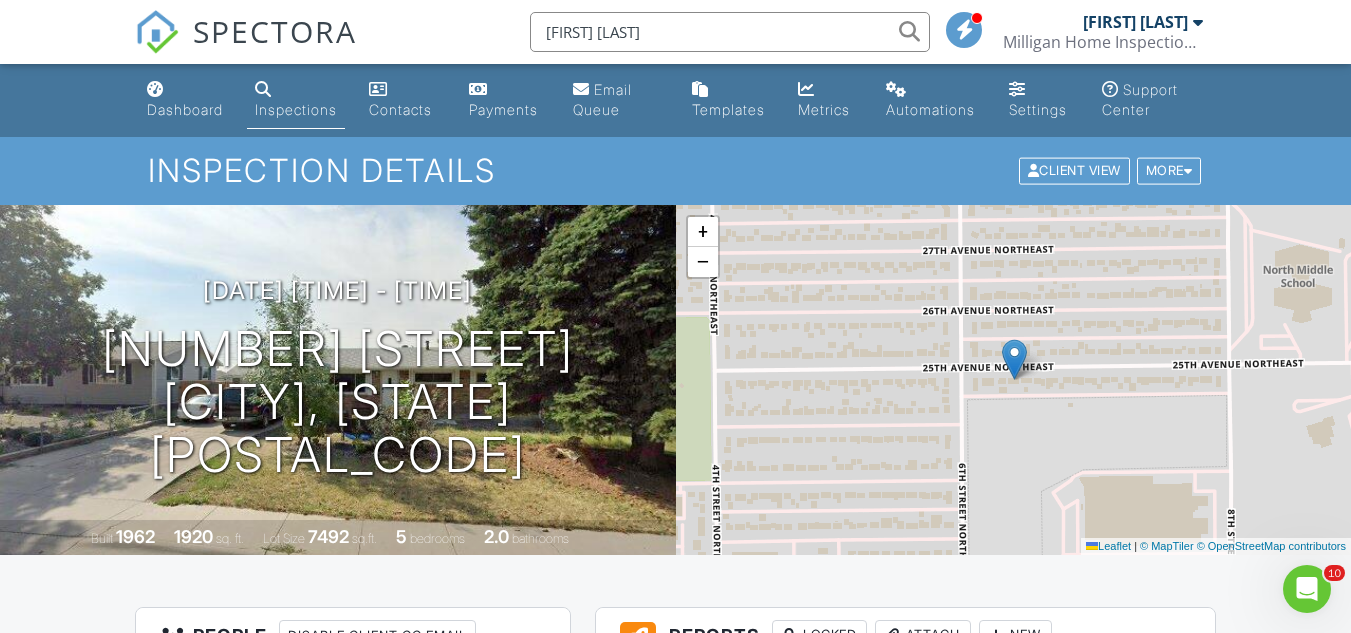 type 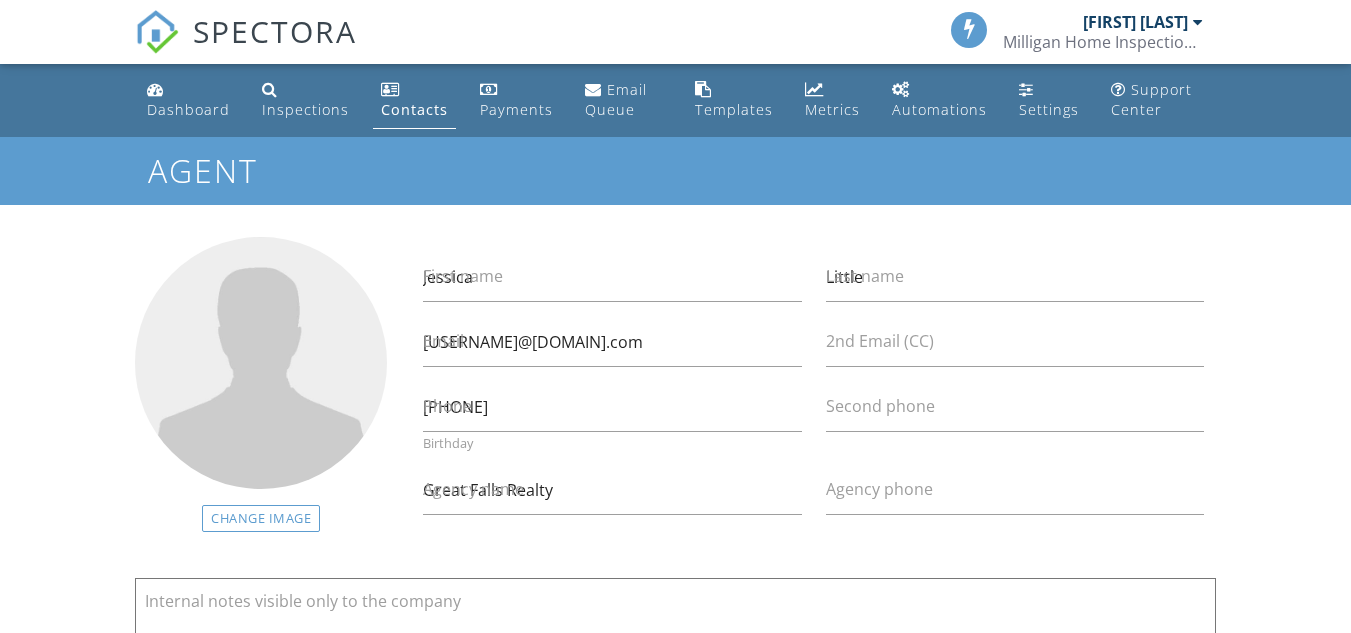 scroll, scrollTop: 0, scrollLeft: 0, axis: both 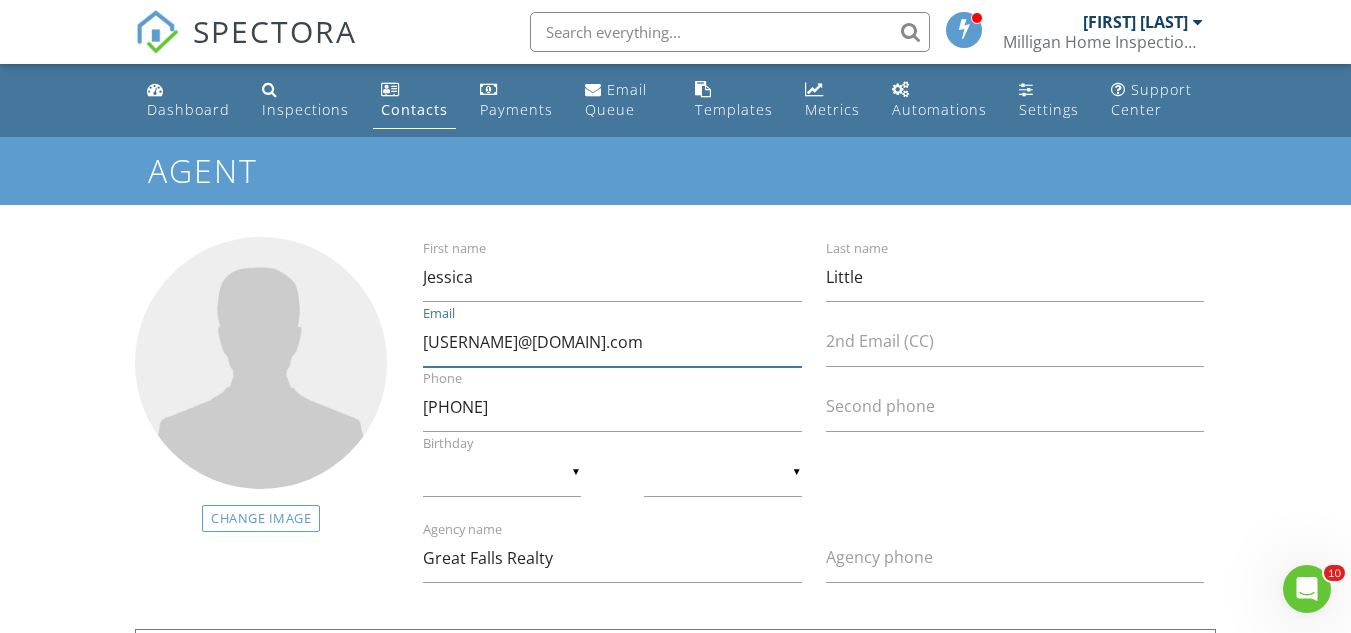 drag, startPoint x: 656, startPoint y: 345, endPoint x: 402, endPoint y: 352, distance: 254.09644 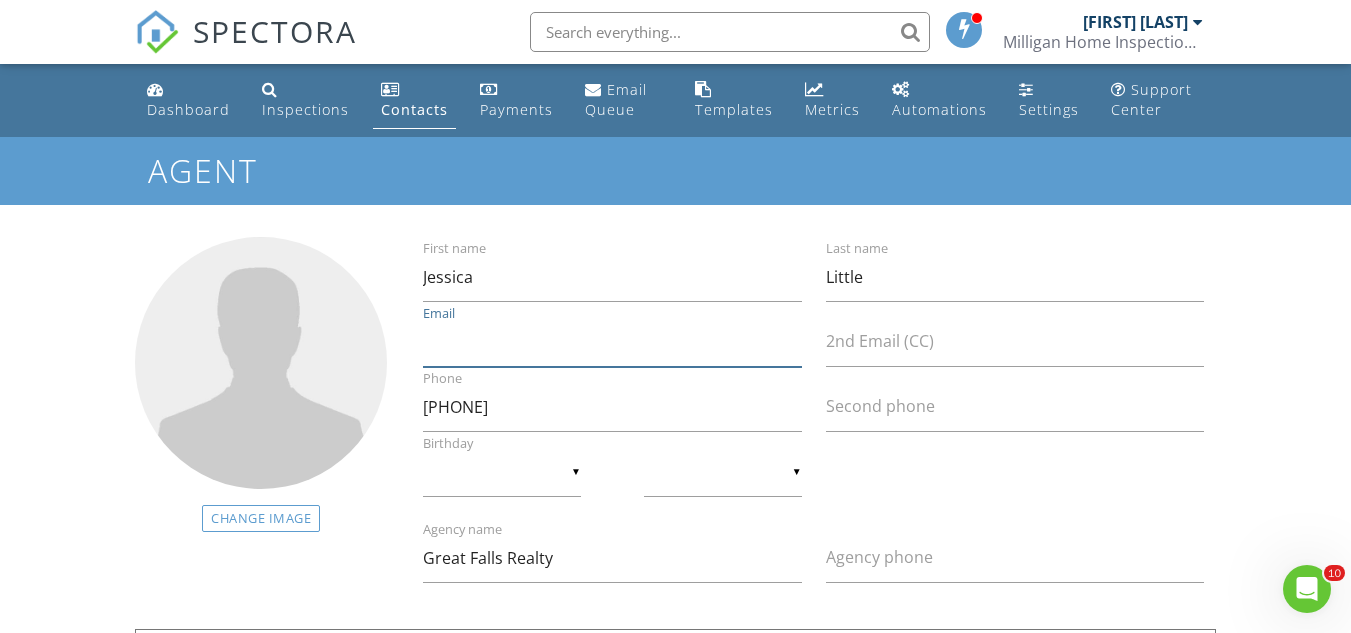 paste on "[USERNAME]@[DOMAIN].com" 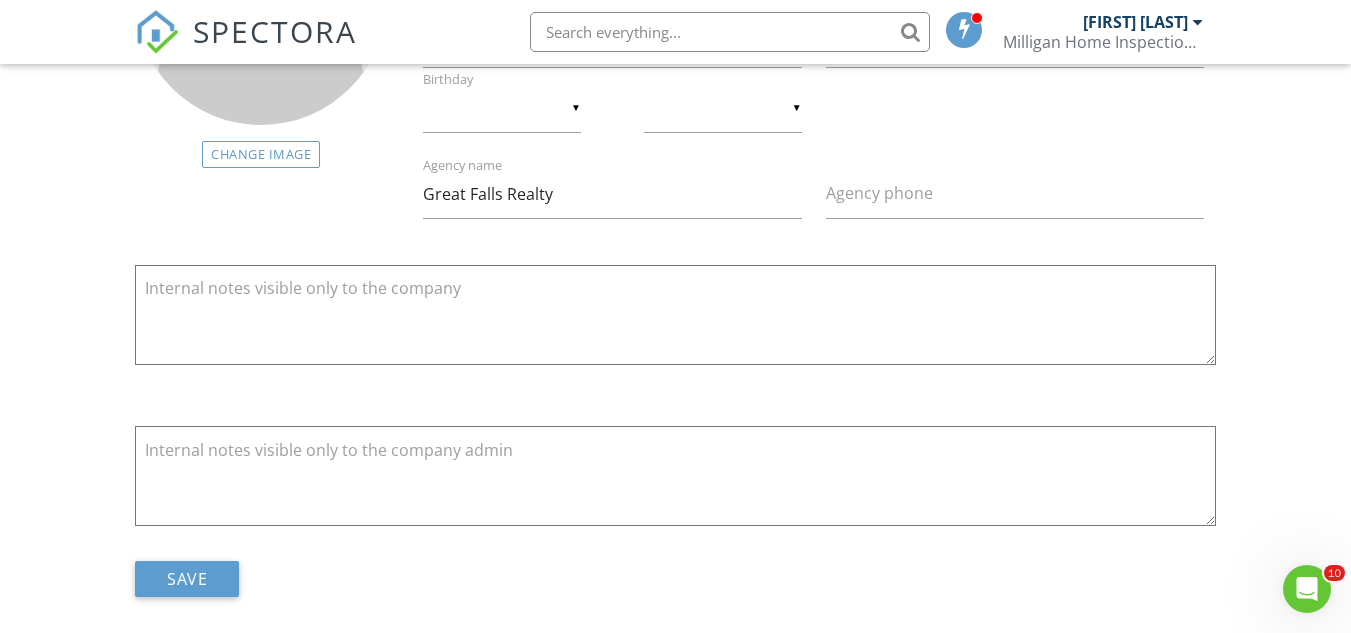 scroll, scrollTop: 395, scrollLeft: 0, axis: vertical 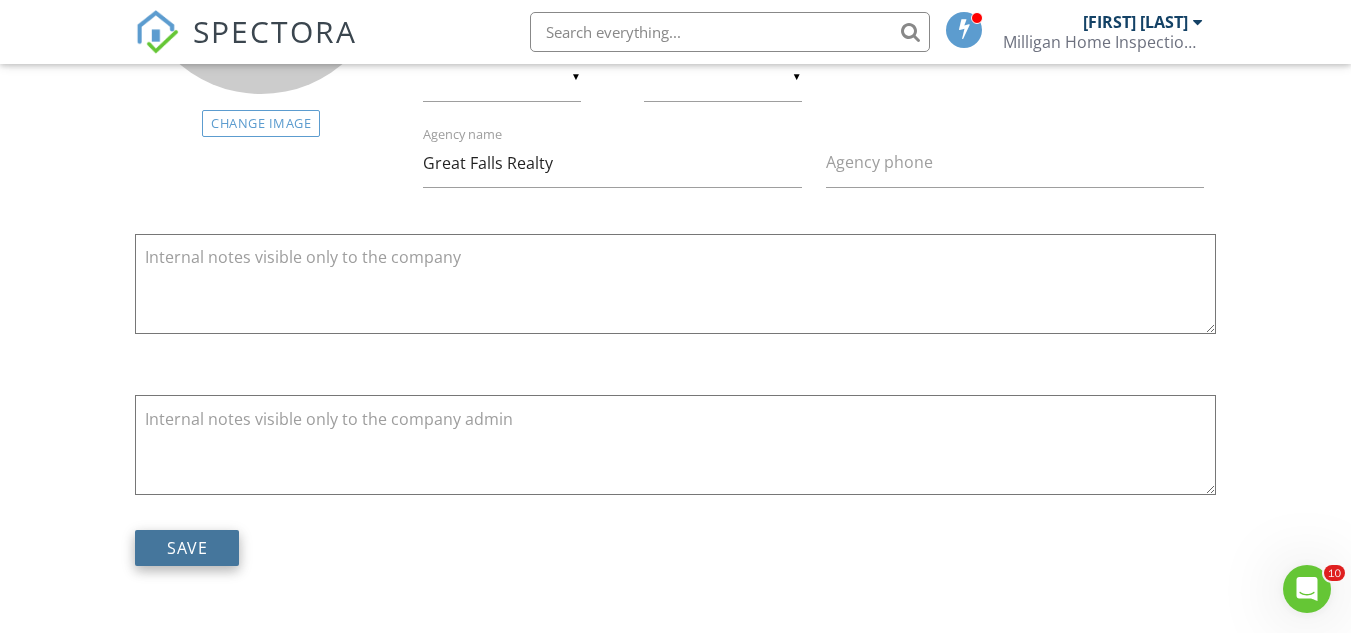 type on "[USERNAME]@[DOMAIN].com" 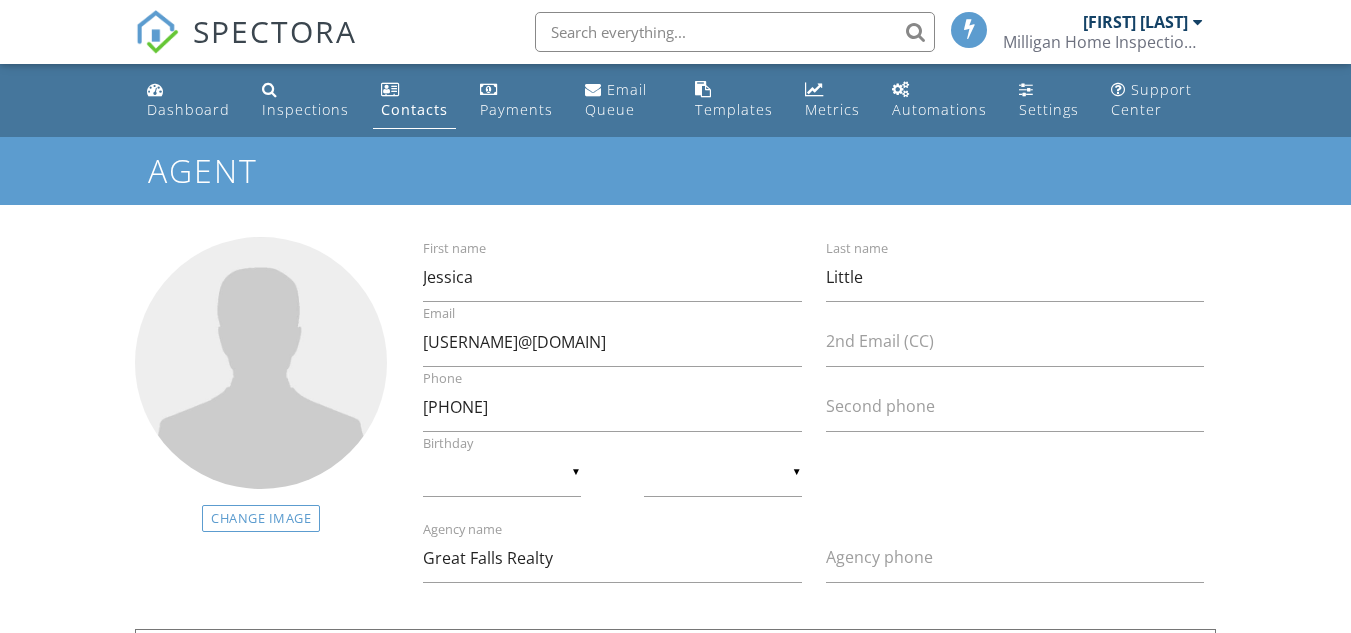 scroll, scrollTop: 0, scrollLeft: 0, axis: both 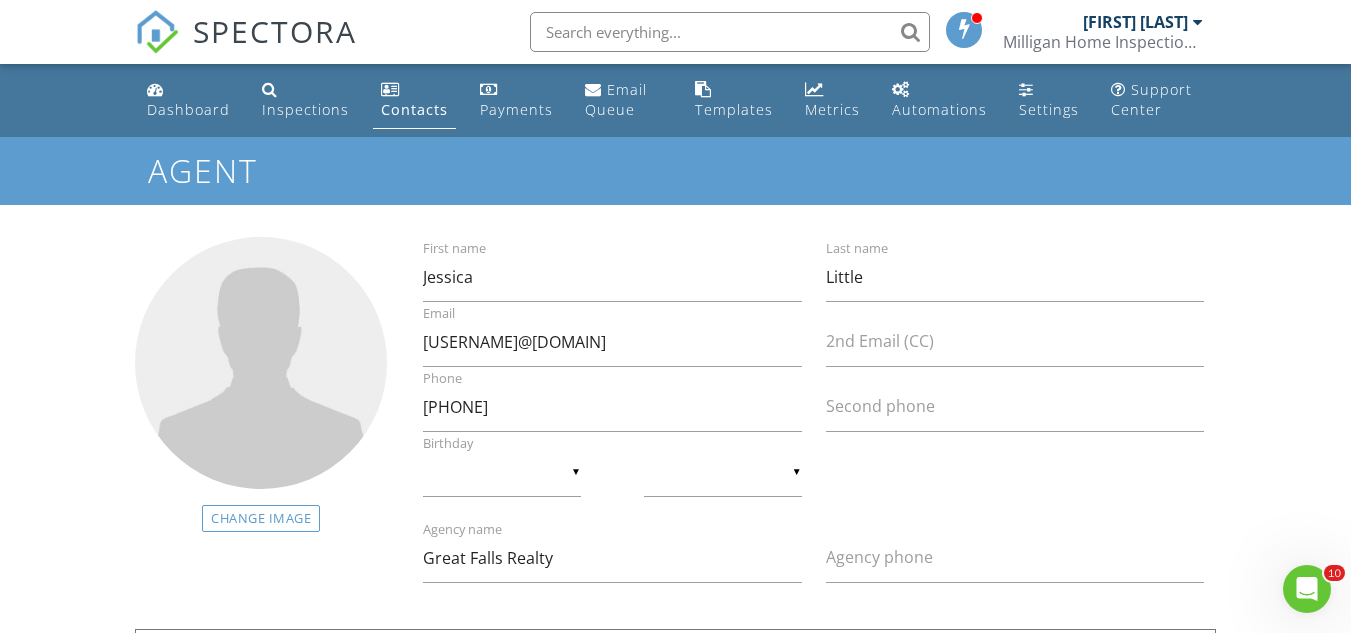 click on "SPECTORA" at bounding box center [275, 31] 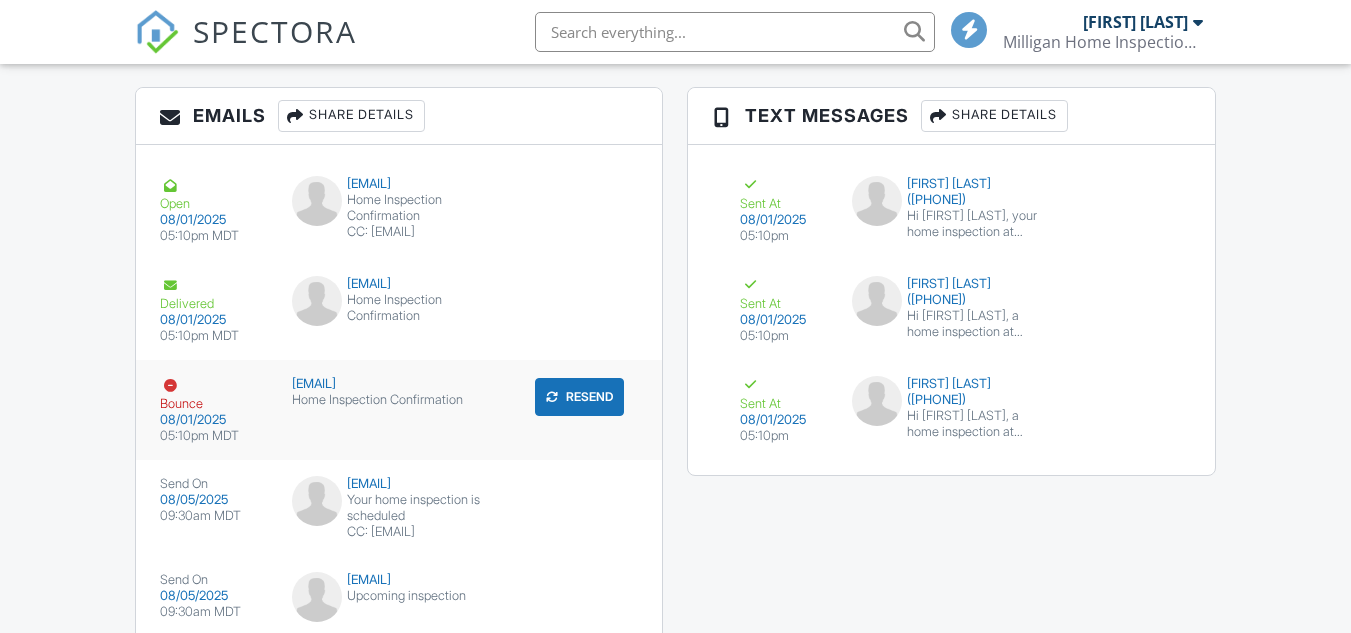 scroll, scrollTop: 2400, scrollLeft: 0, axis: vertical 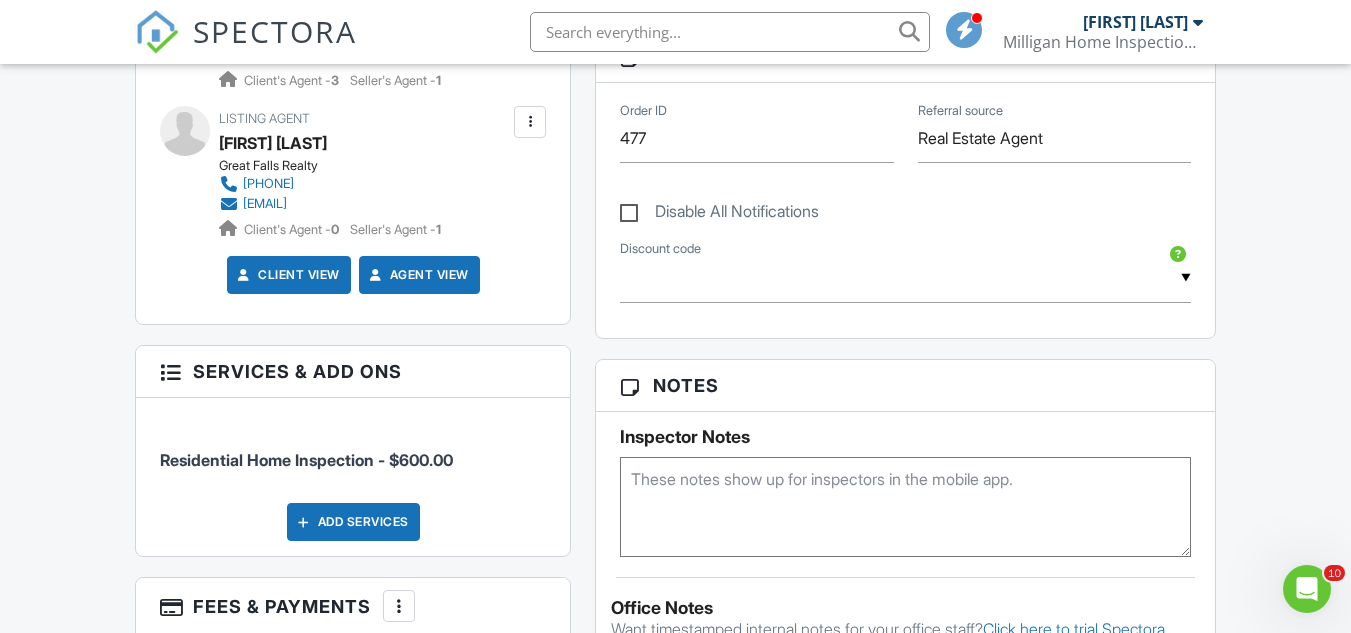 click at bounding box center [530, 122] 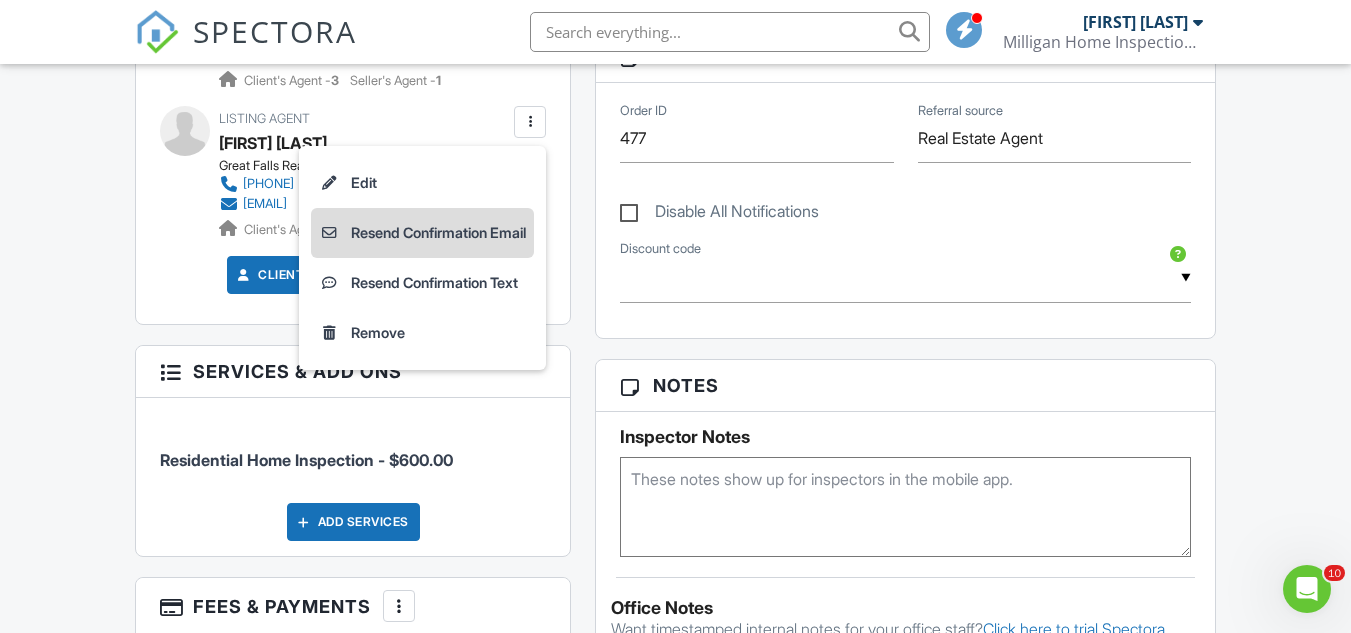 click on "Resend Confirmation Email" at bounding box center [422, 233] 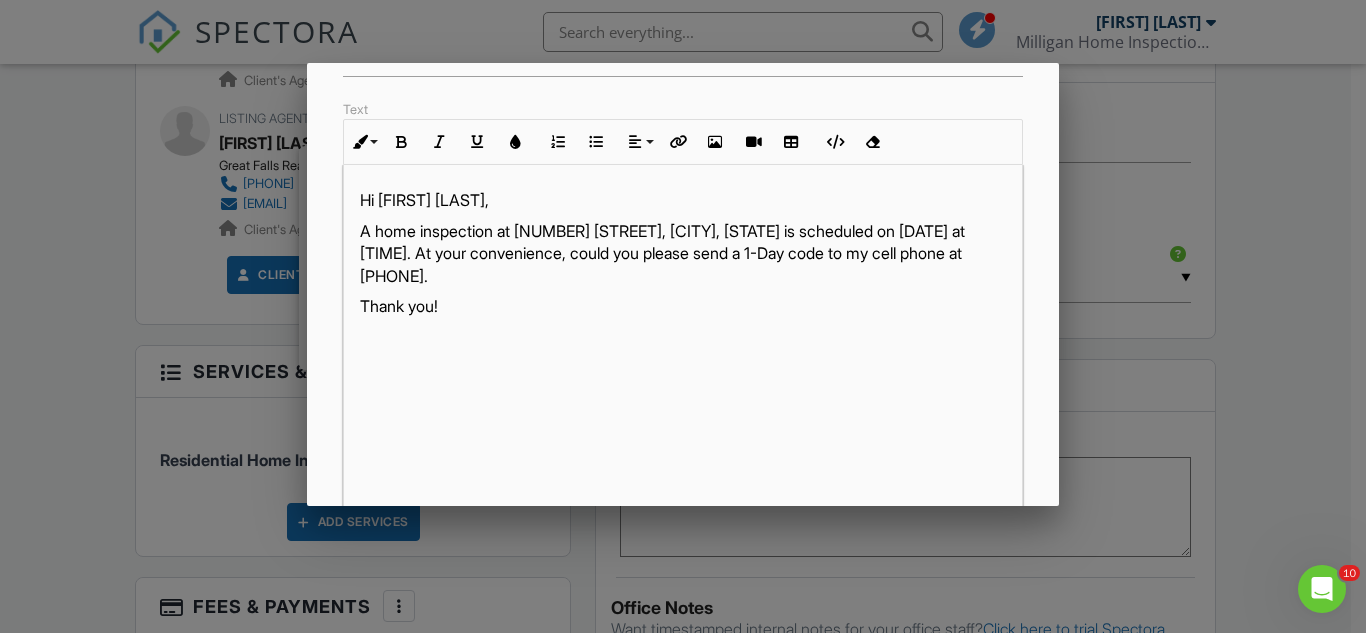 scroll, scrollTop: 240, scrollLeft: 0, axis: vertical 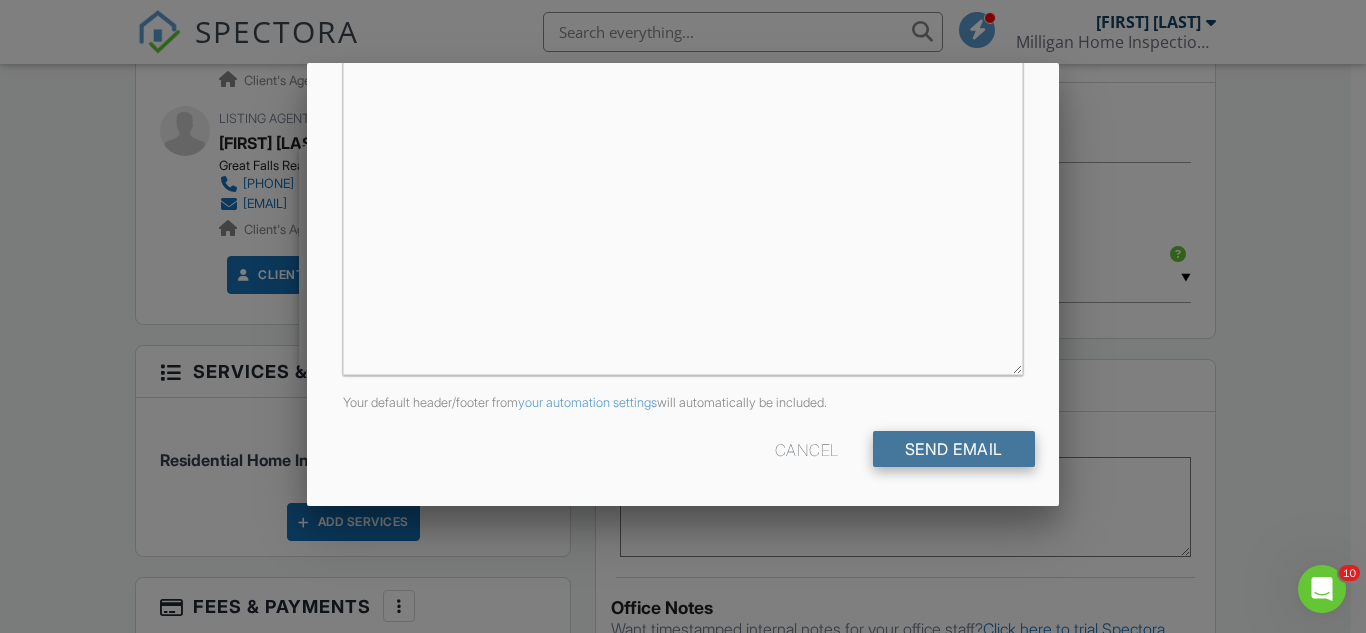 click on "Send Email" at bounding box center [954, 449] 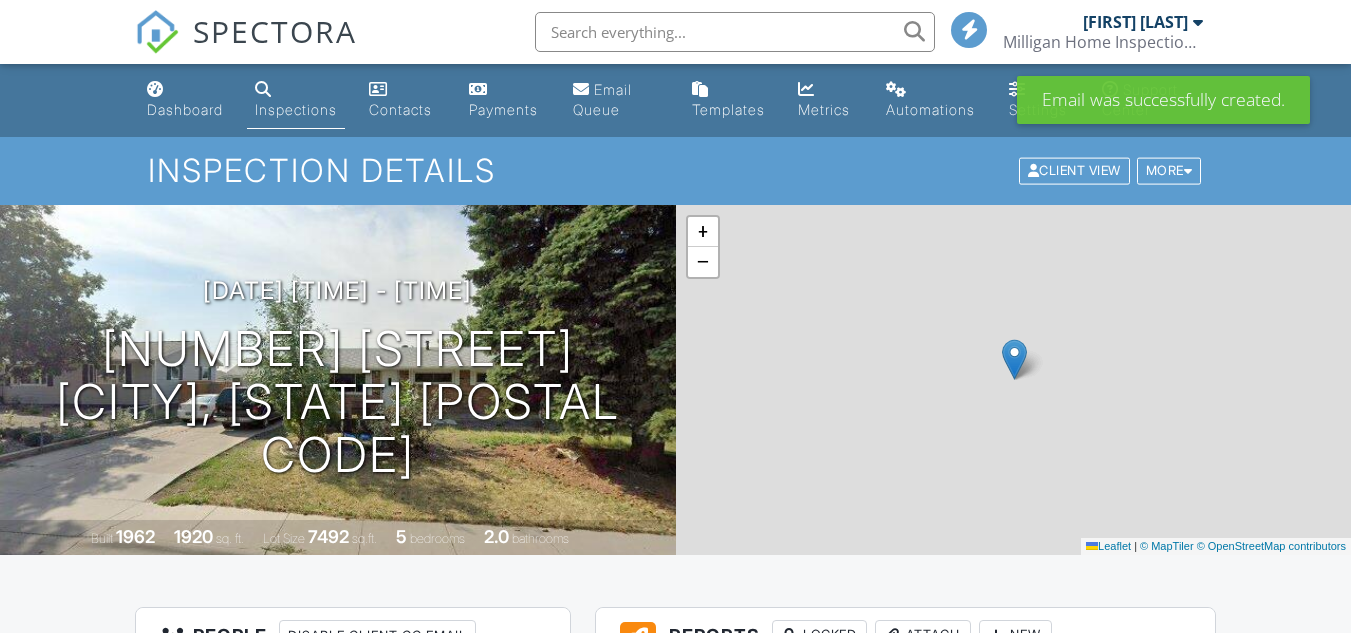 scroll, scrollTop: 0, scrollLeft: 0, axis: both 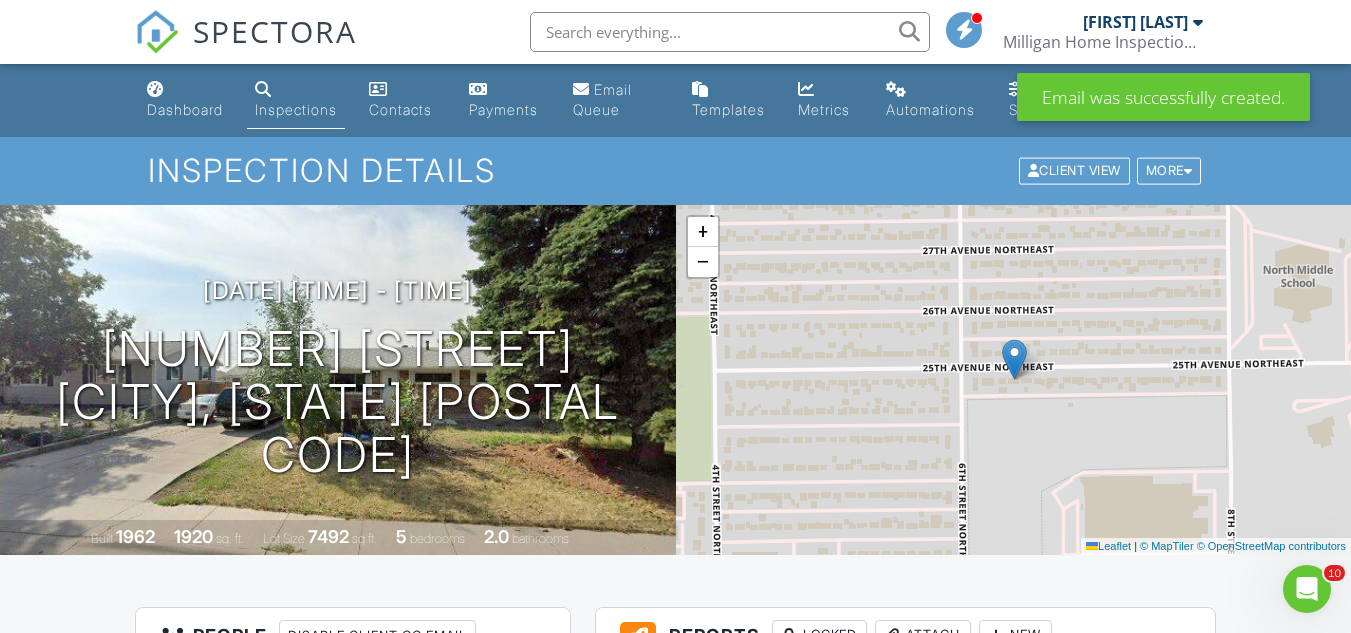 click on "SPECTORA" at bounding box center [275, 31] 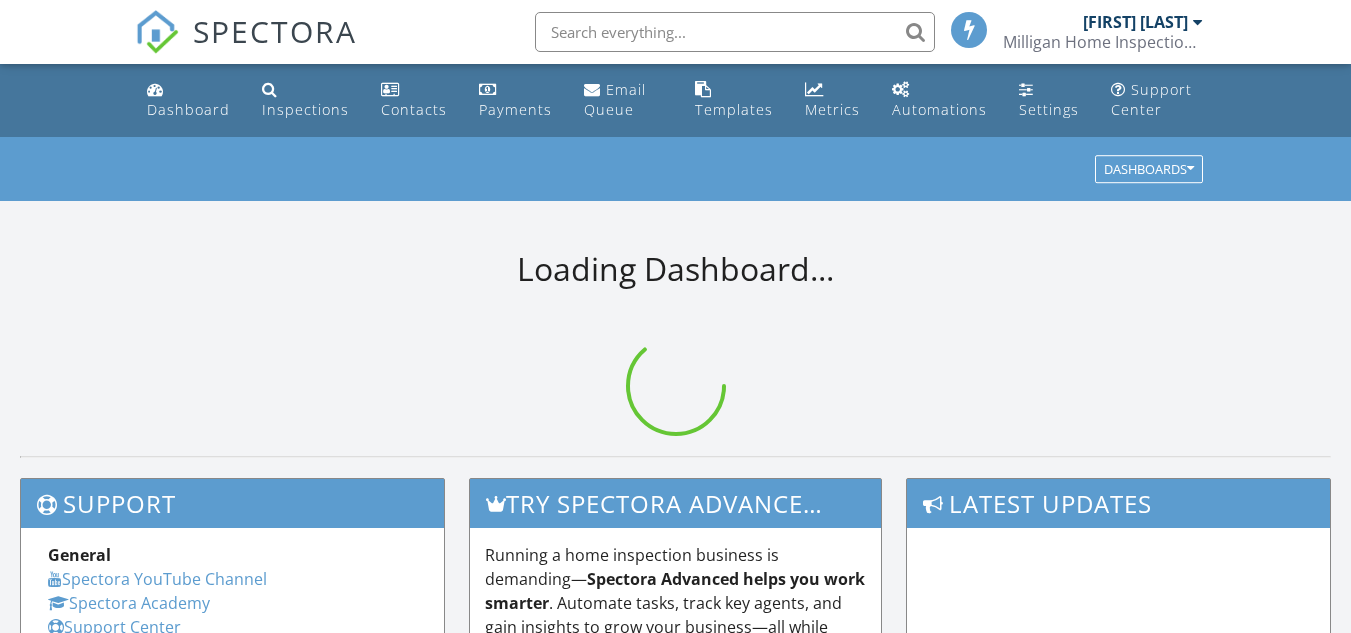 scroll, scrollTop: 0, scrollLeft: 0, axis: both 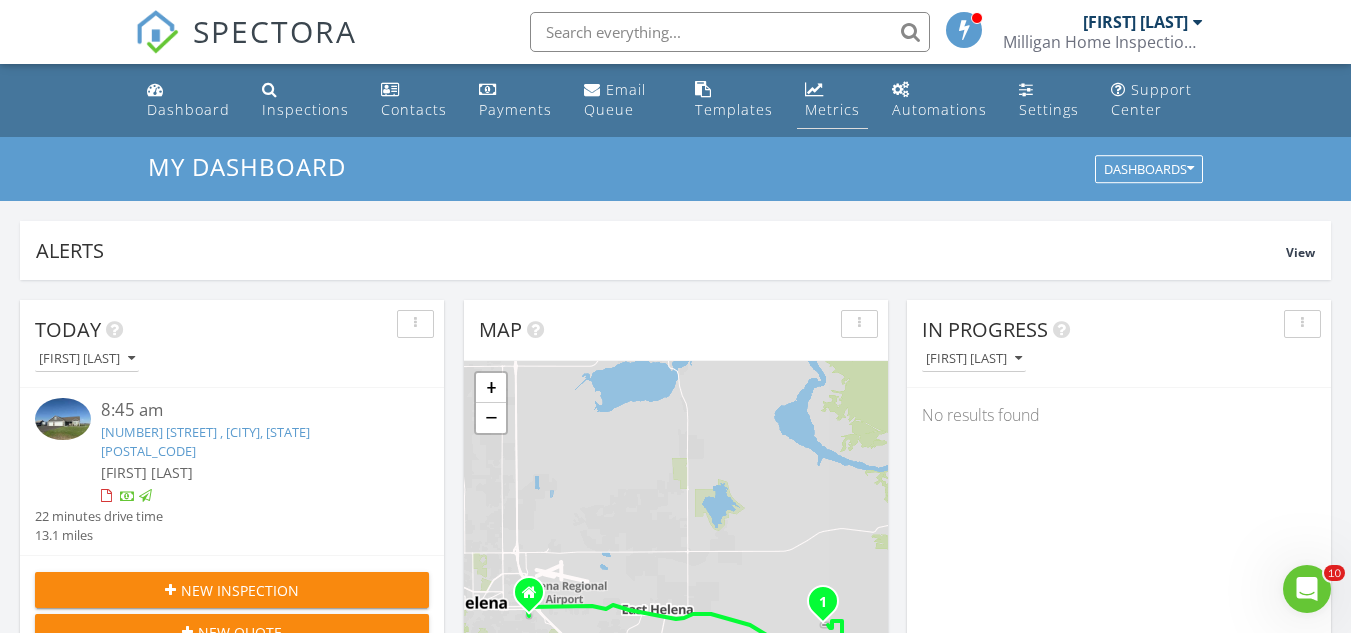 click on "Metrics" at bounding box center (832, 109) 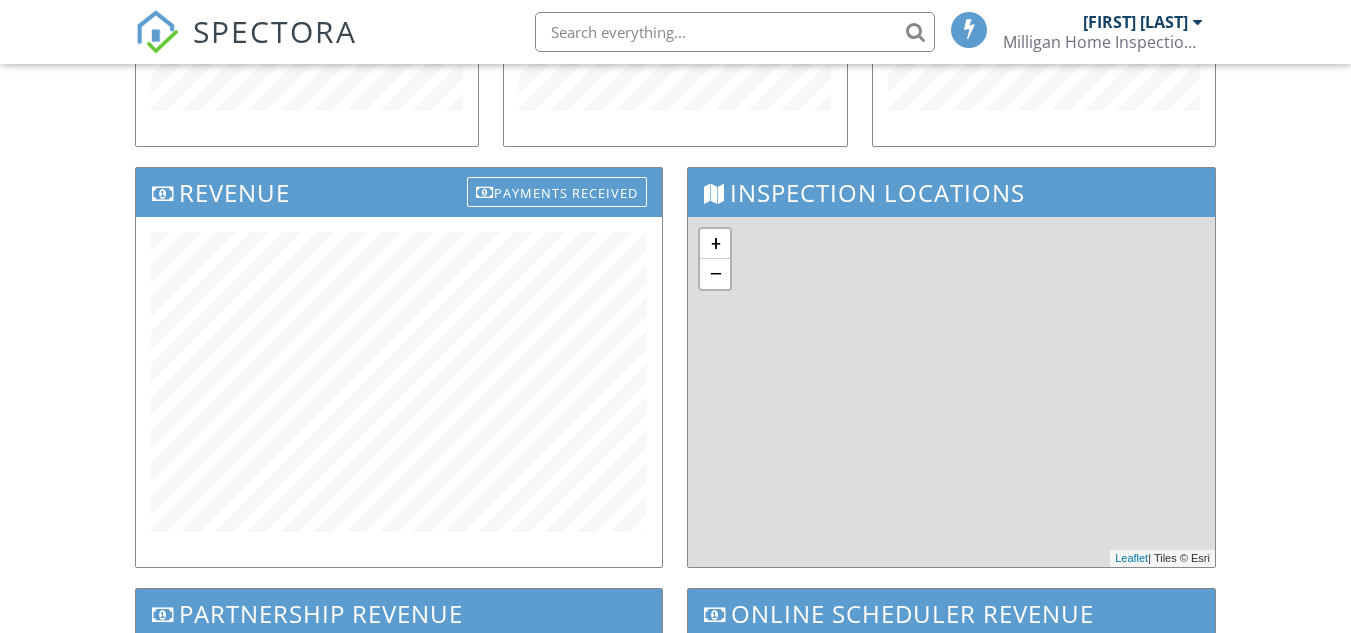 scroll, scrollTop: 600, scrollLeft: 0, axis: vertical 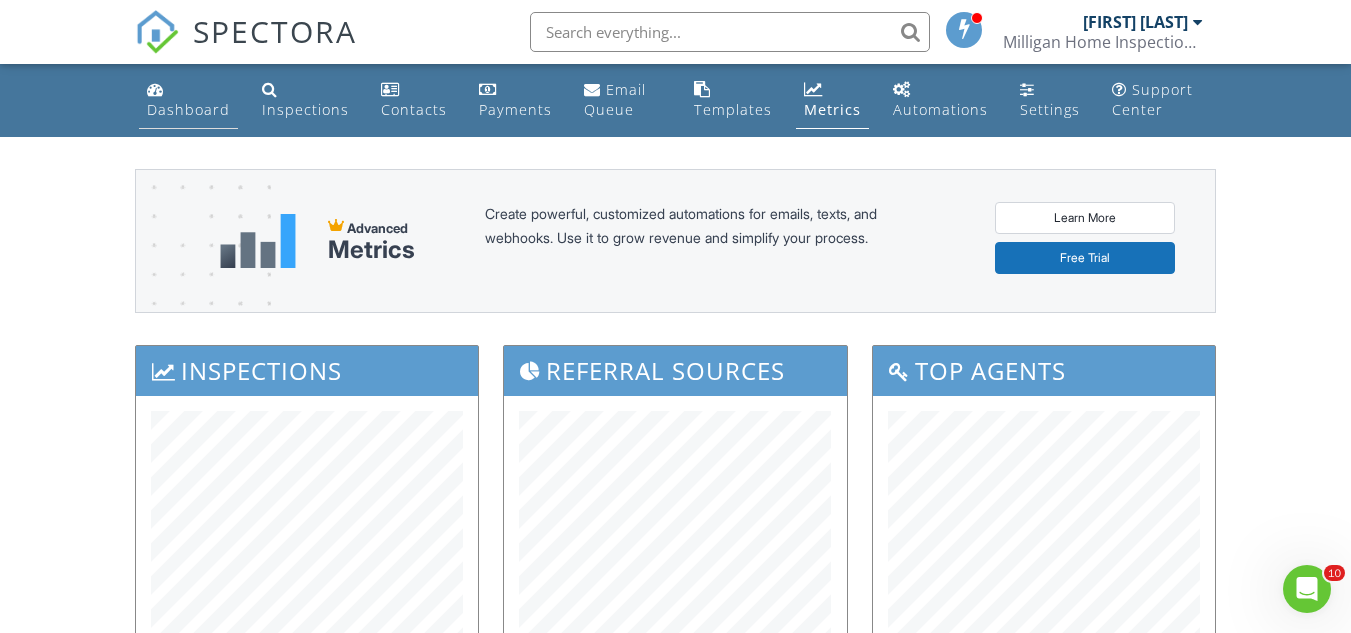 click on "Dashboard" at bounding box center (188, 100) 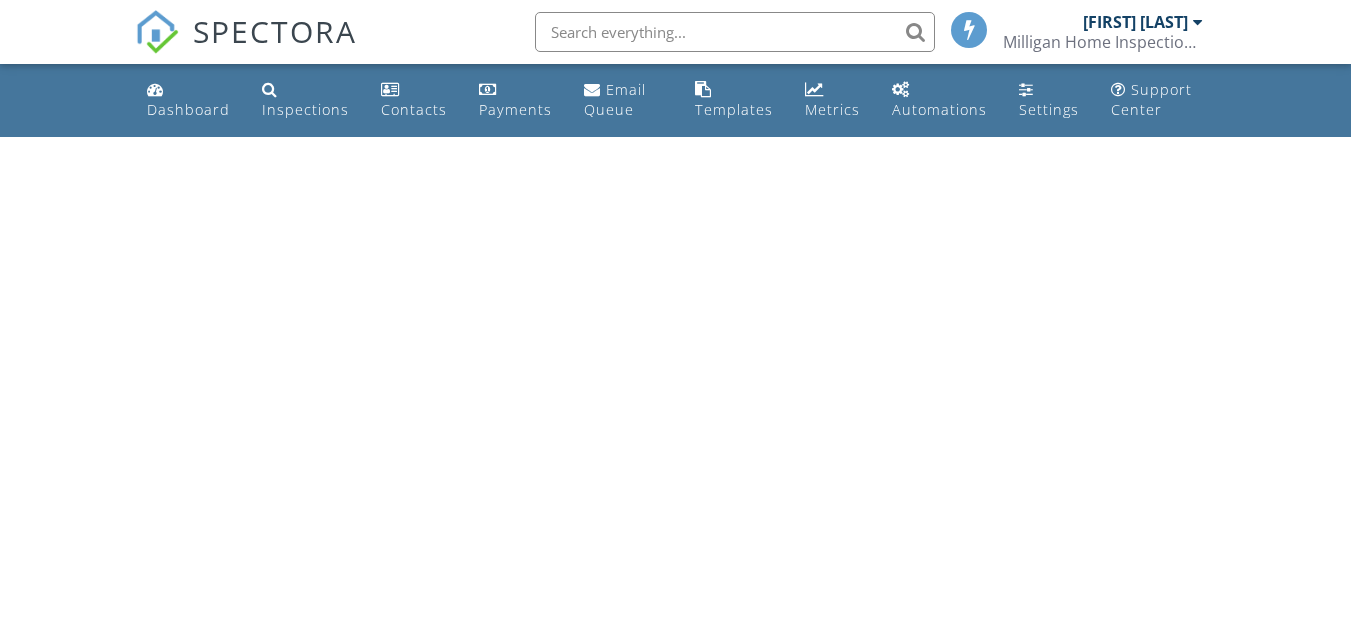 scroll, scrollTop: 0, scrollLeft: 0, axis: both 